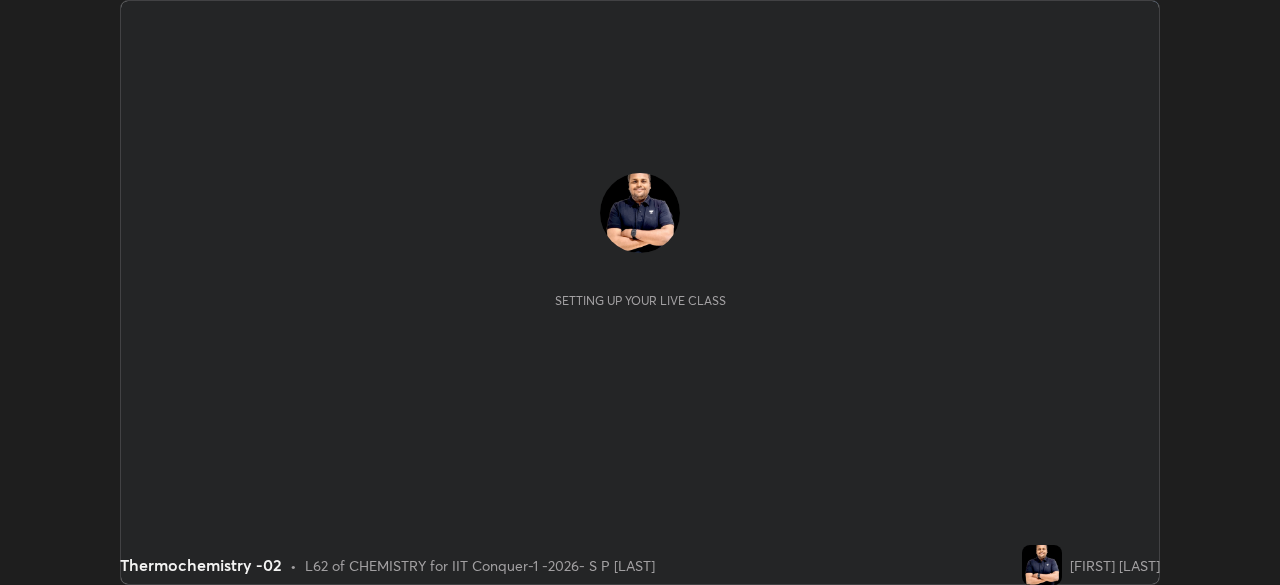 scroll, scrollTop: 0, scrollLeft: 0, axis: both 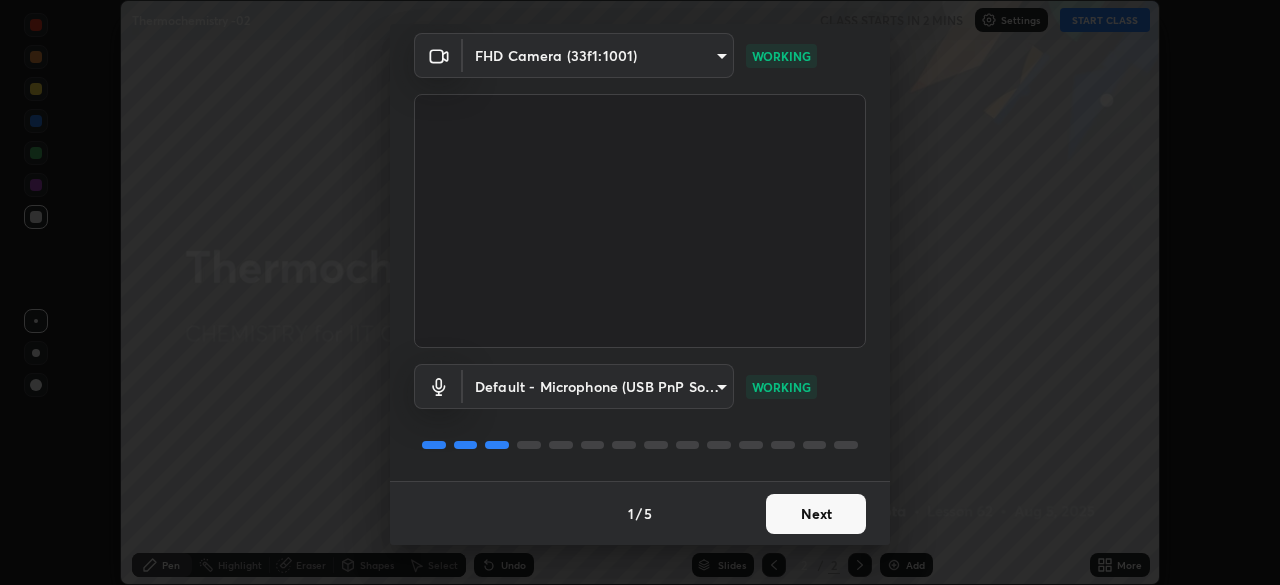 click on "Next" at bounding box center [816, 514] 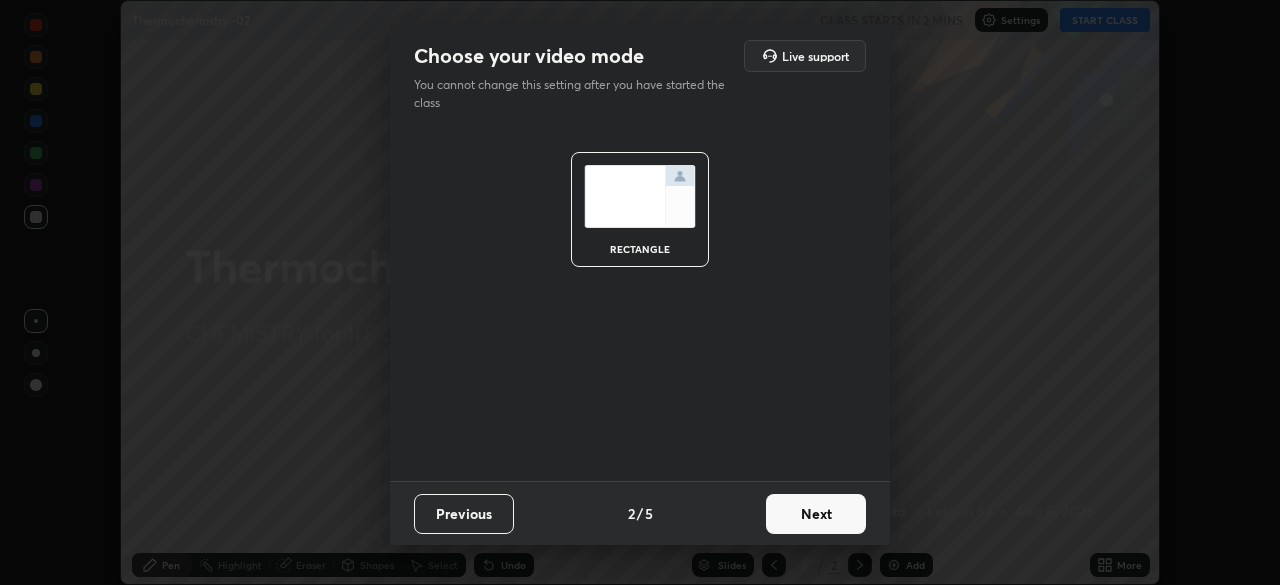 click on "Next" at bounding box center [816, 514] 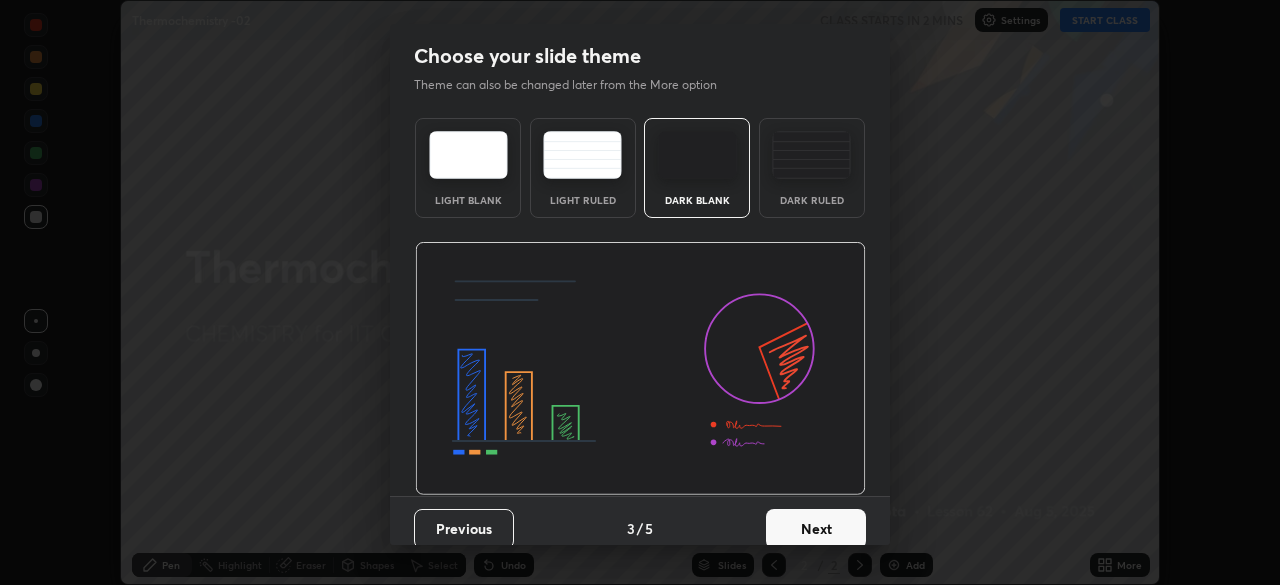 click on "Next" at bounding box center [816, 529] 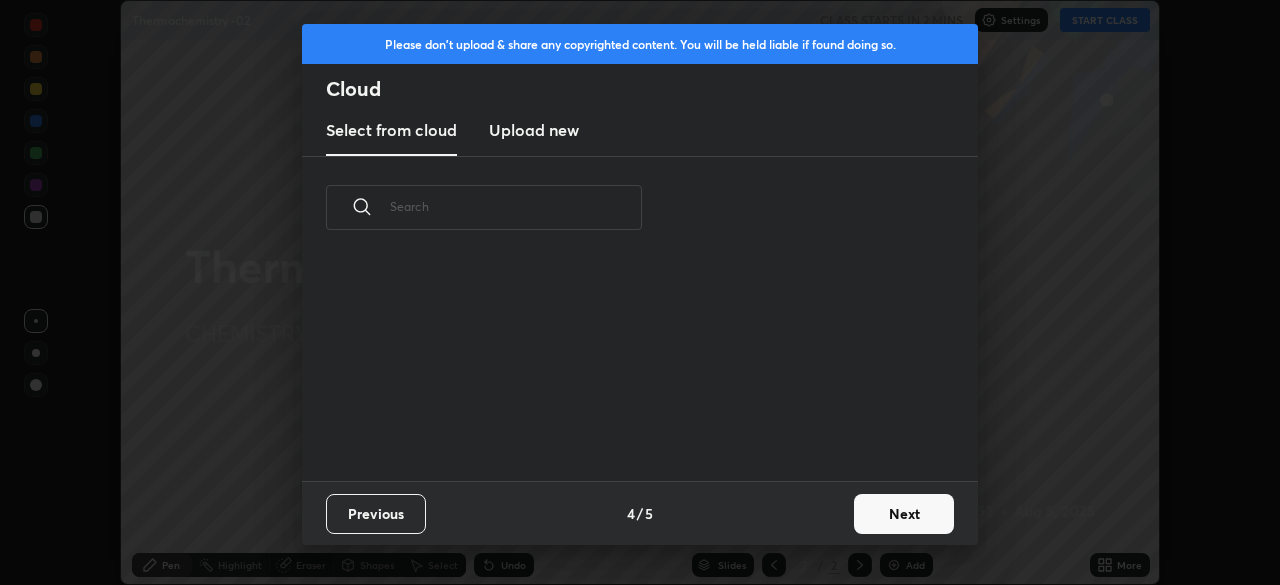 click on "Next" at bounding box center [904, 514] 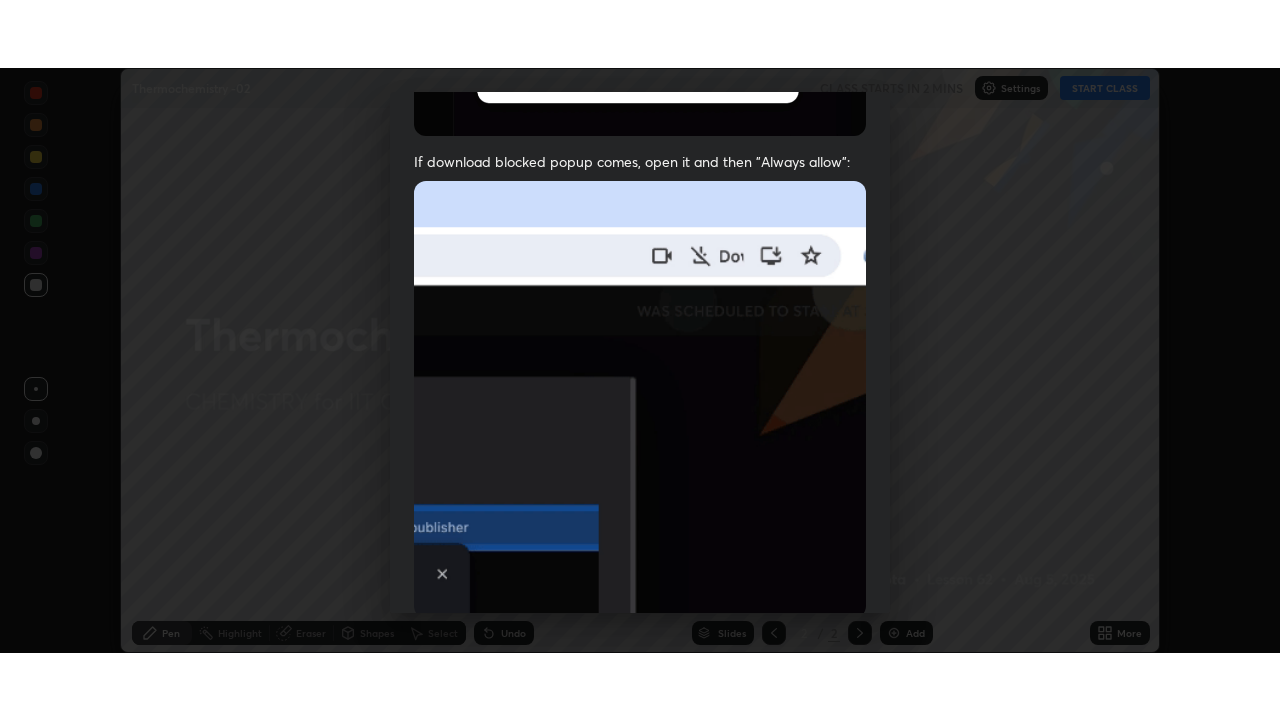 scroll, scrollTop: 479, scrollLeft: 0, axis: vertical 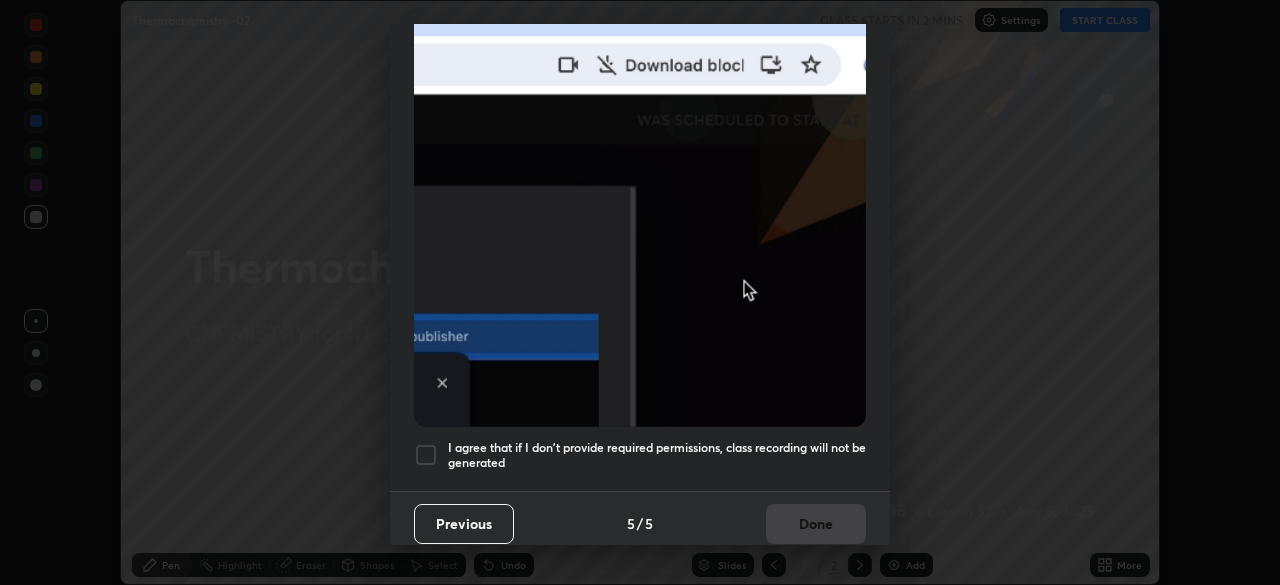 click at bounding box center [426, 455] 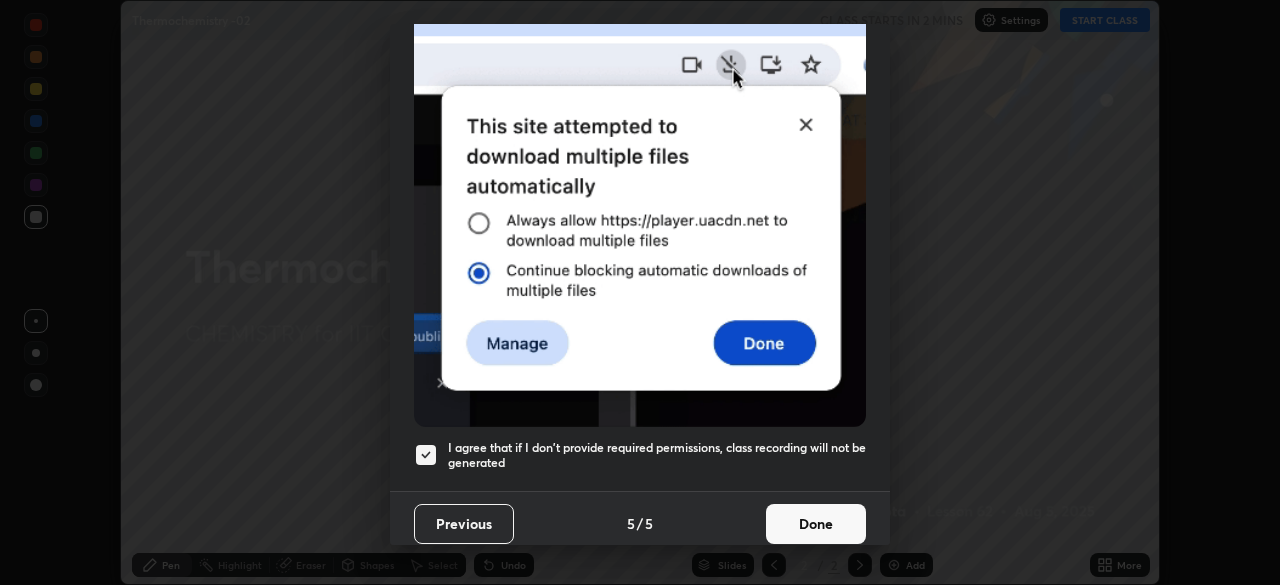 click on "Done" at bounding box center [816, 524] 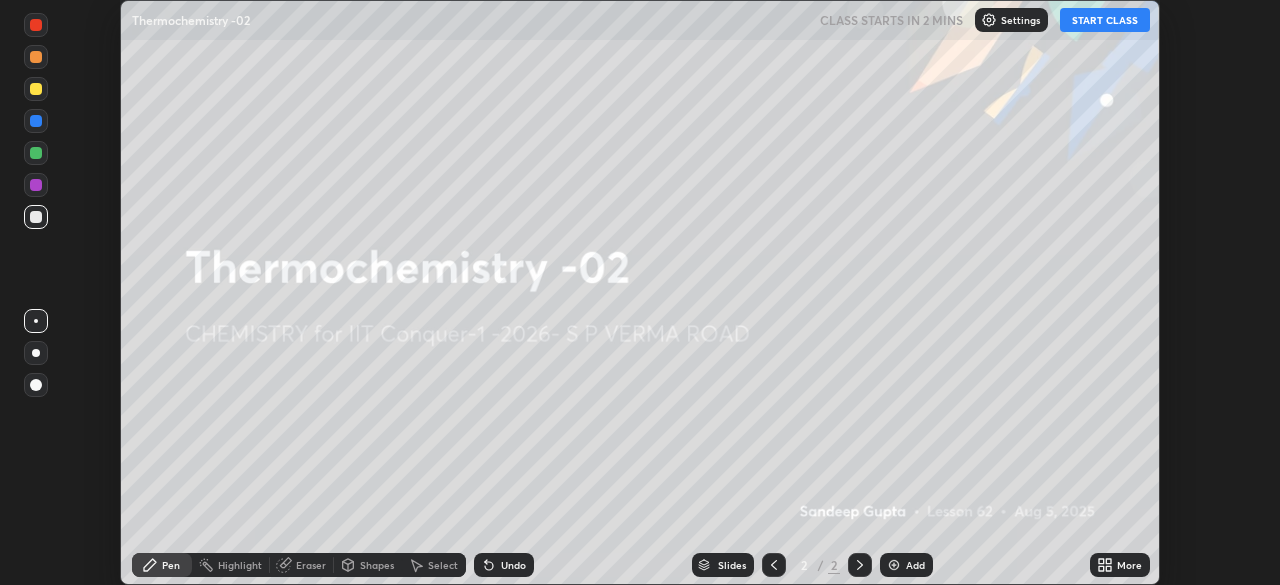 click 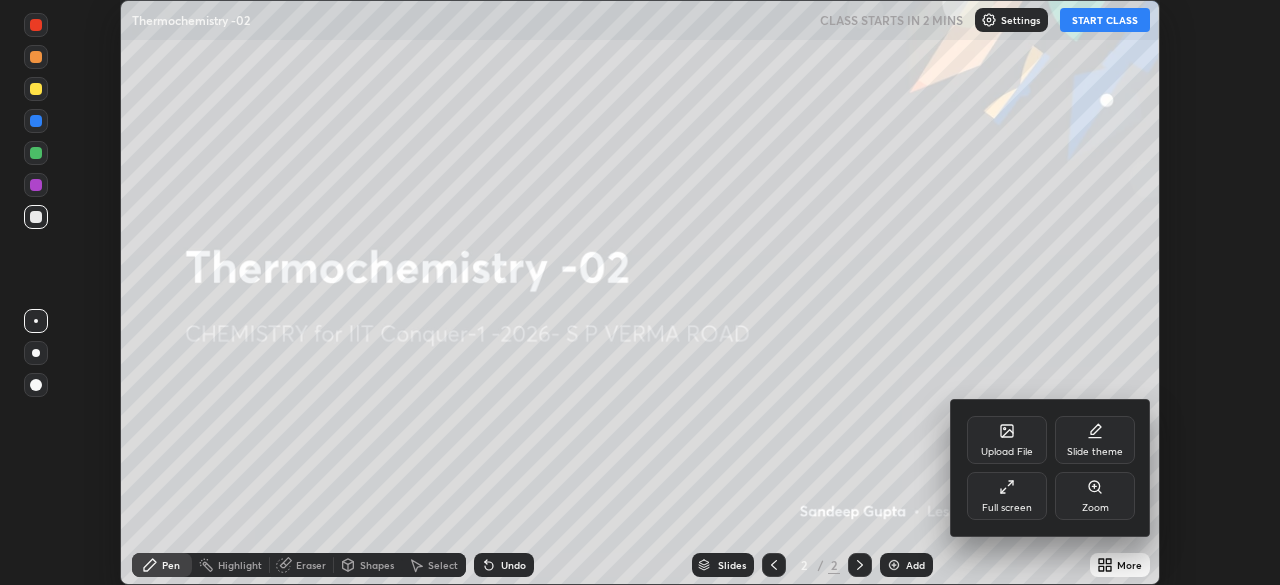 click on "Full screen" at bounding box center [1007, 496] 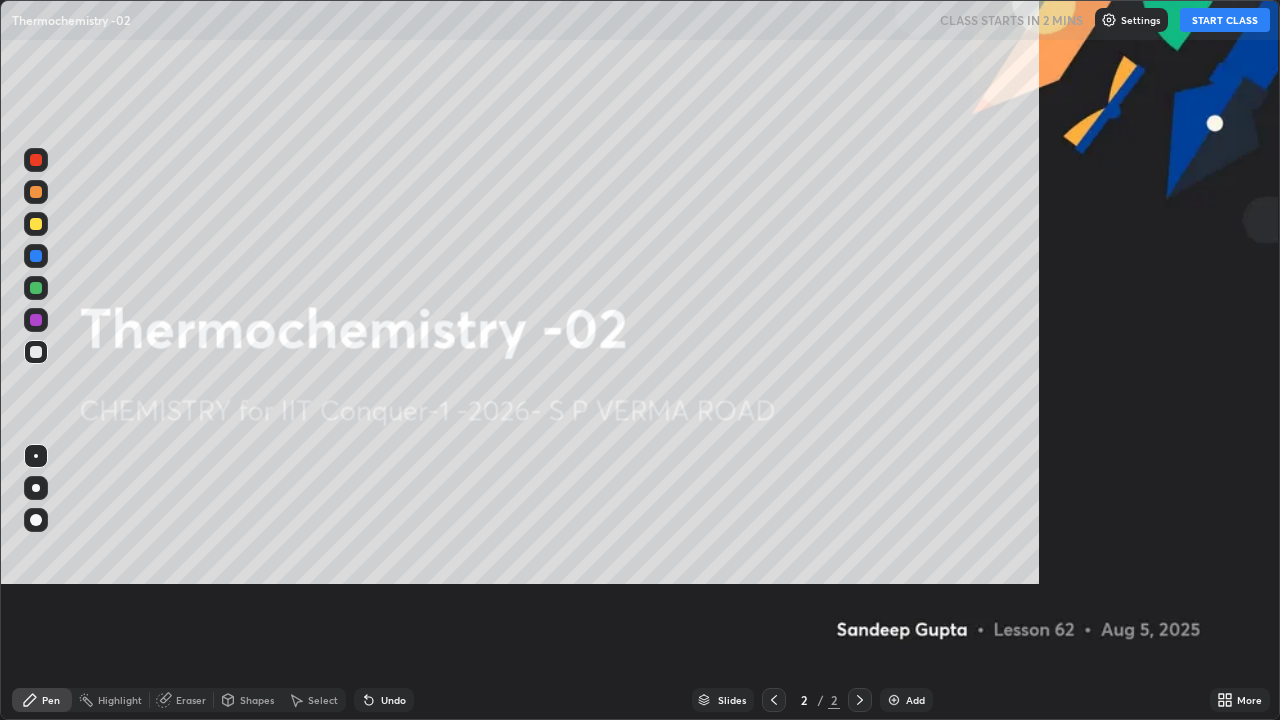 scroll, scrollTop: 99280, scrollLeft: 98720, axis: both 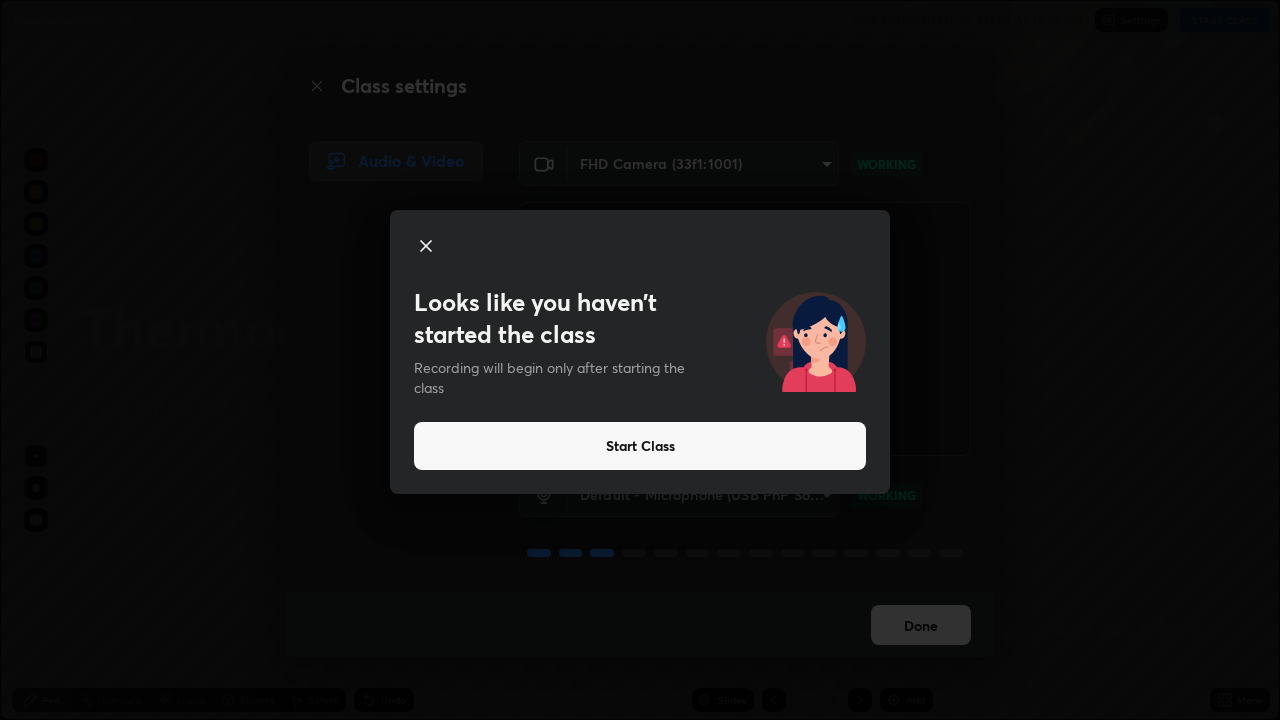 click 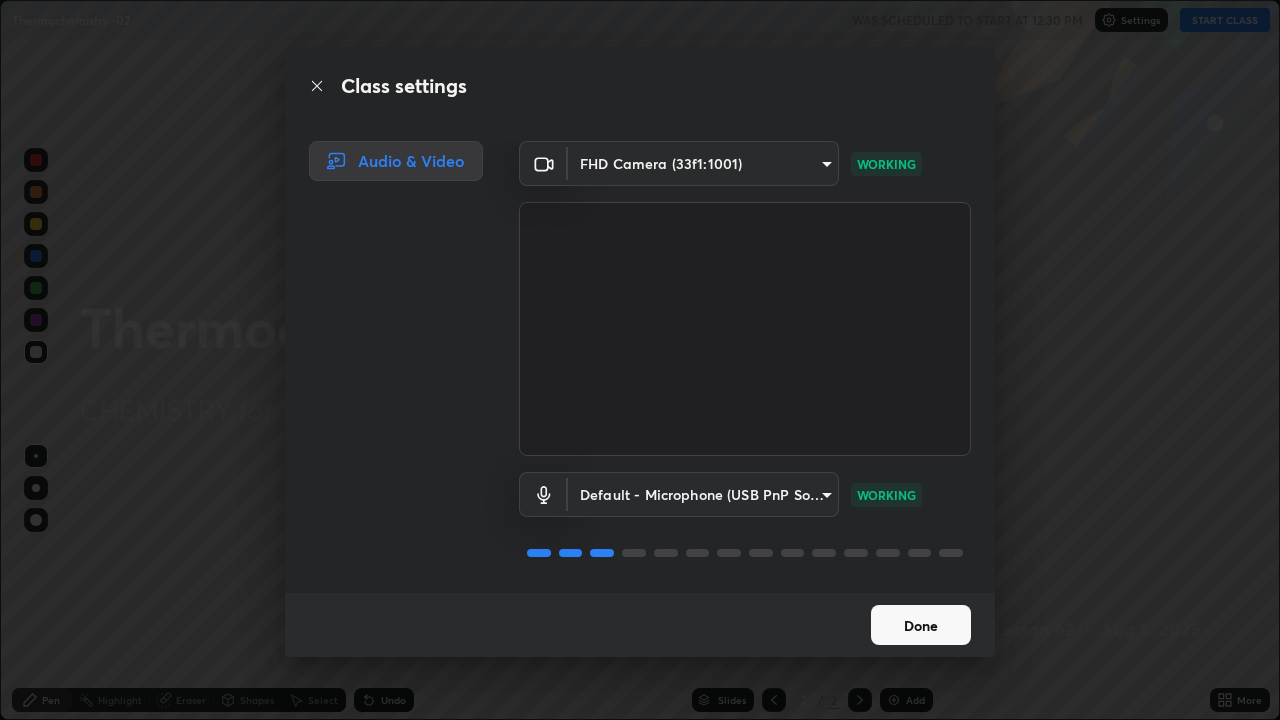 click on "Done" at bounding box center (921, 625) 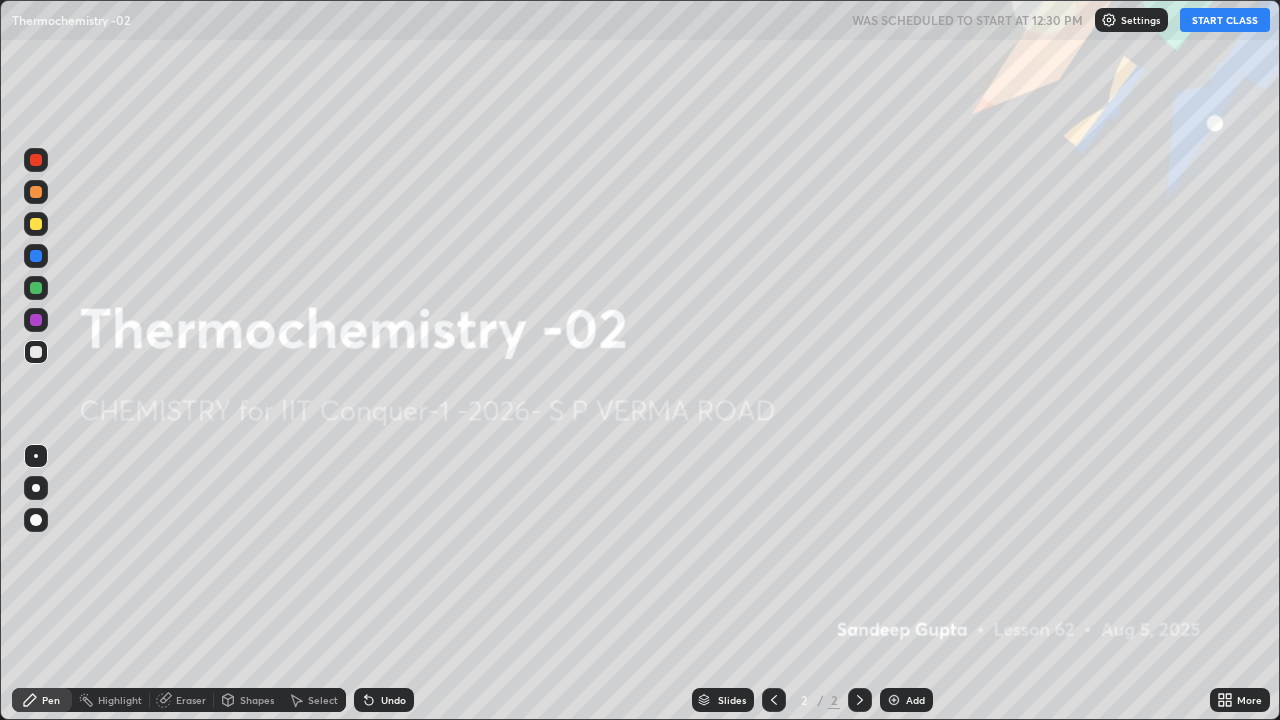click on "START CLASS" at bounding box center [1225, 20] 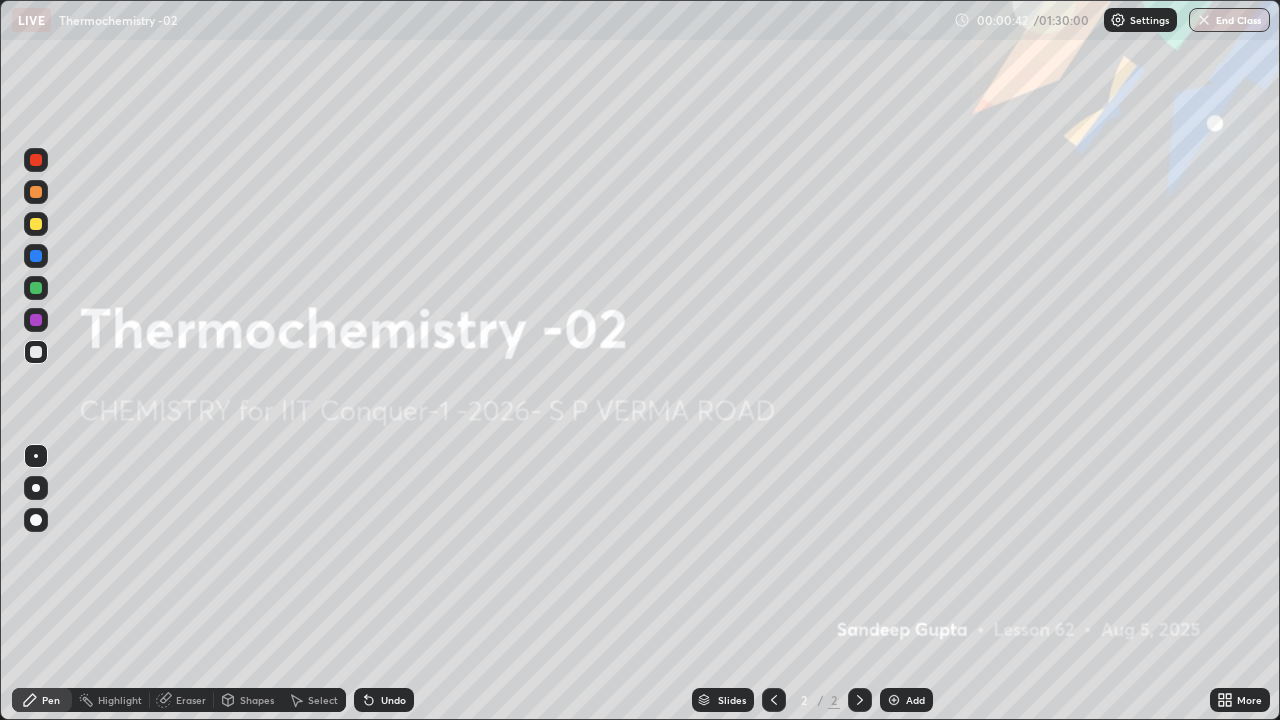 click at bounding box center (894, 700) 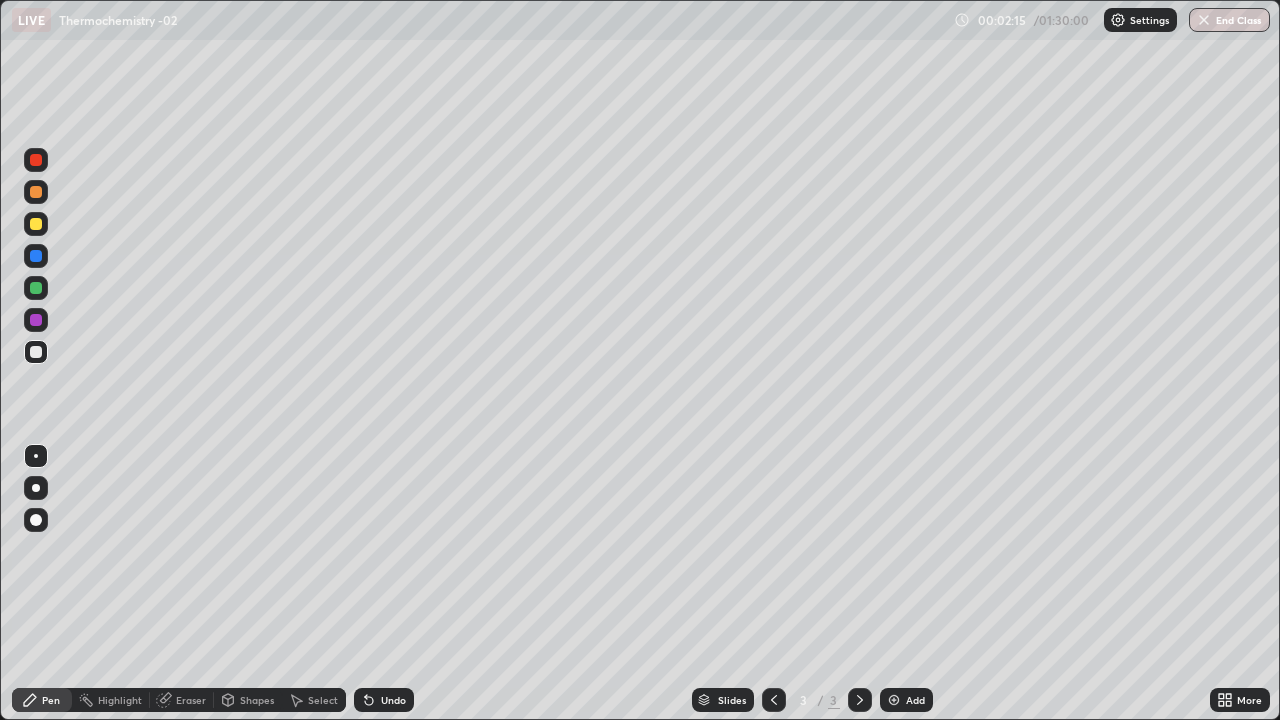 click on "Undo" at bounding box center [384, 700] 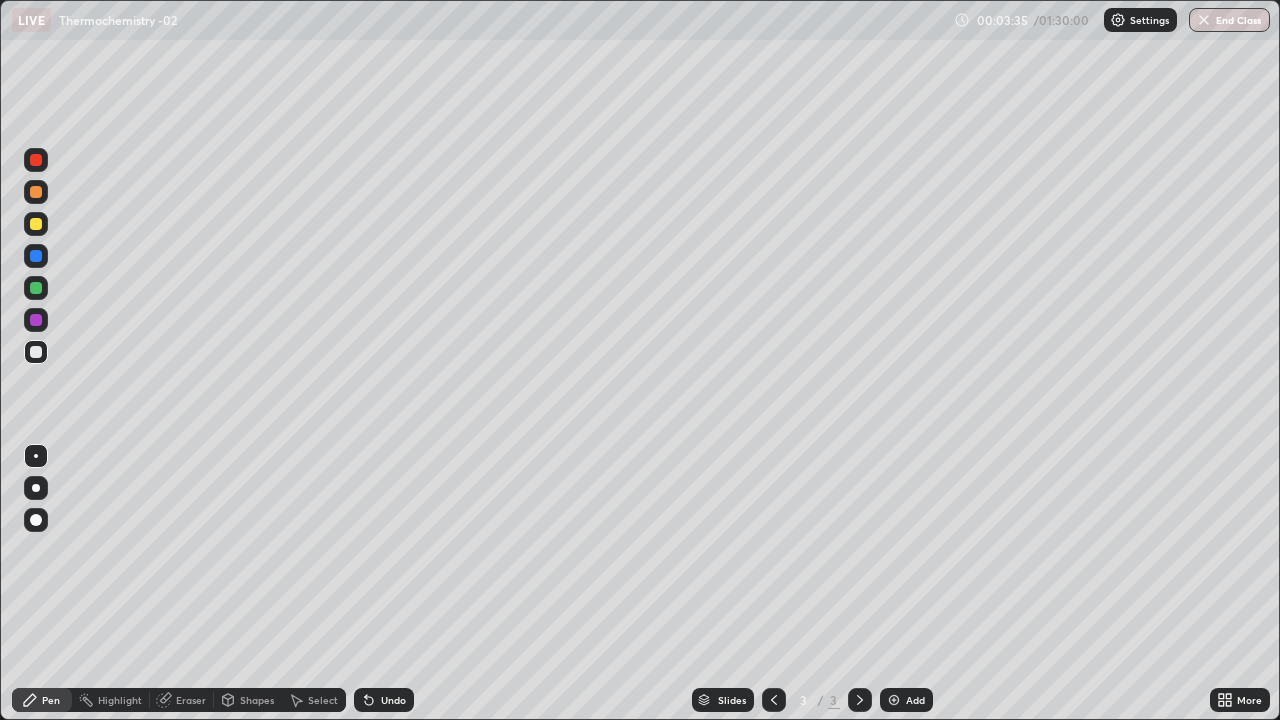 click 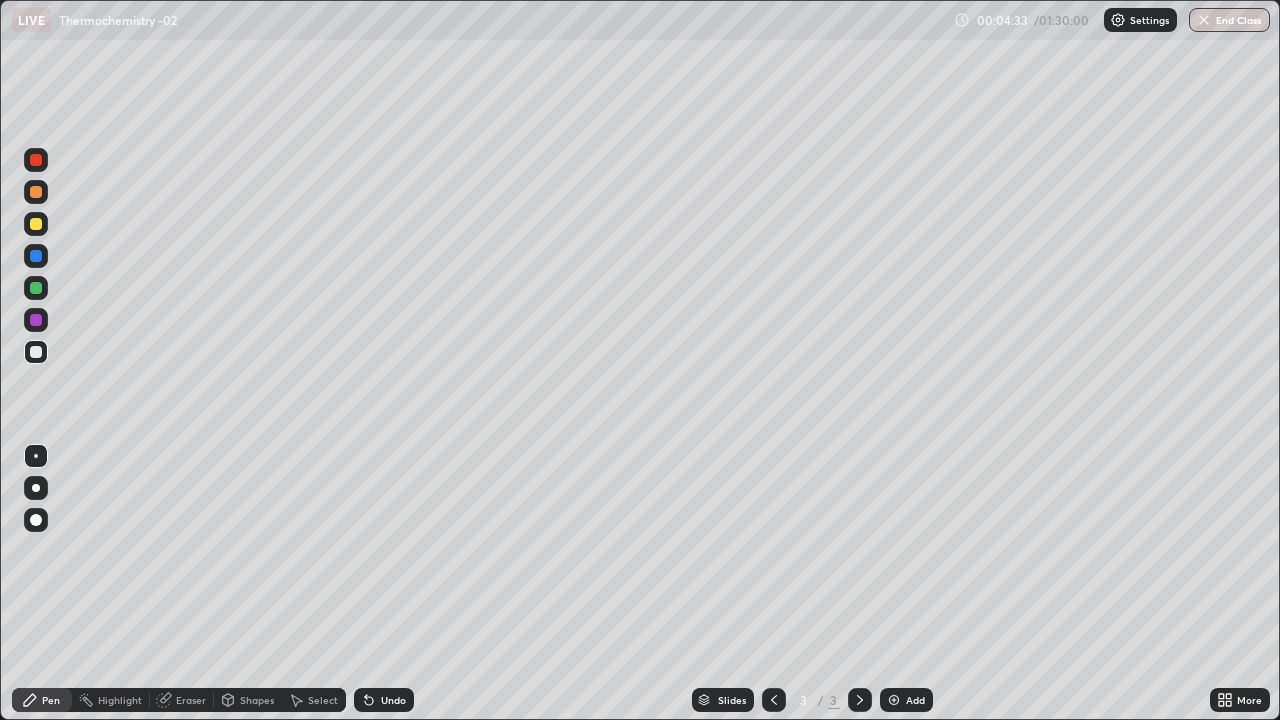 click on "Eraser" at bounding box center (191, 700) 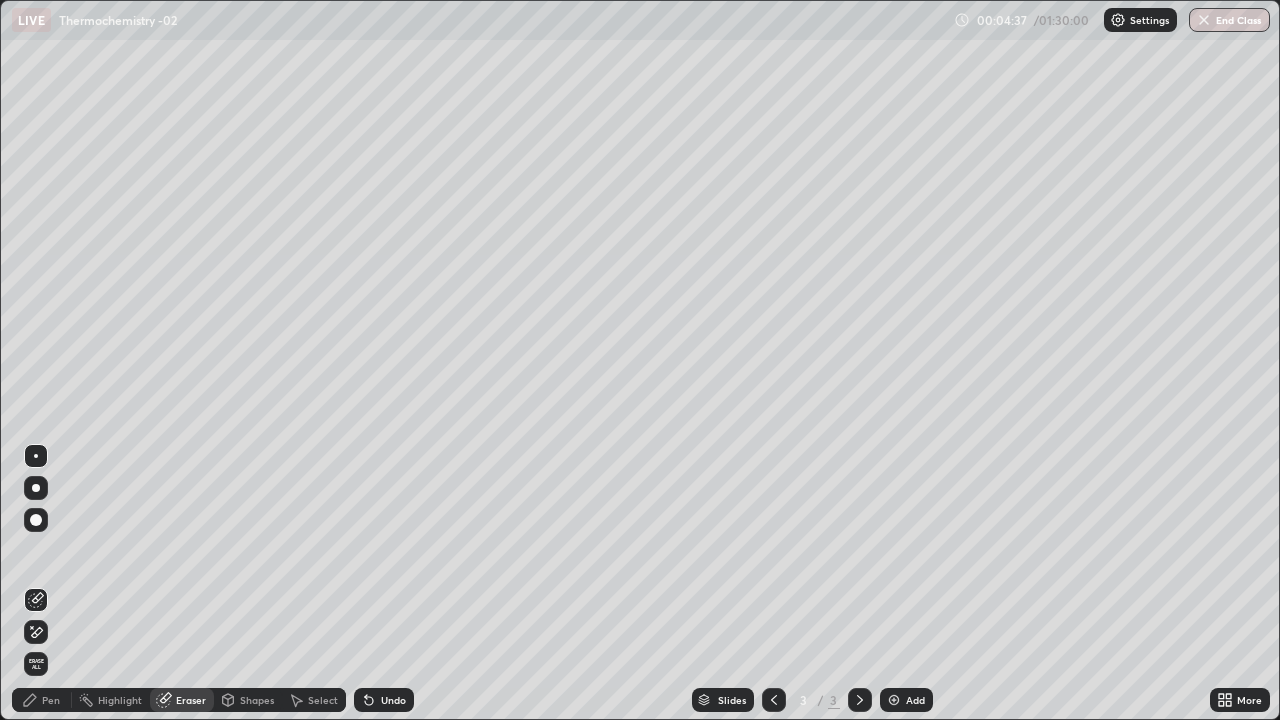 click on "Pen" at bounding box center (42, 700) 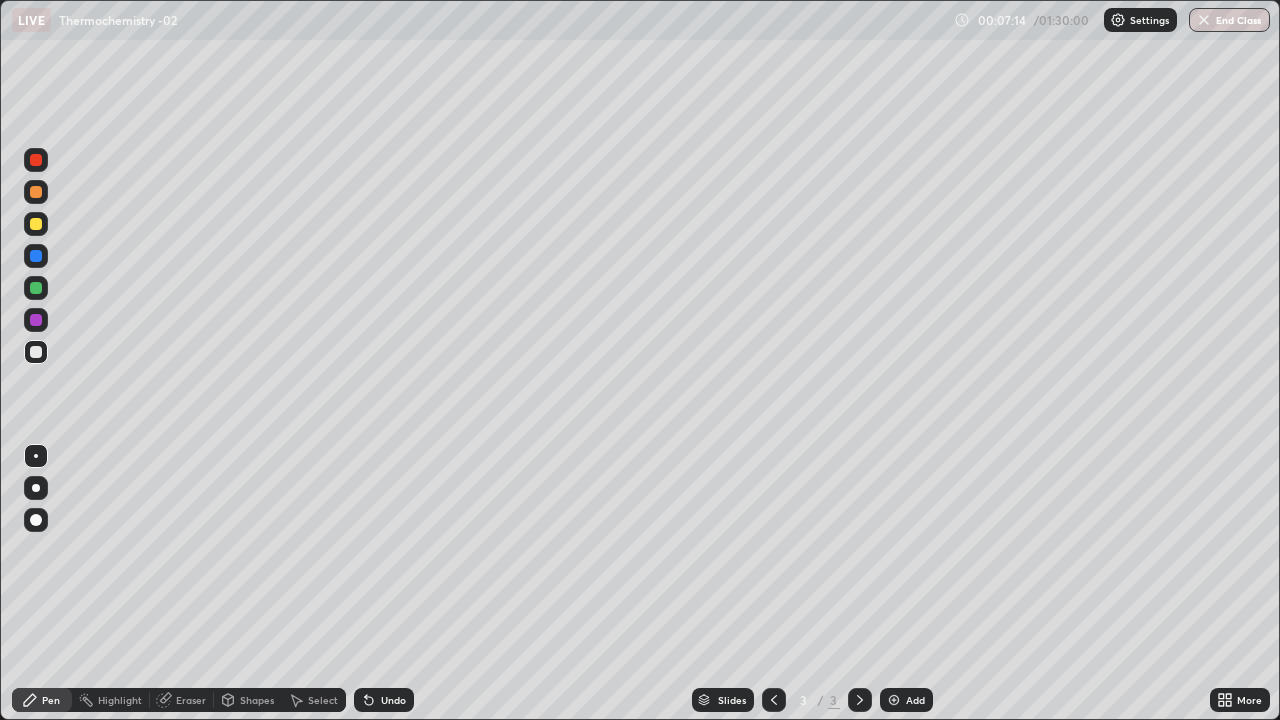 click at bounding box center [36, 224] 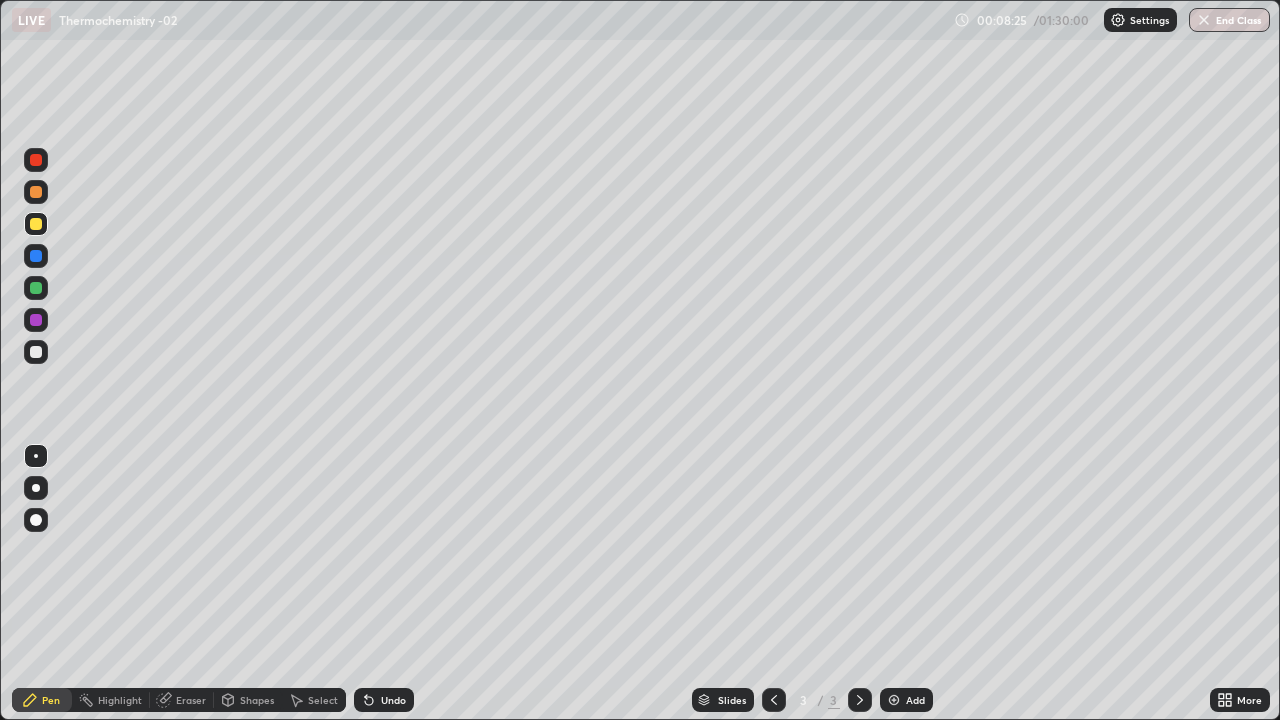 click on "Undo" at bounding box center [393, 700] 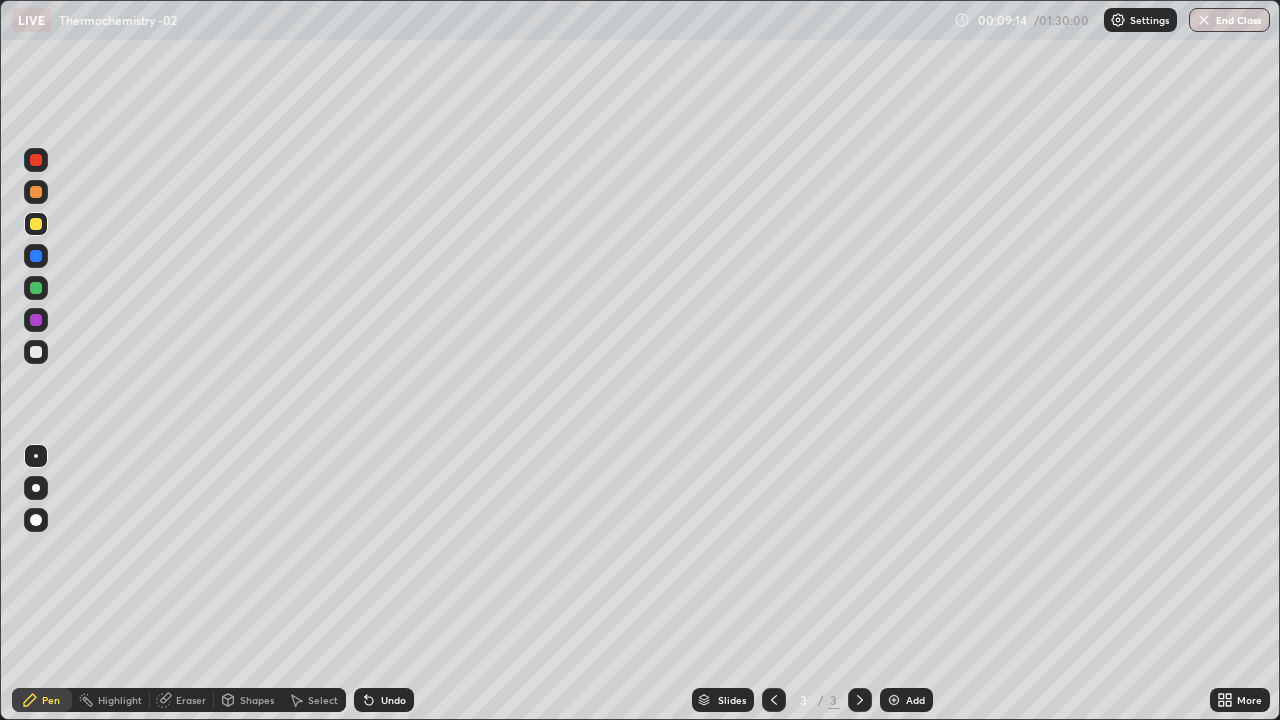 click on "Eraser" at bounding box center (191, 700) 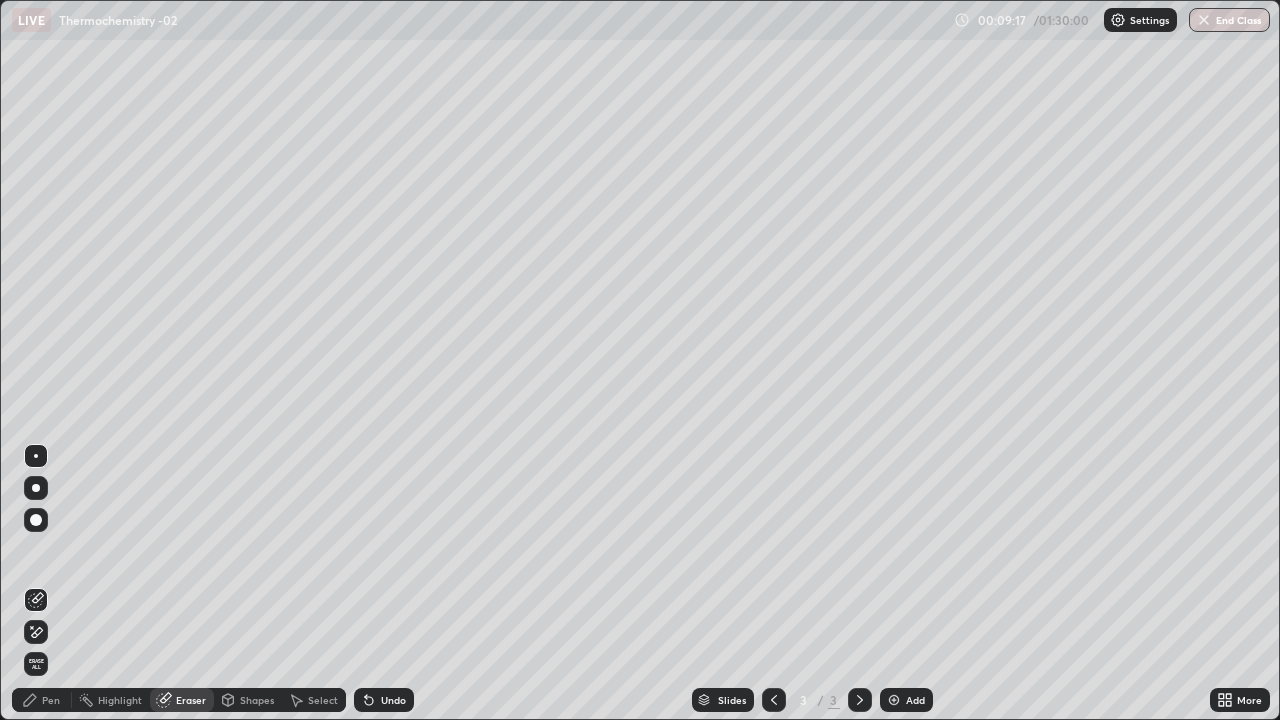 click 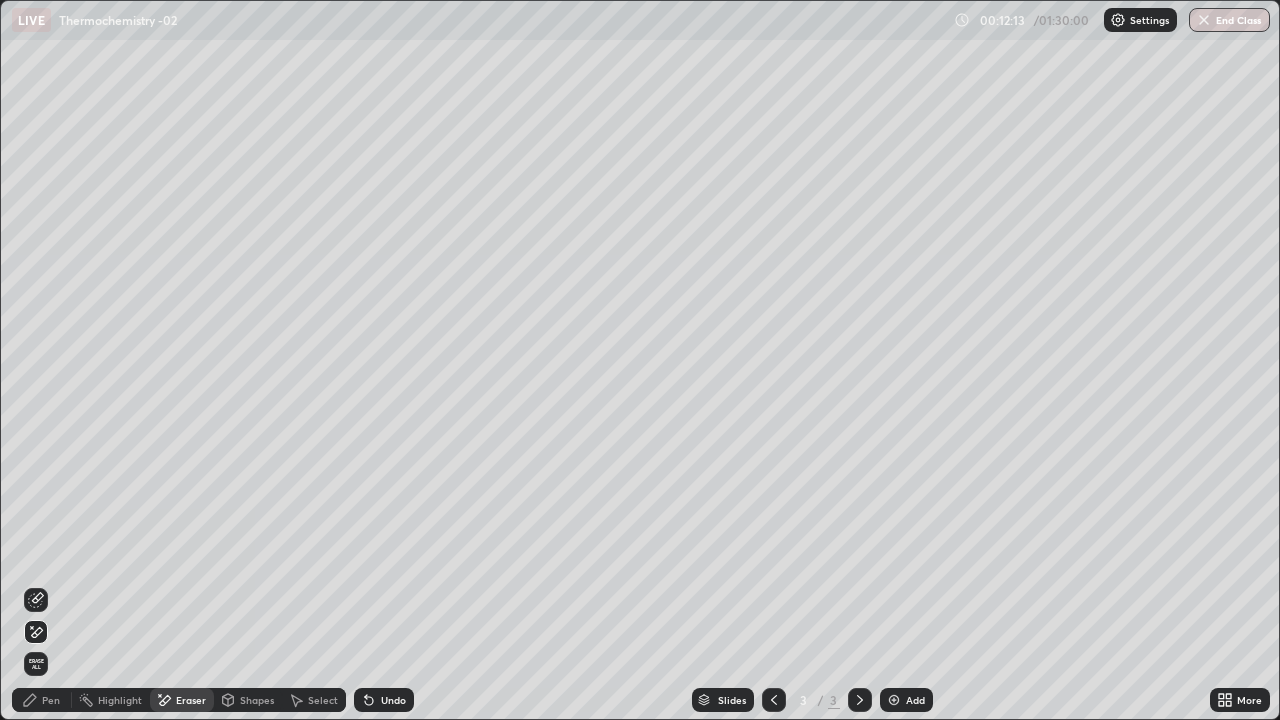 click at bounding box center (894, 700) 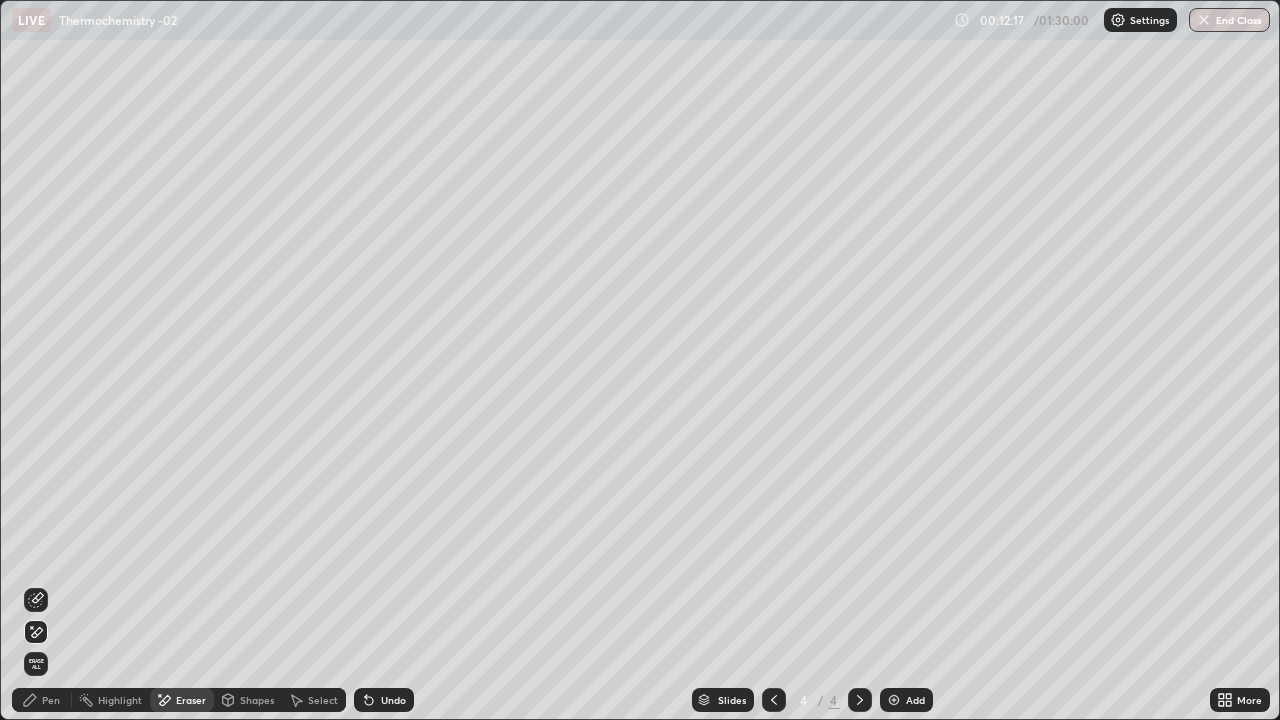 click on "Pen" at bounding box center [42, 700] 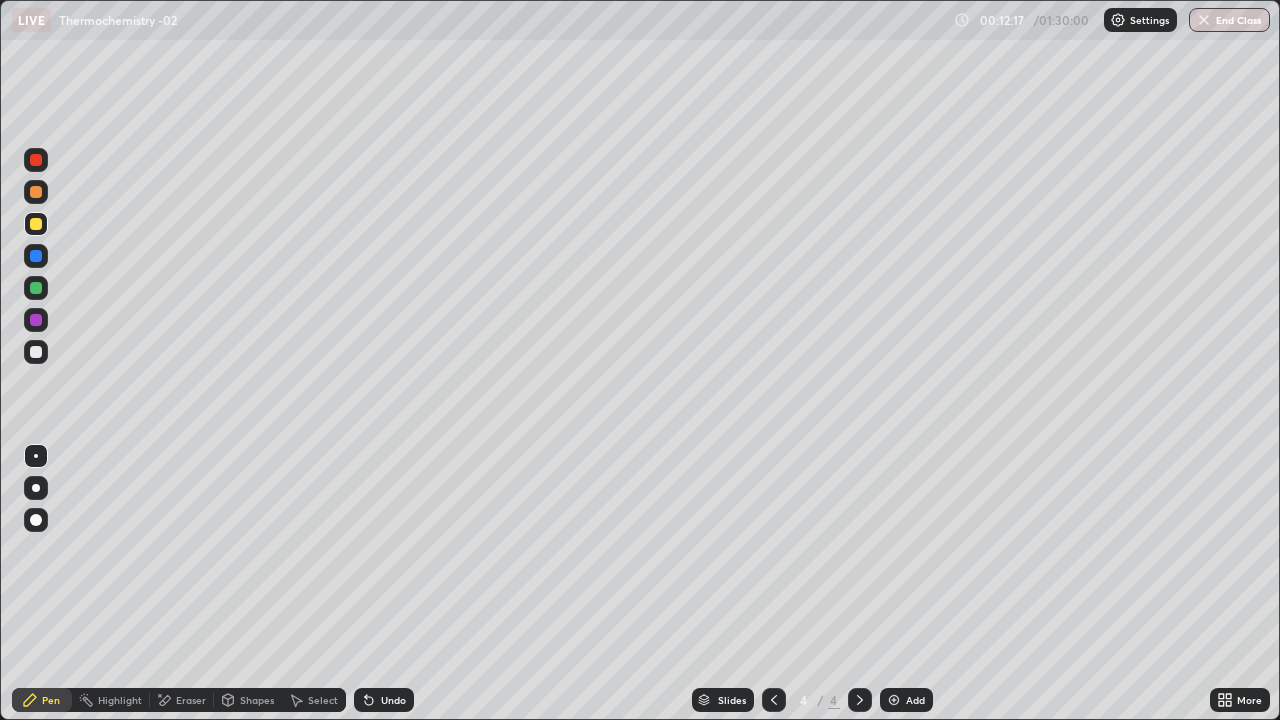 click on "Pen" at bounding box center (51, 700) 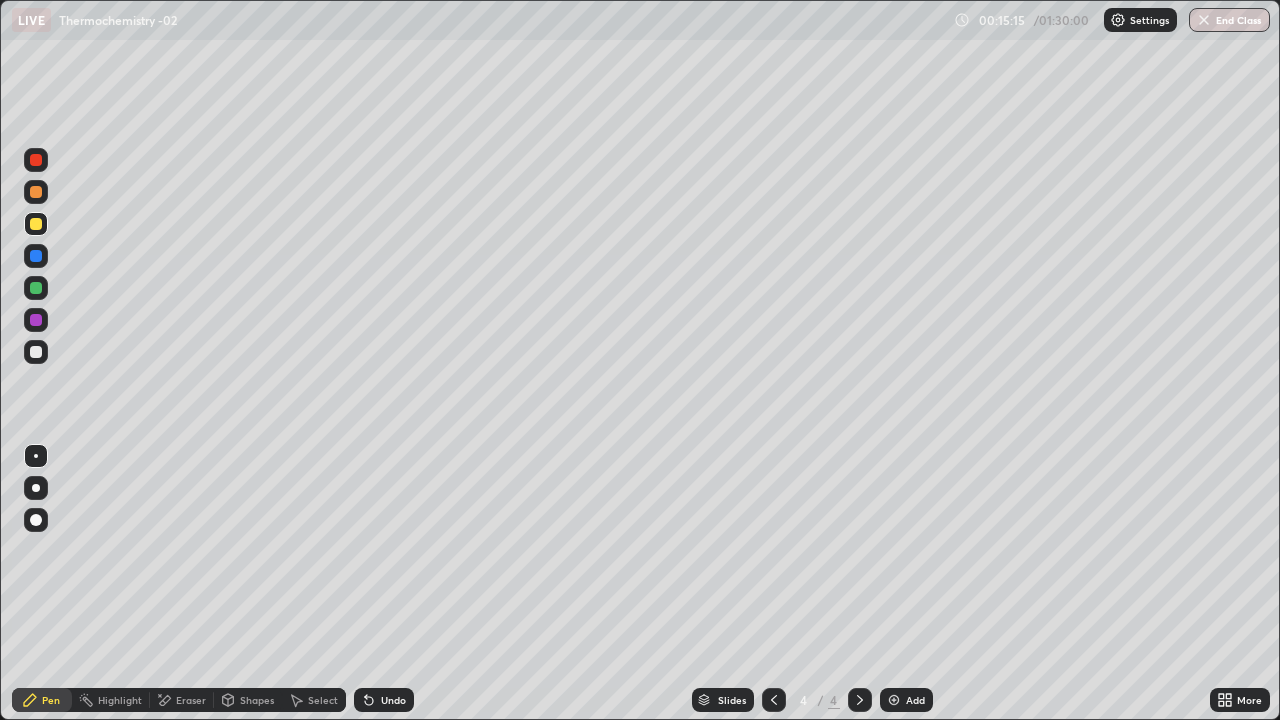 click on "Add" at bounding box center [906, 700] 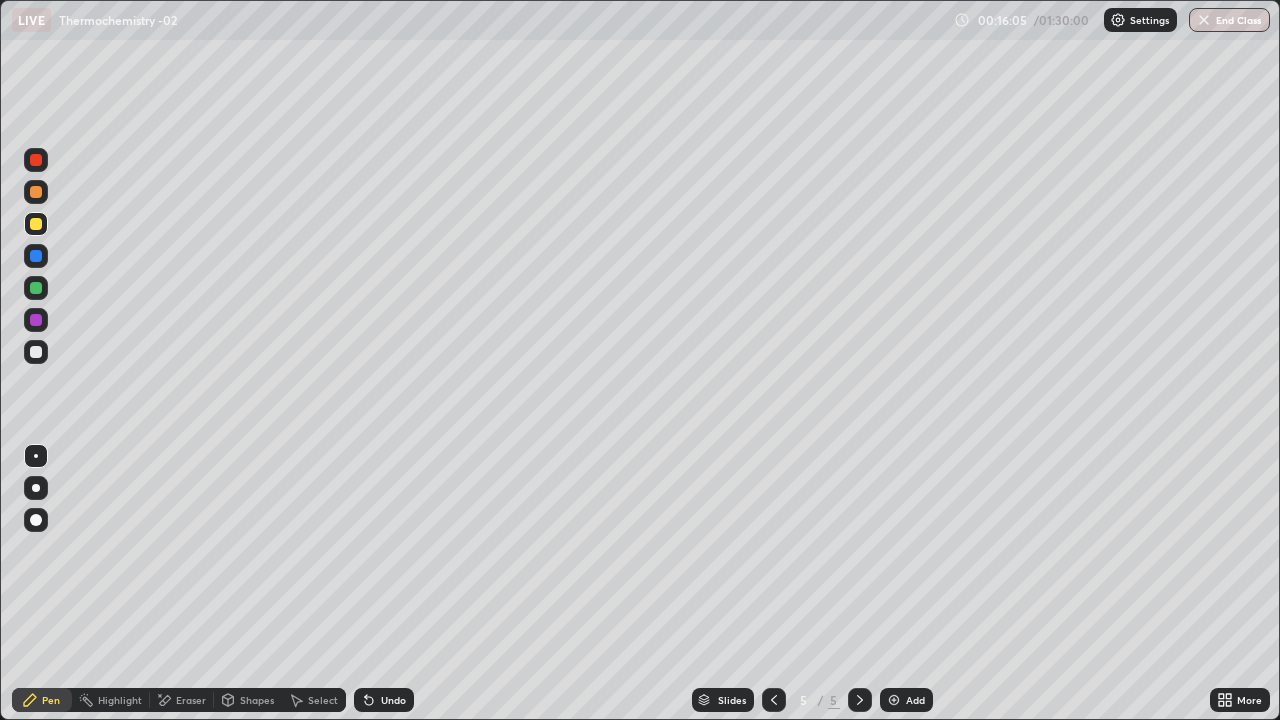 click at bounding box center (36, 224) 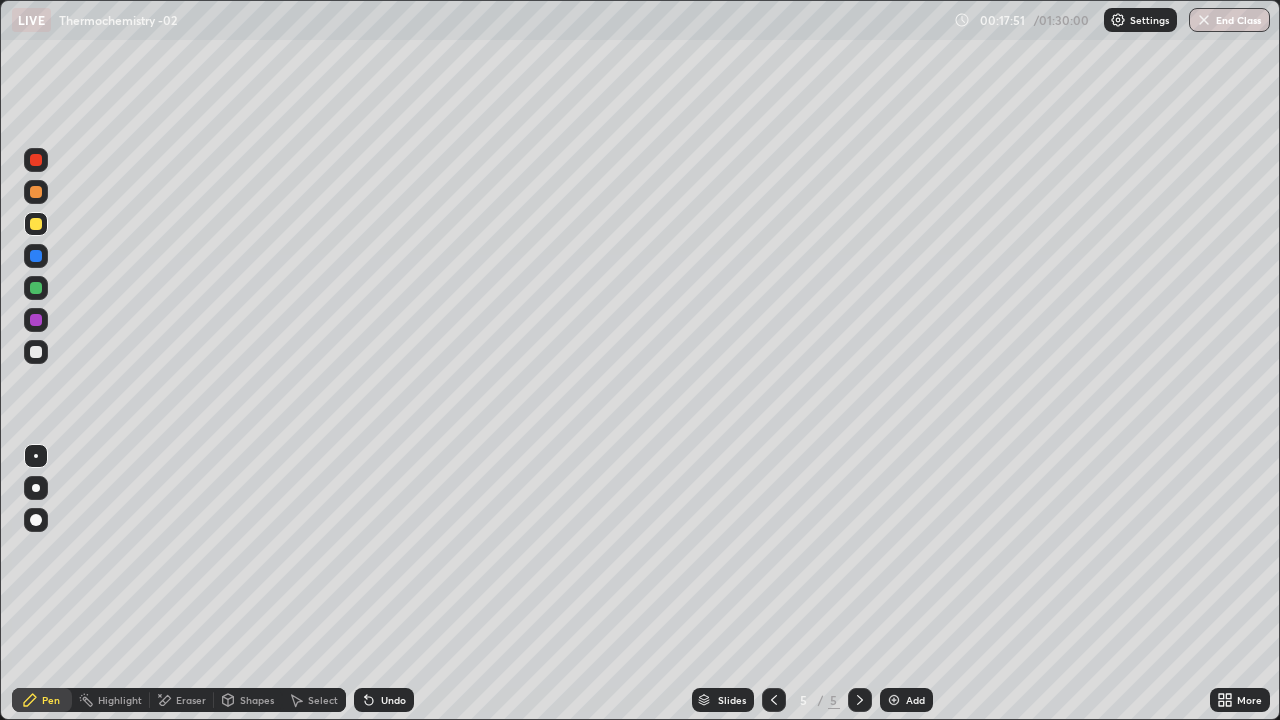 click at bounding box center [36, 352] 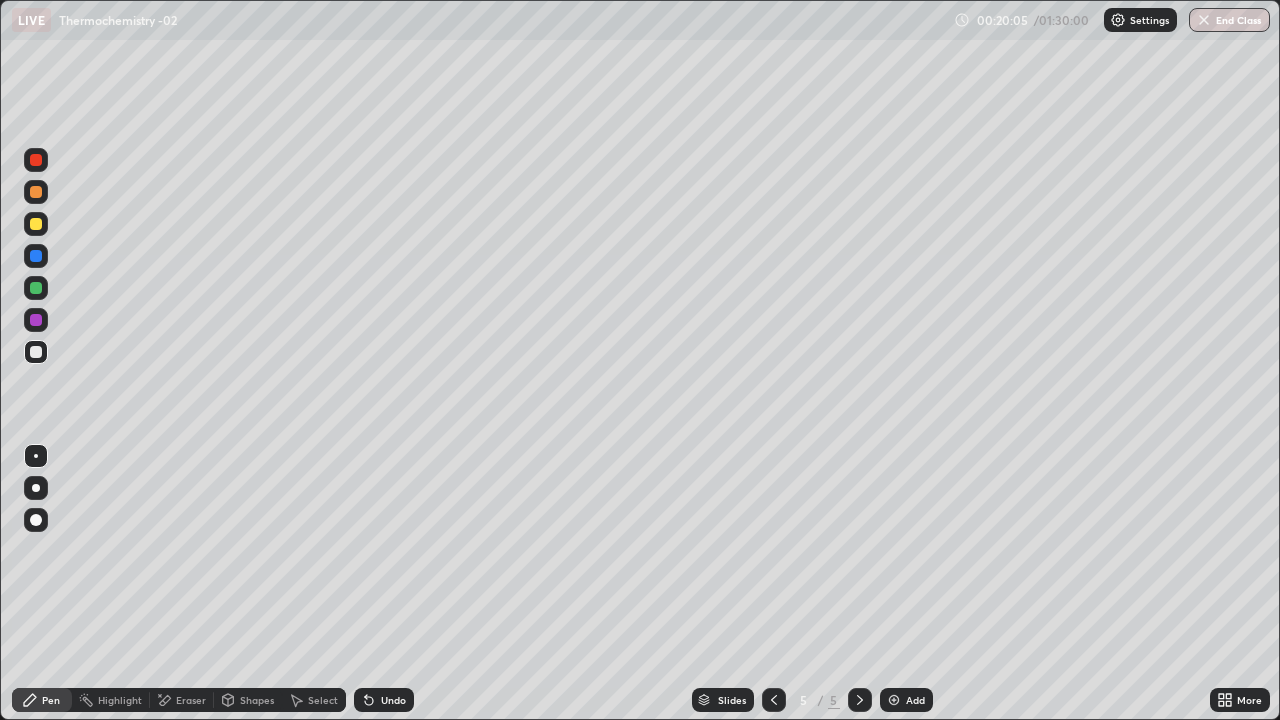 click on "Eraser" at bounding box center (191, 700) 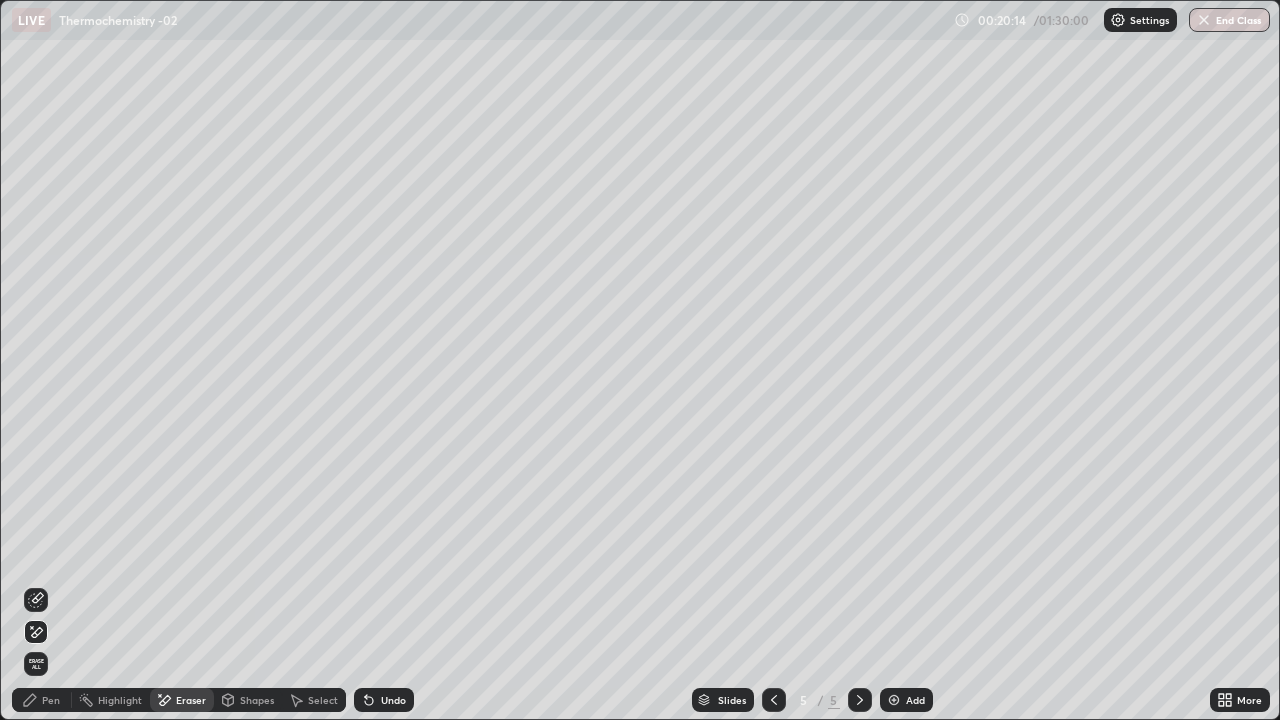 click on "Pen" at bounding box center (51, 700) 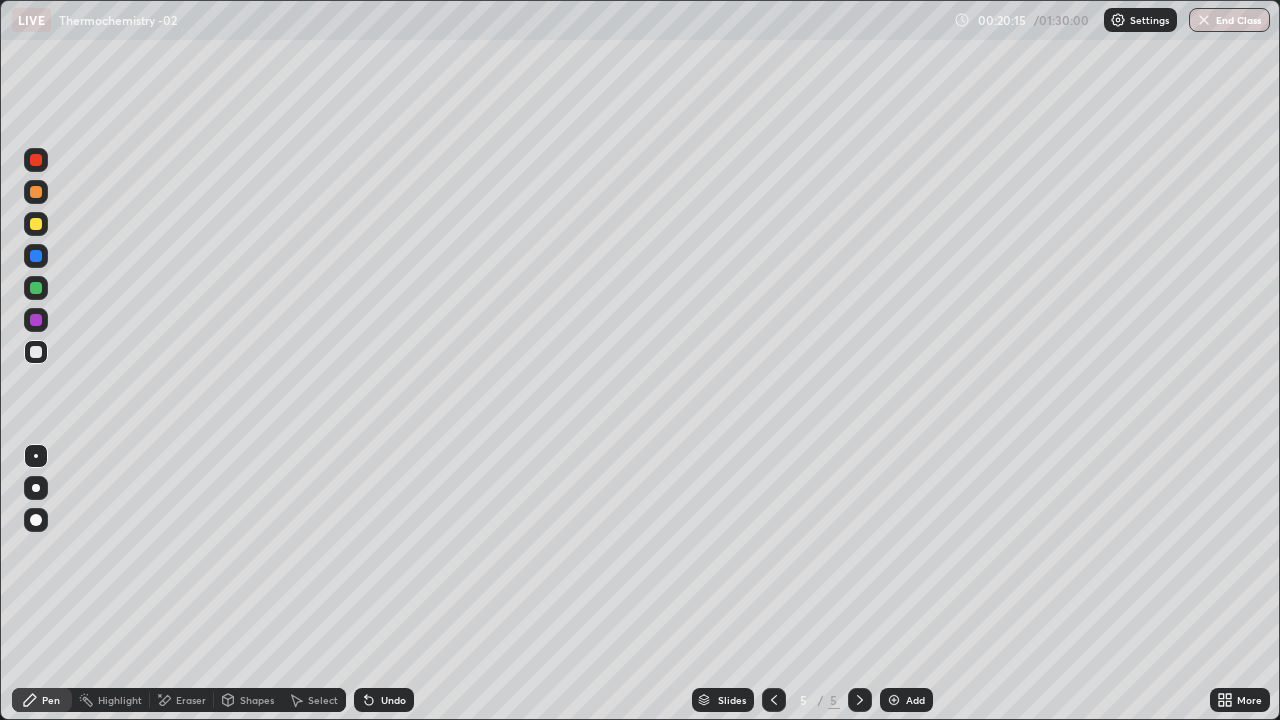 click at bounding box center (36, 352) 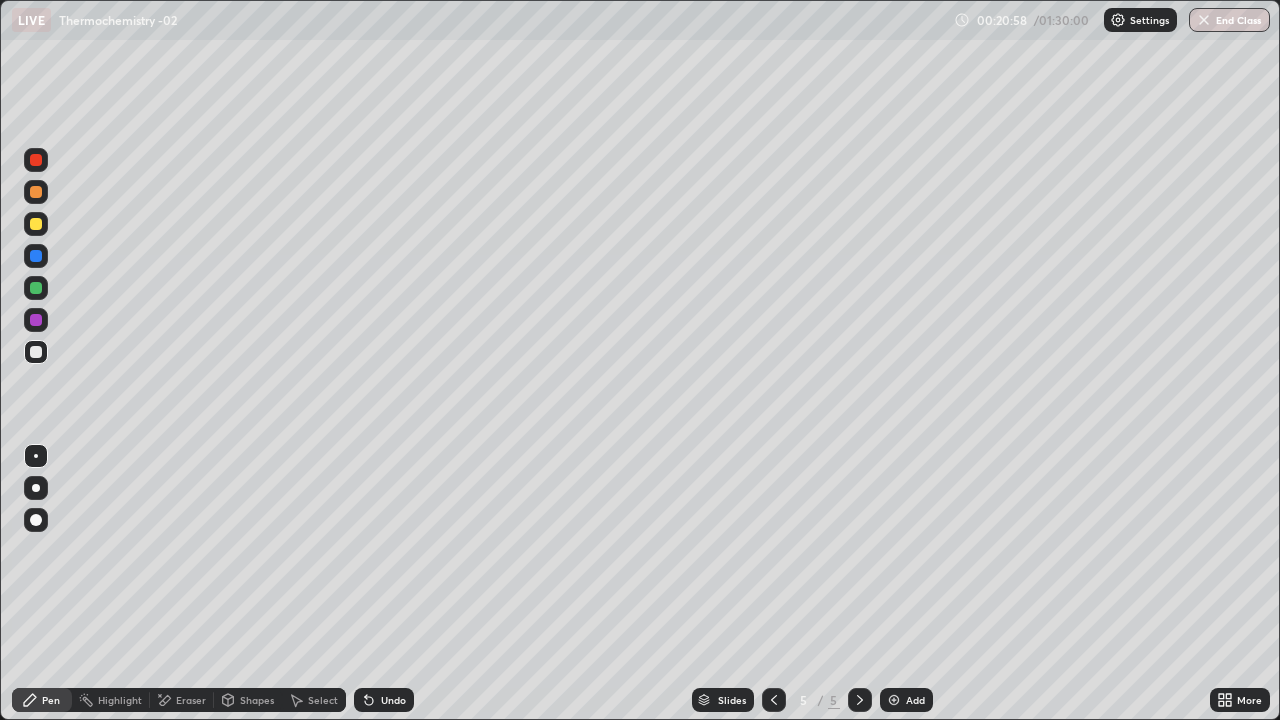 click on "Eraser" at bounding box center [191, 700] 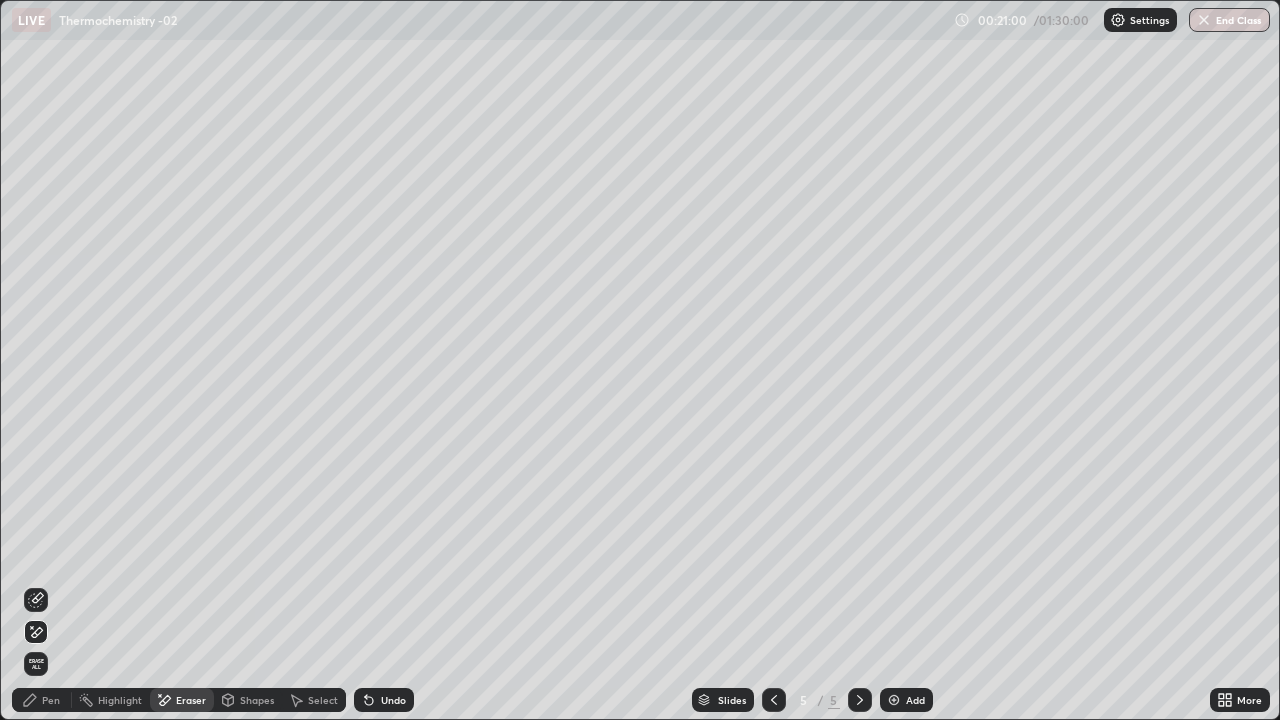 click on "Pen" at bounding box center [51, 700] 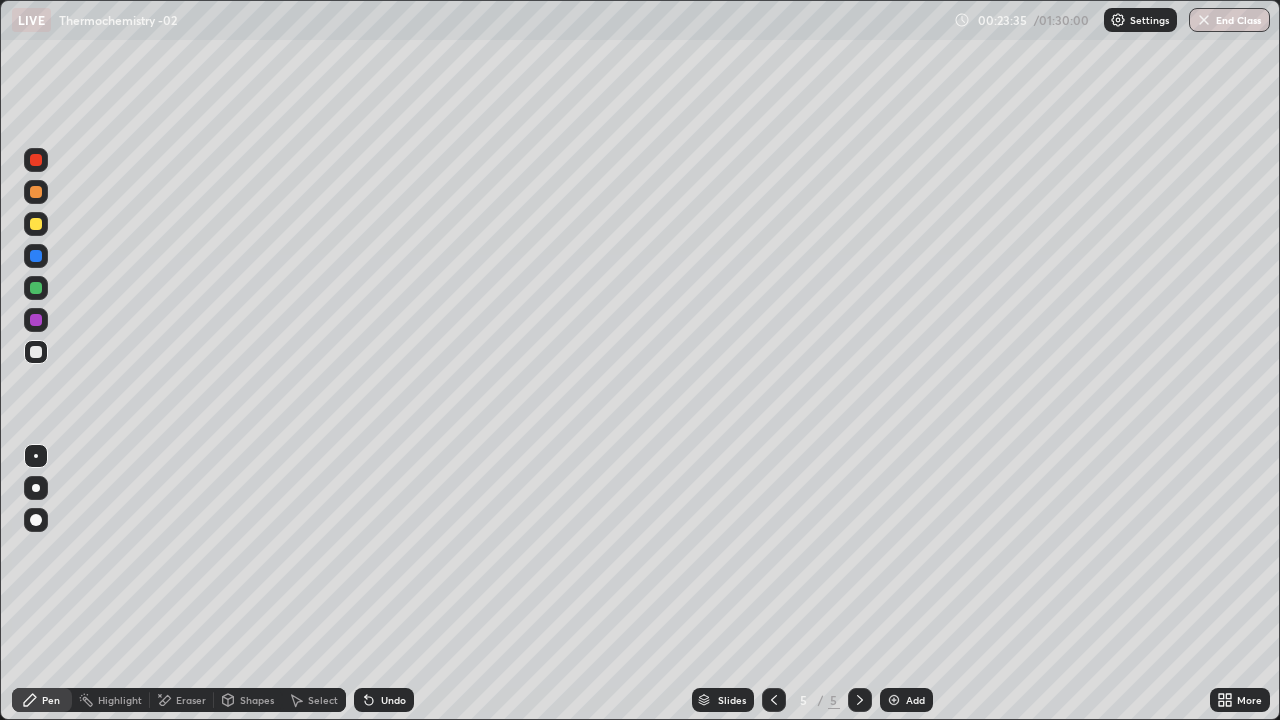 click at bounding box center [36, 224] 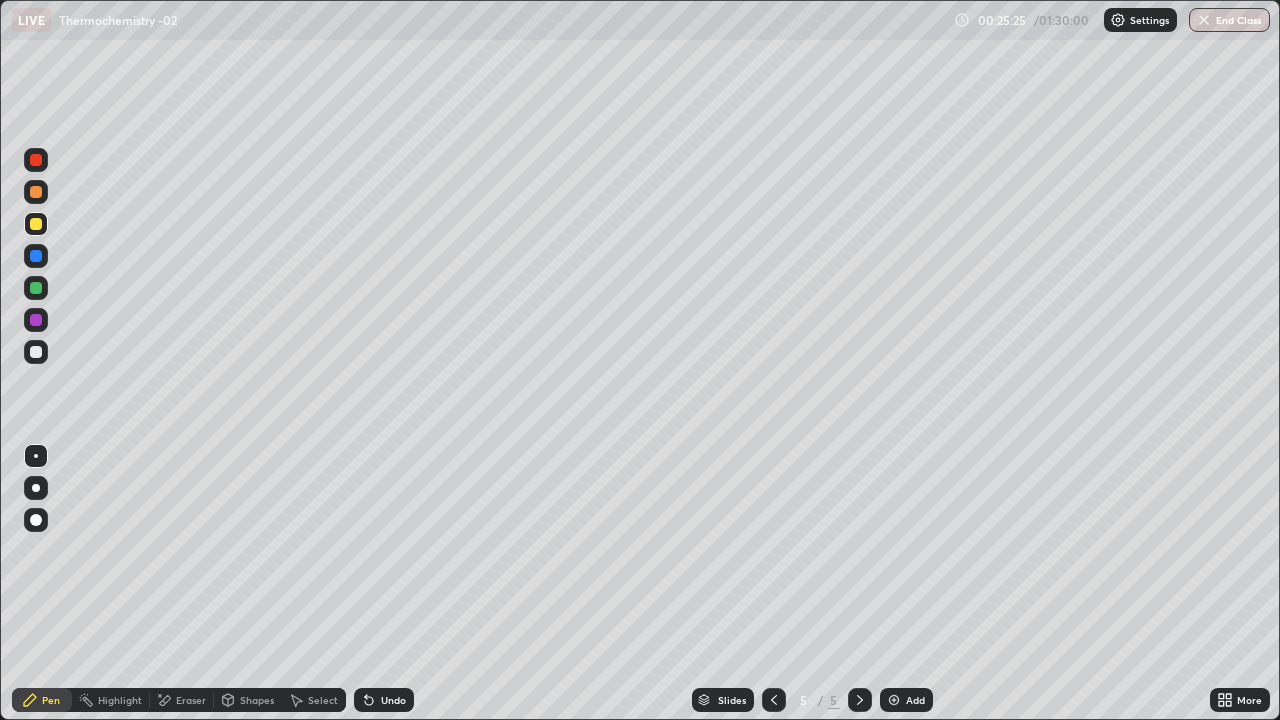 click at bounding box center (894, 700) 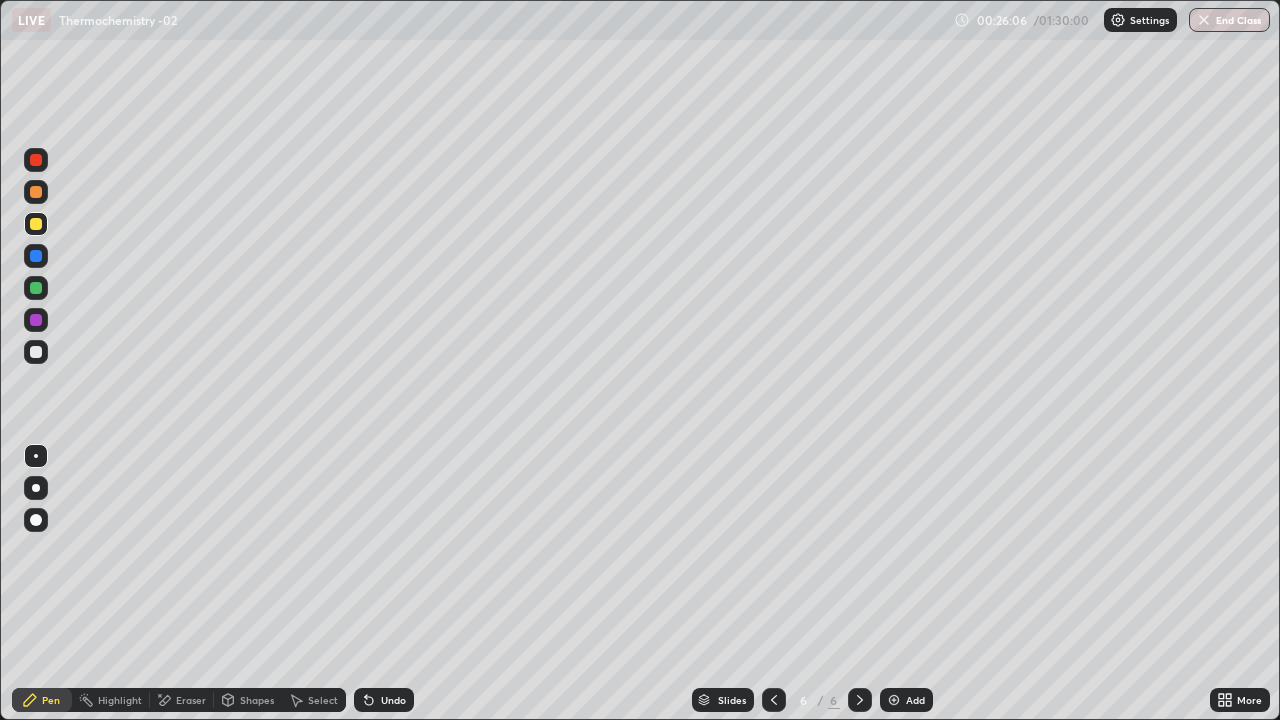 click on "Undo" at bounding box center [384, 700] 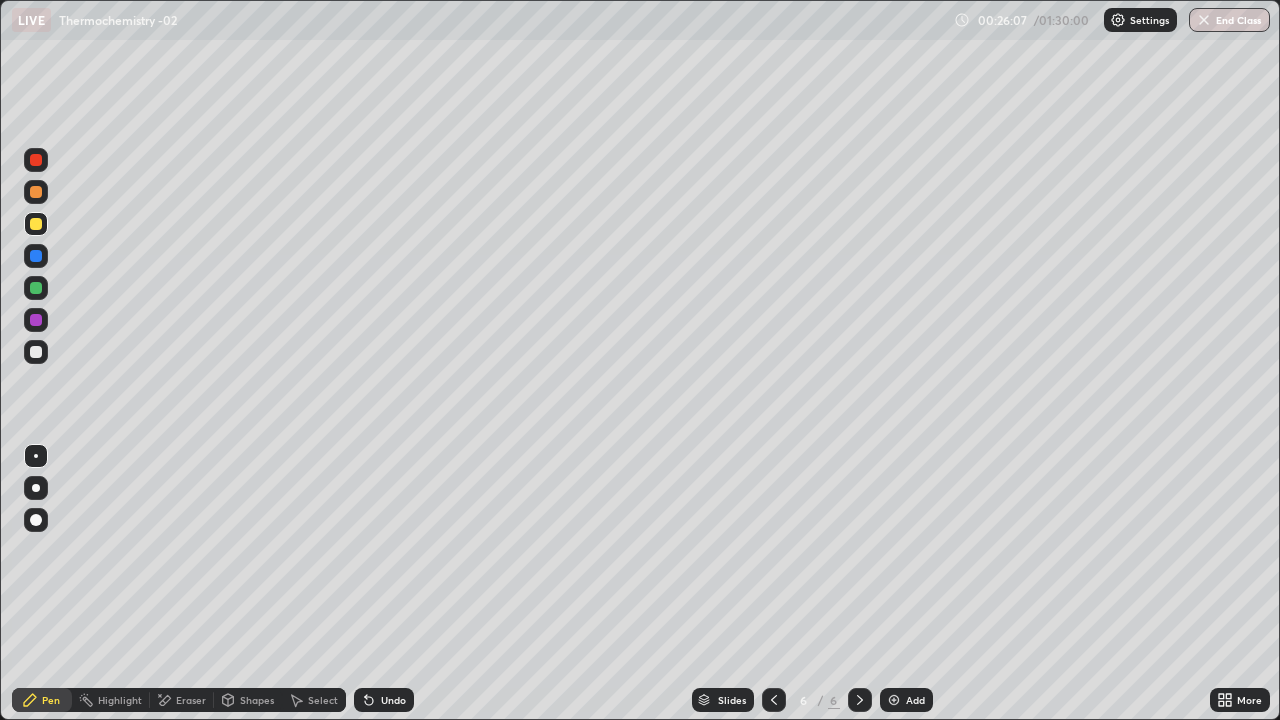 click on "Undo" at bounding box center [384, 700] 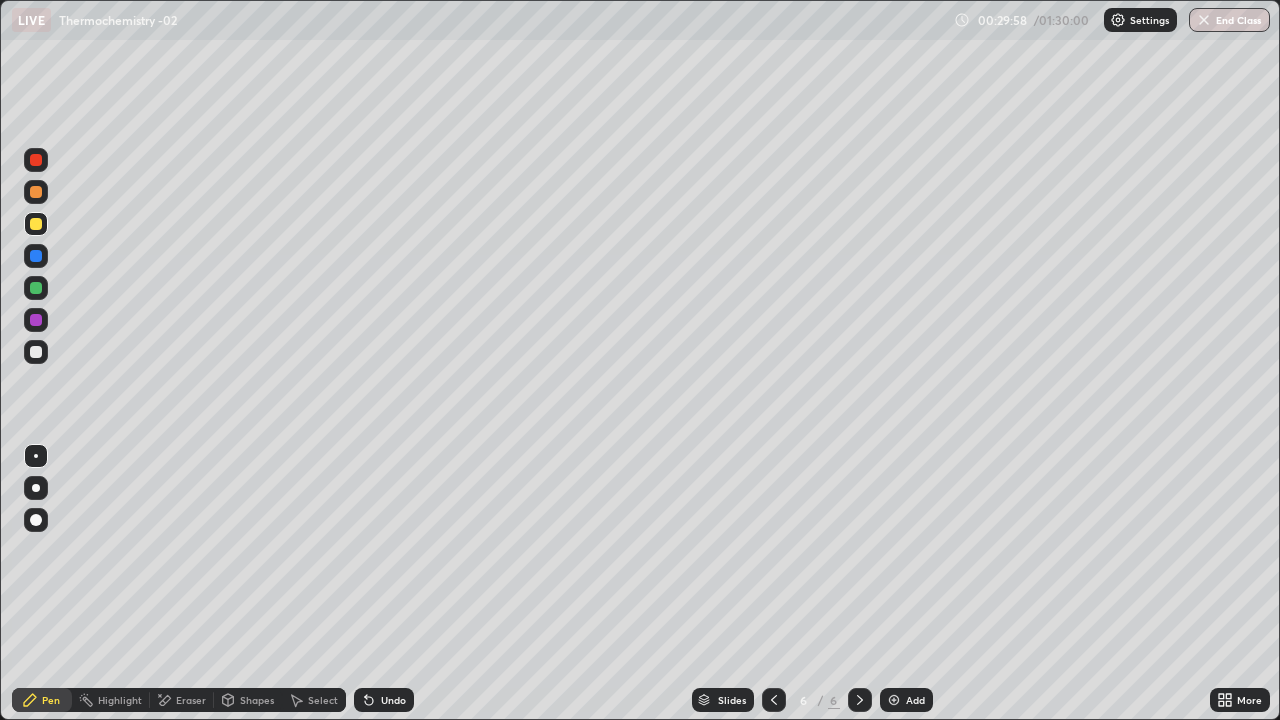 click at bounding box center [36, 352] 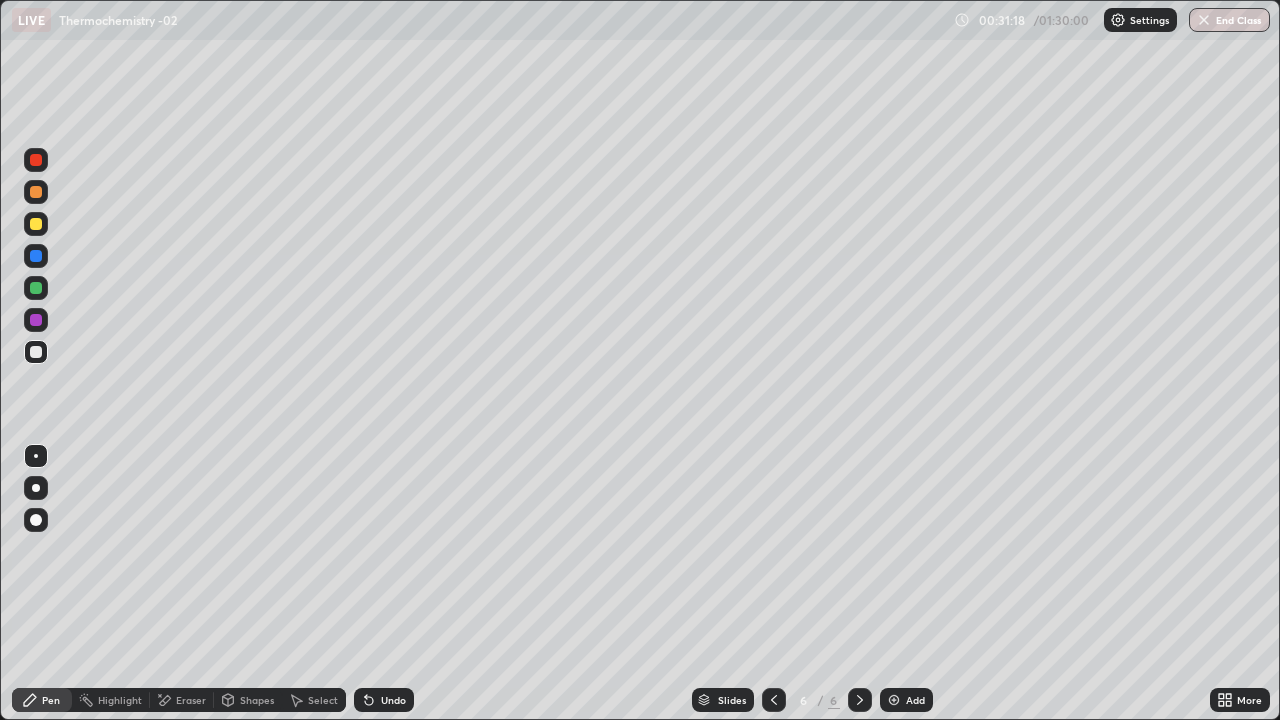click 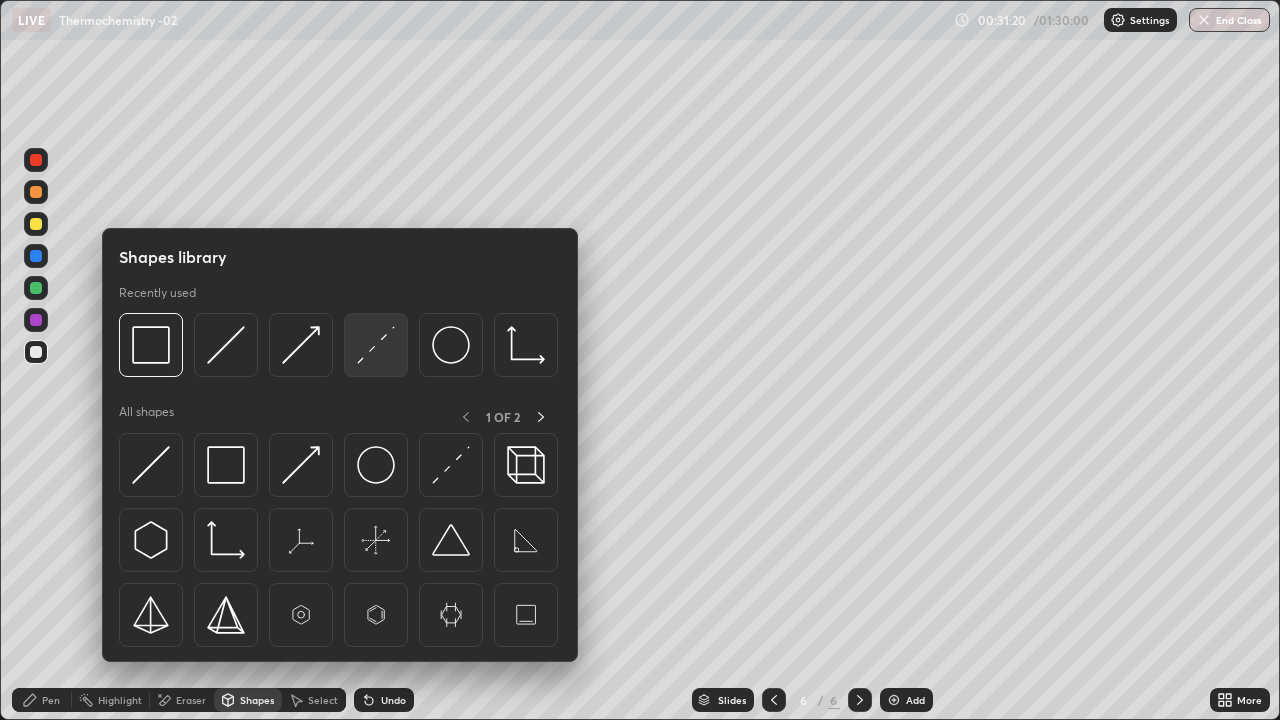 click at bounding box center (376, 345) 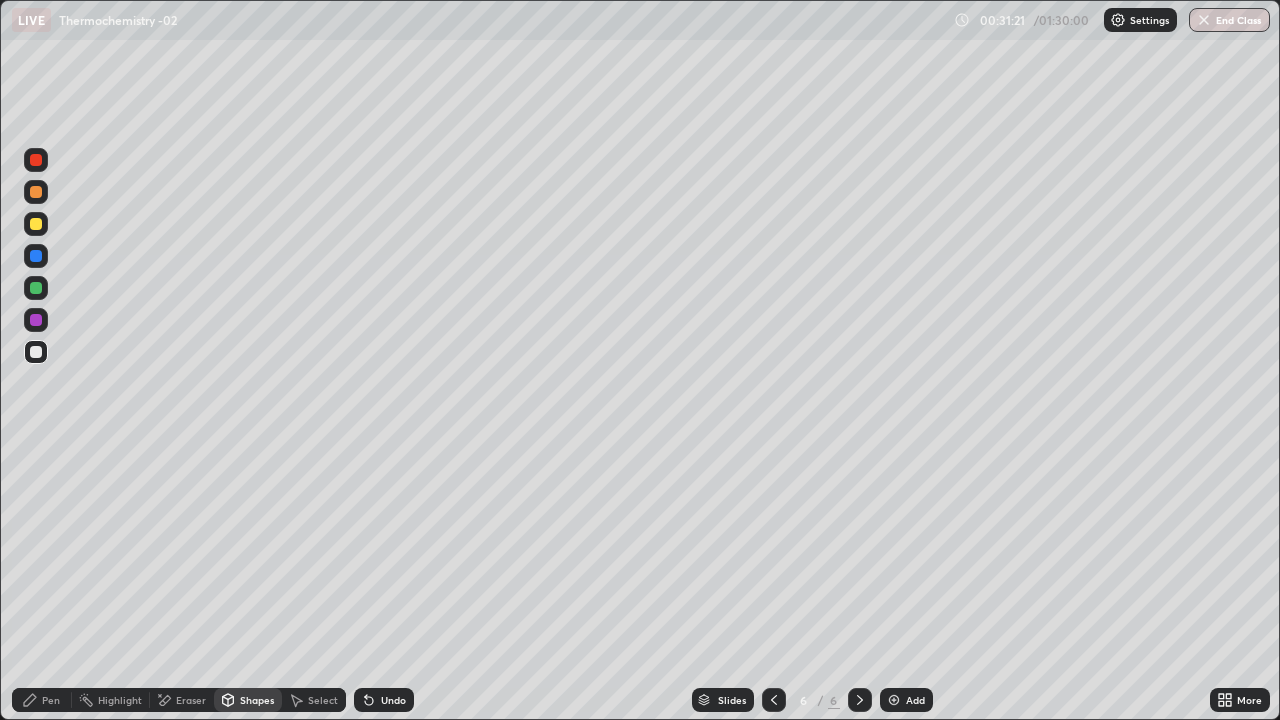click at bounding box center (36, 288) 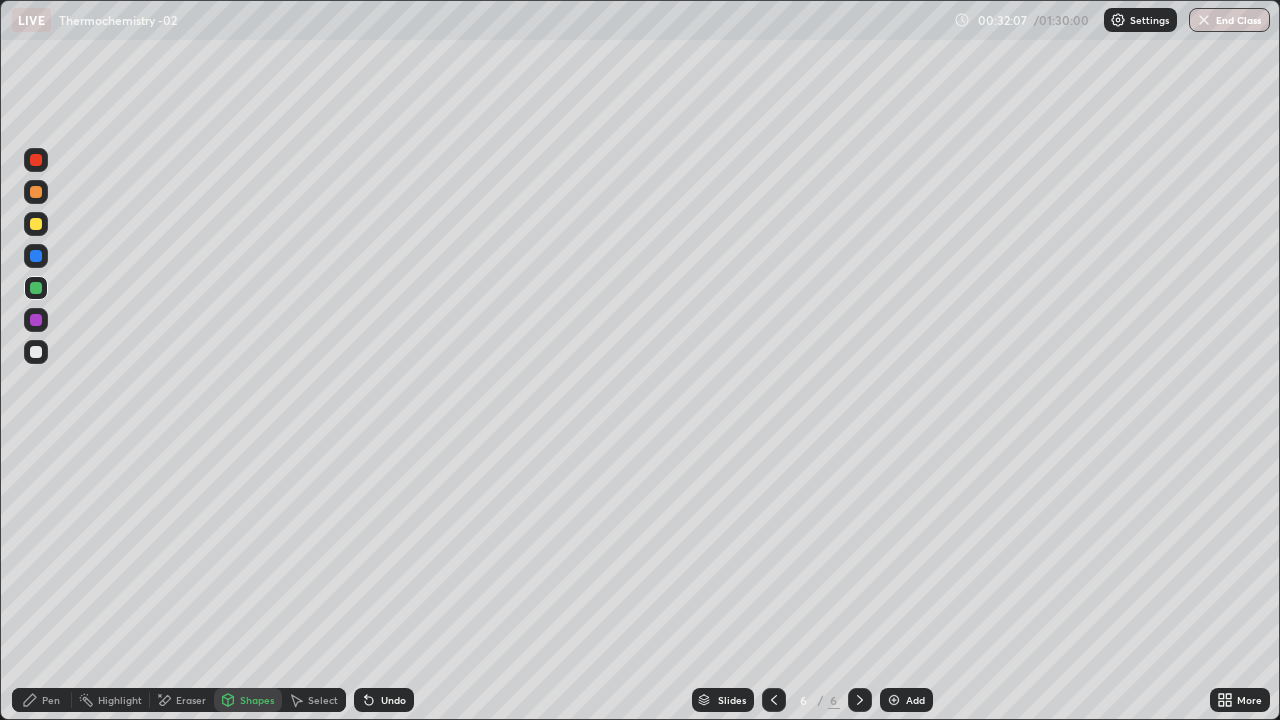 click on "Add" at bounding box center (906, 700) 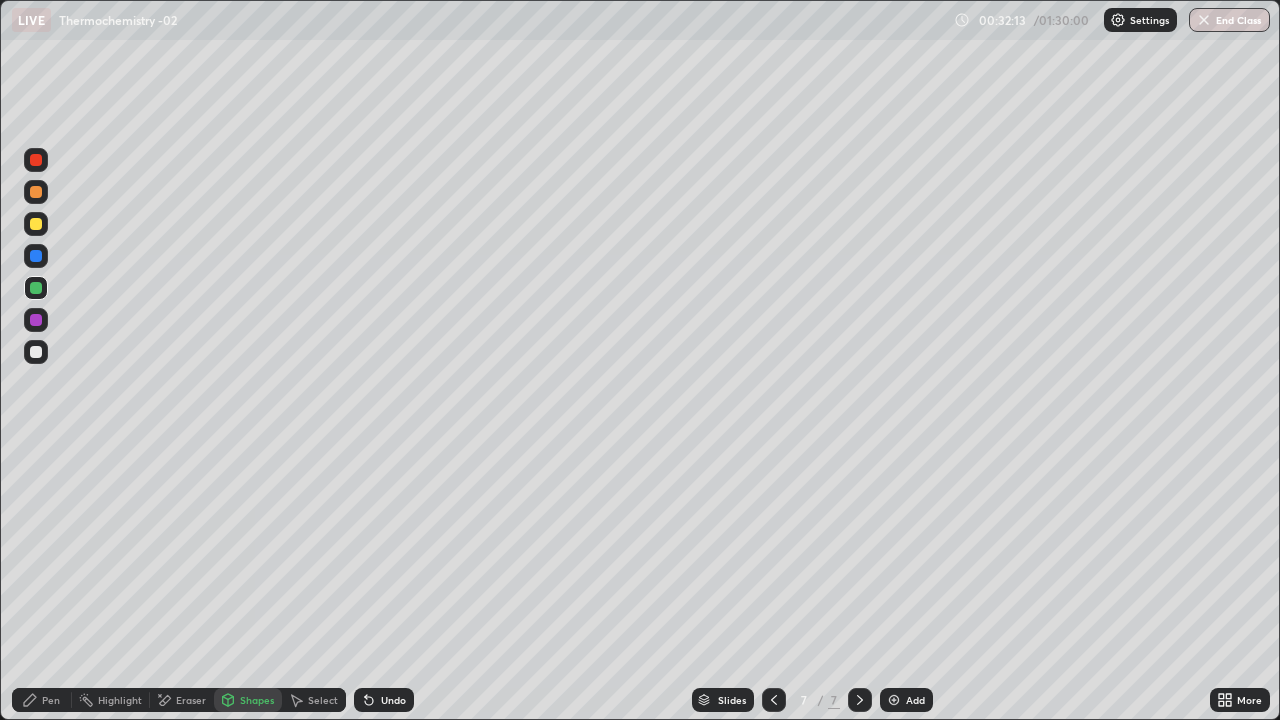 click on "Pen" at bounding box center (51, 700) 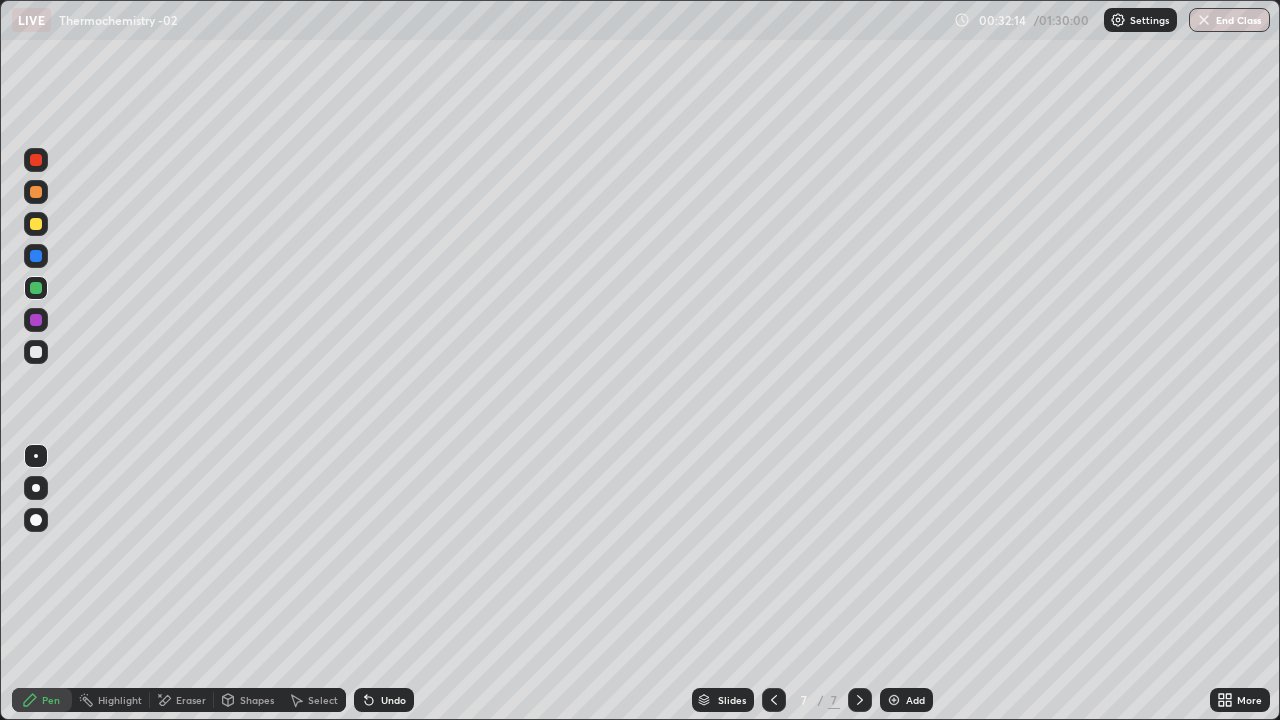 click at bounding box center (36, 352) 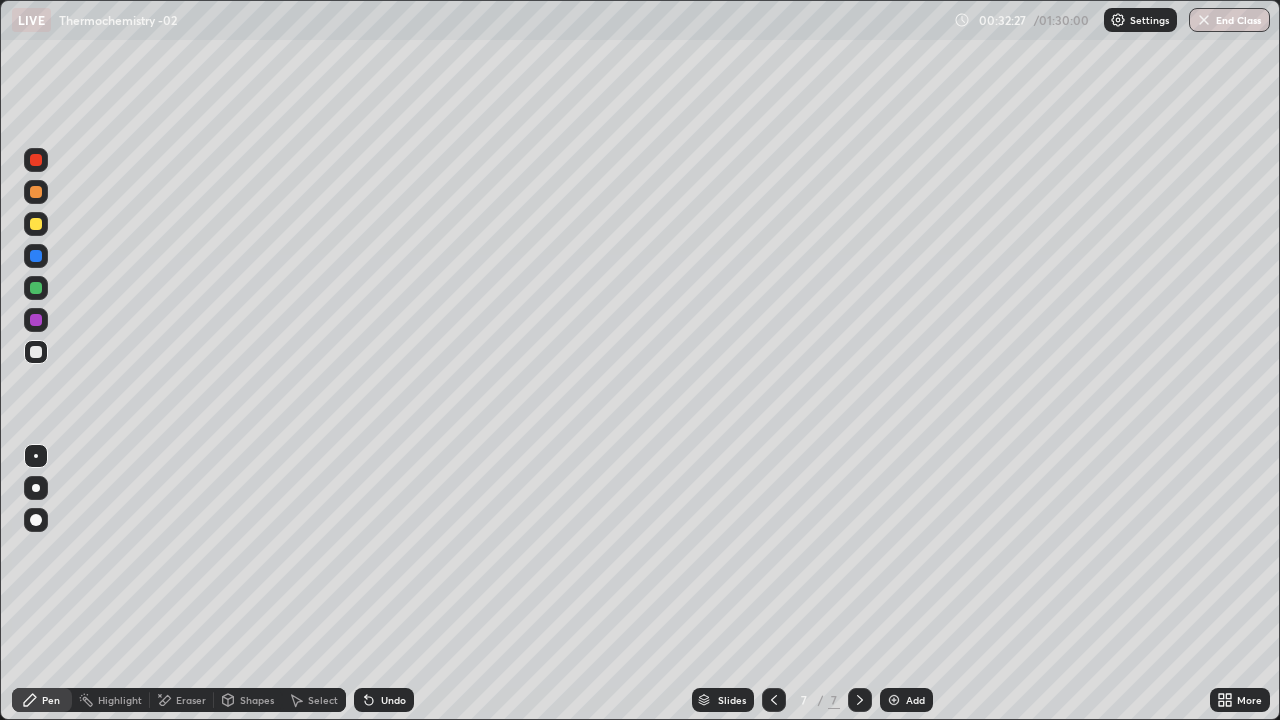 click on "Shapes" at bounding box center (257, 700) 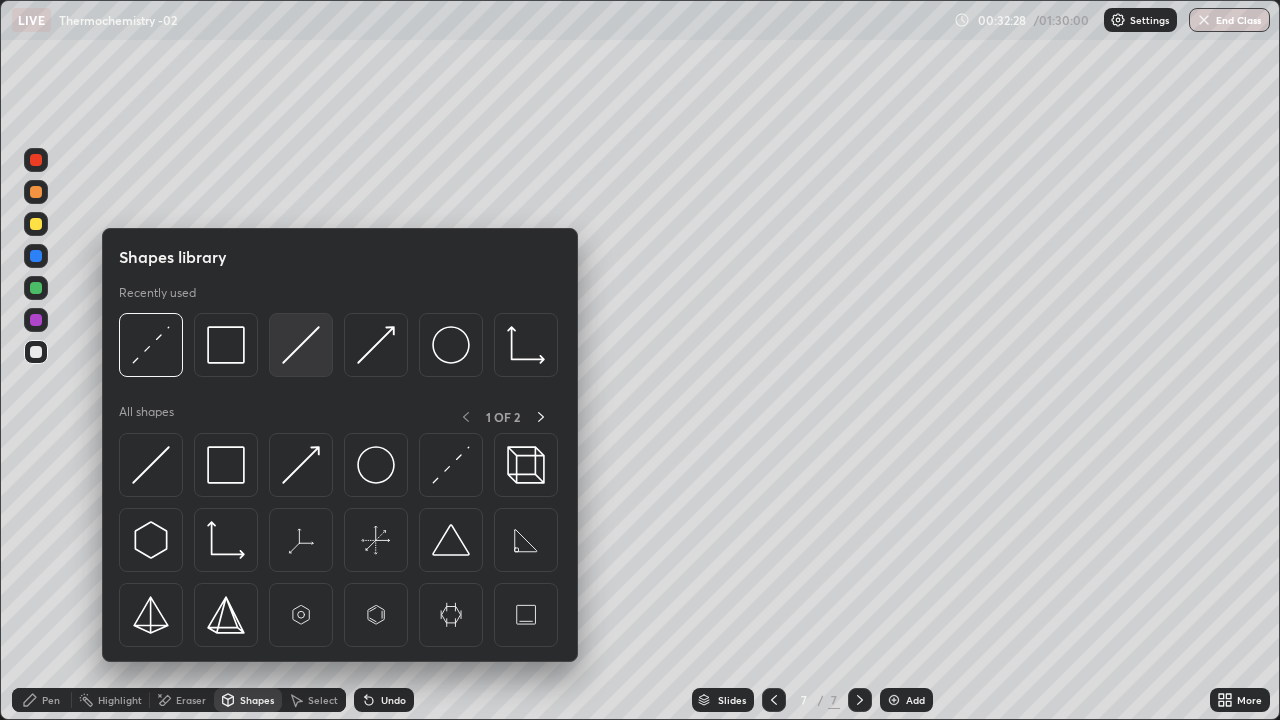 click at bounding box center [301, 345] 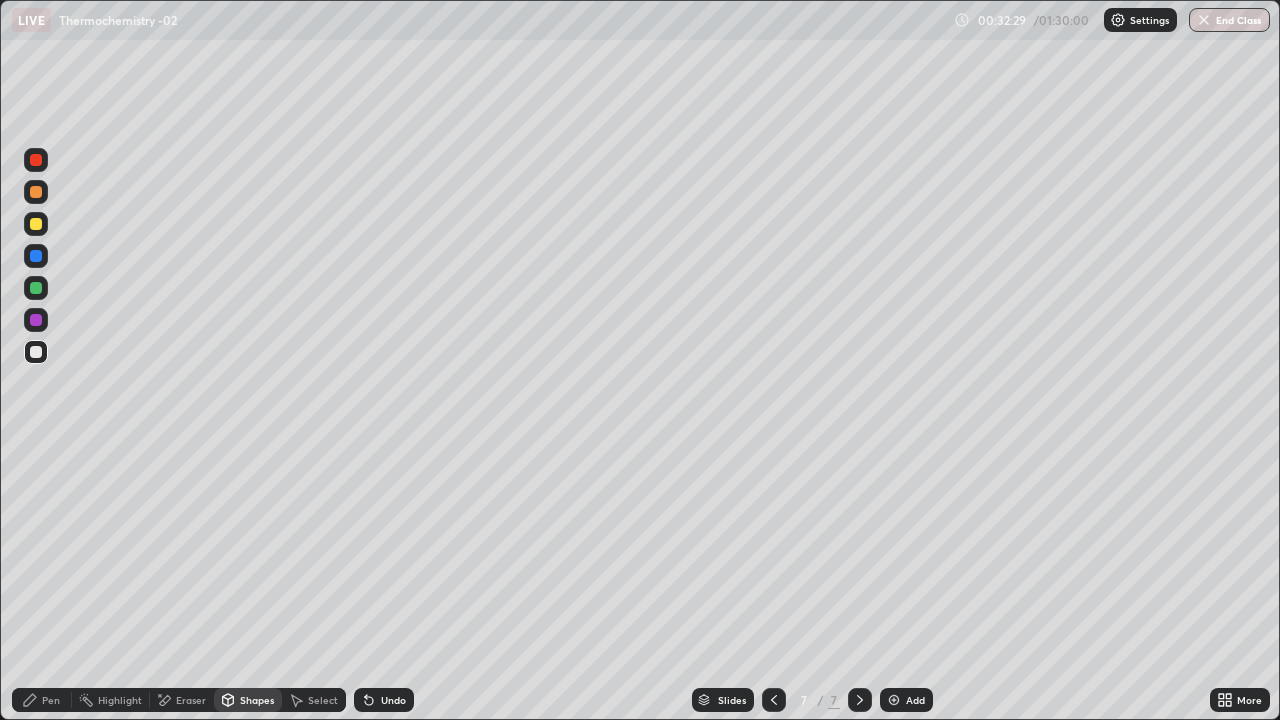 click at bounding box center [36, 224] 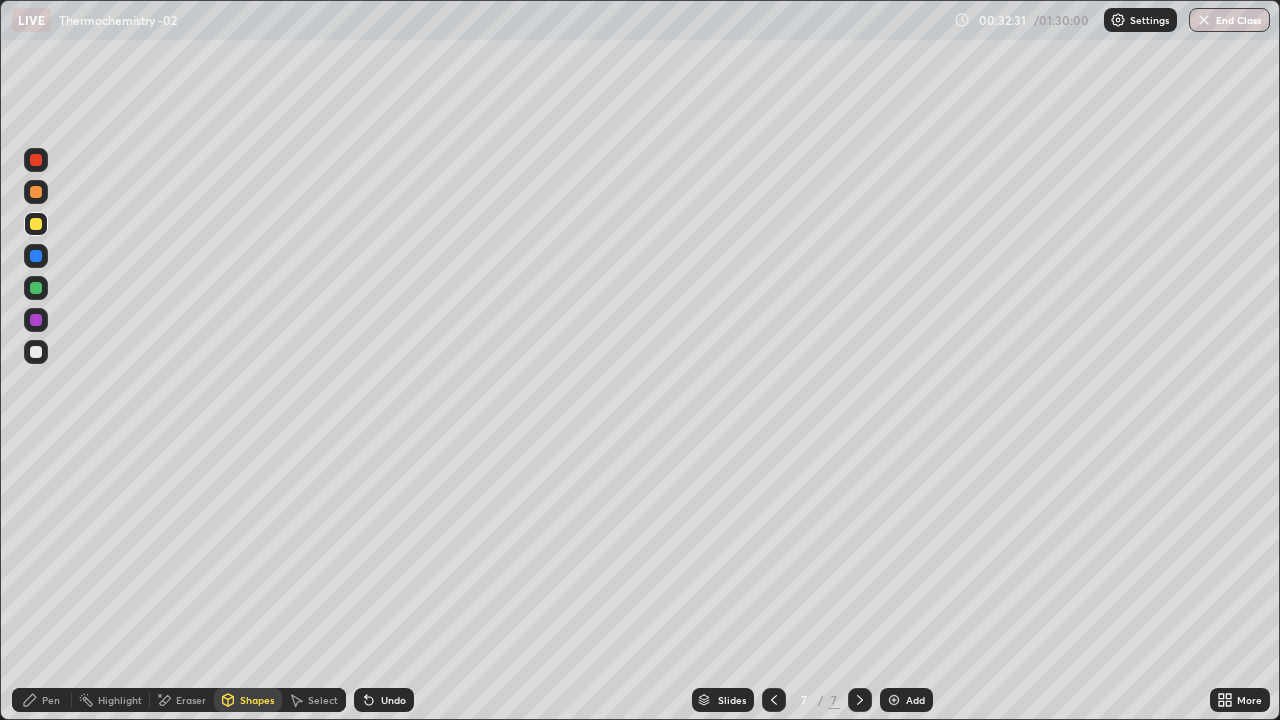 click 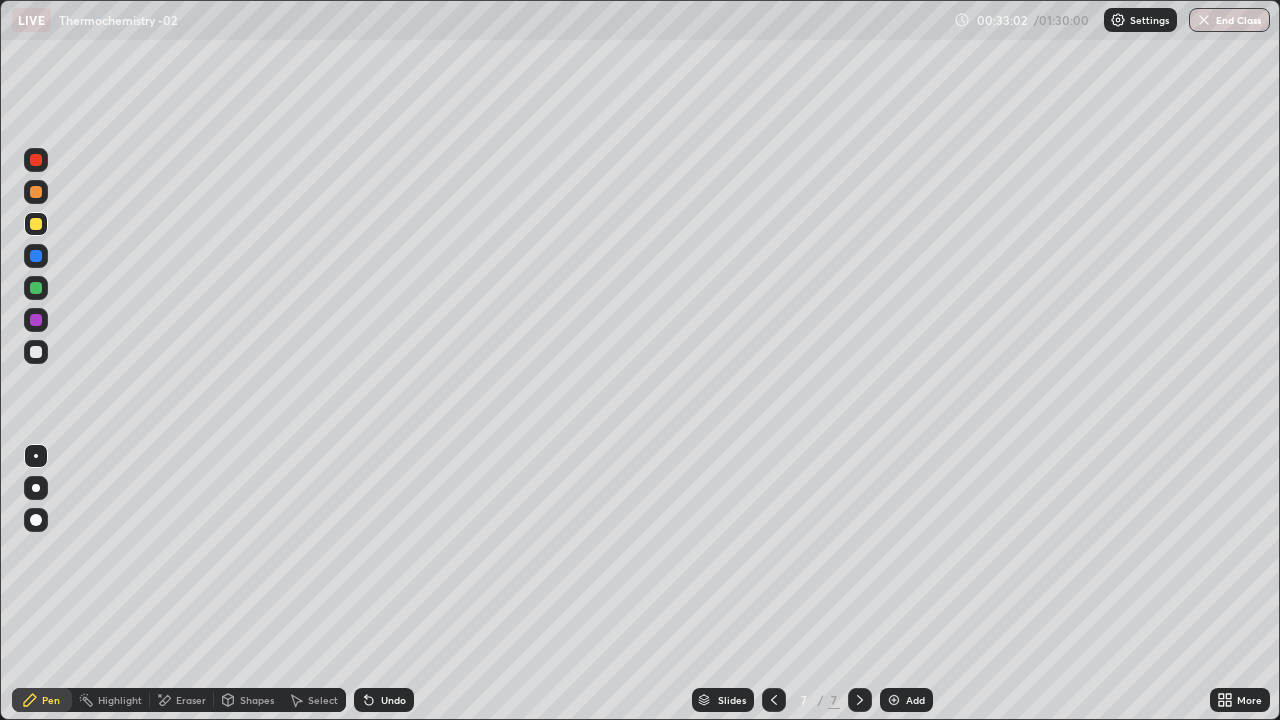 click at bounding box center (36, 352) 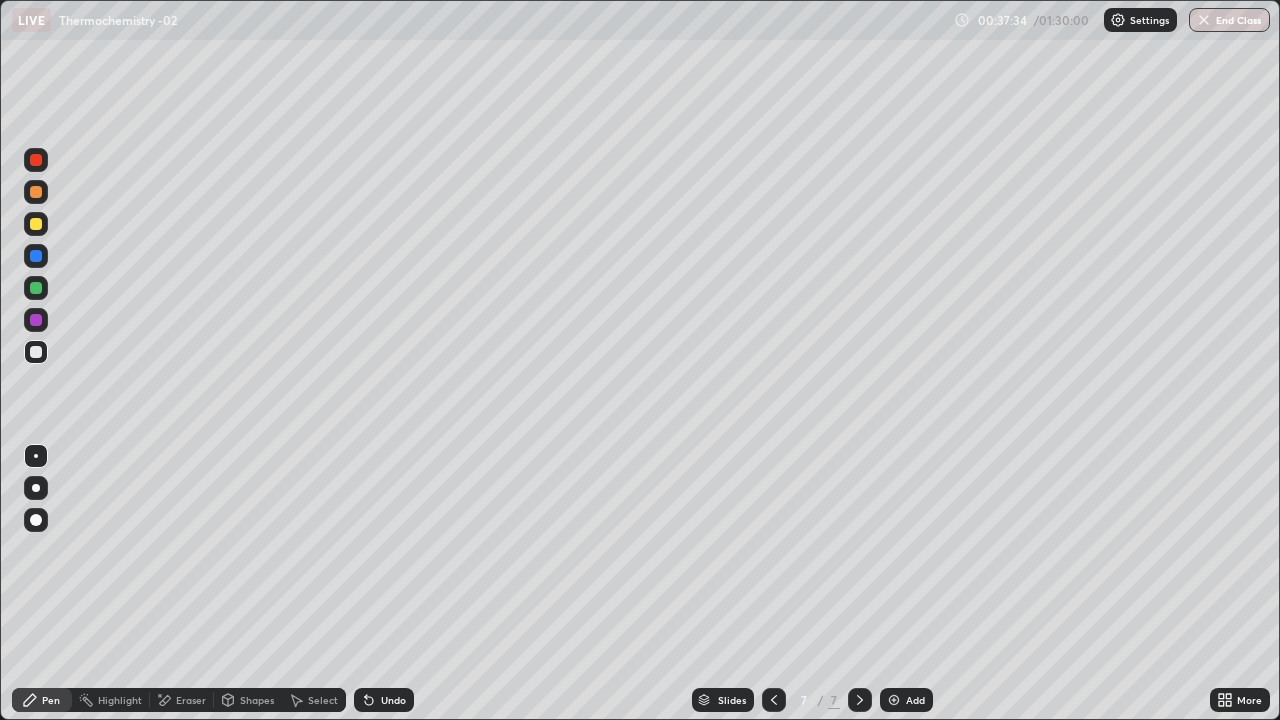 click at bounding box center [36, 224] 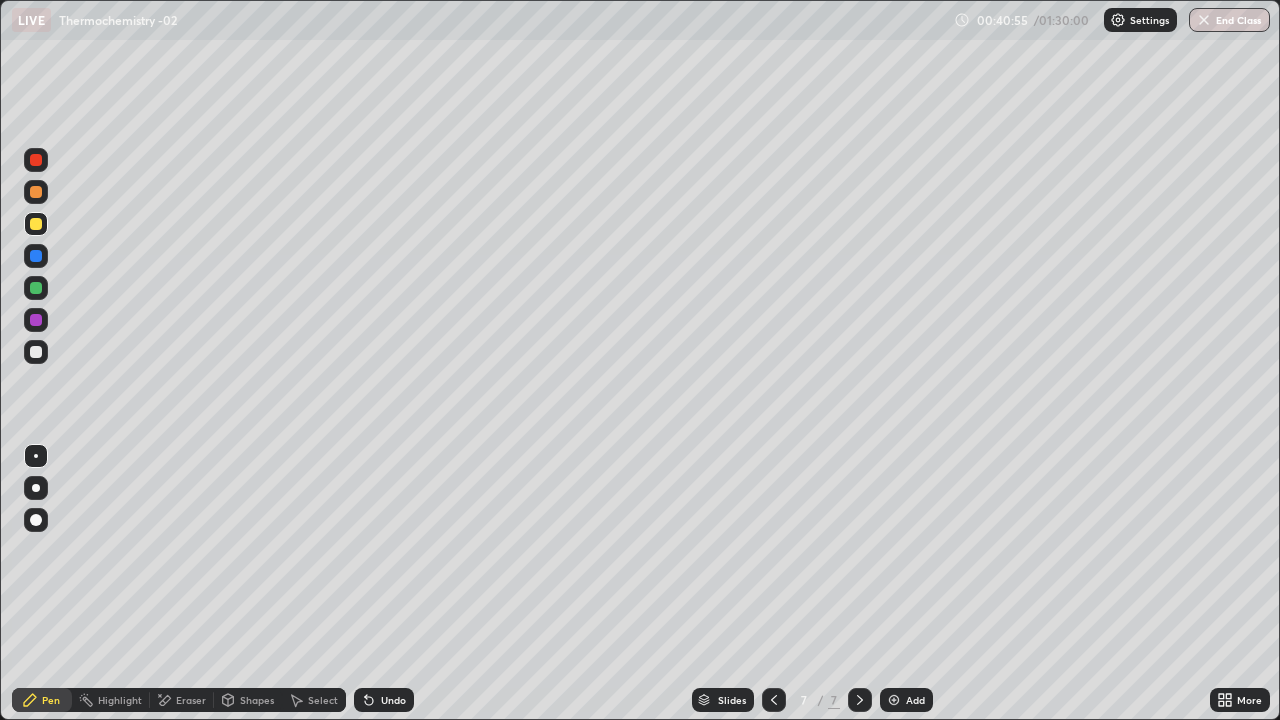 click at bounding box center [36, 352] 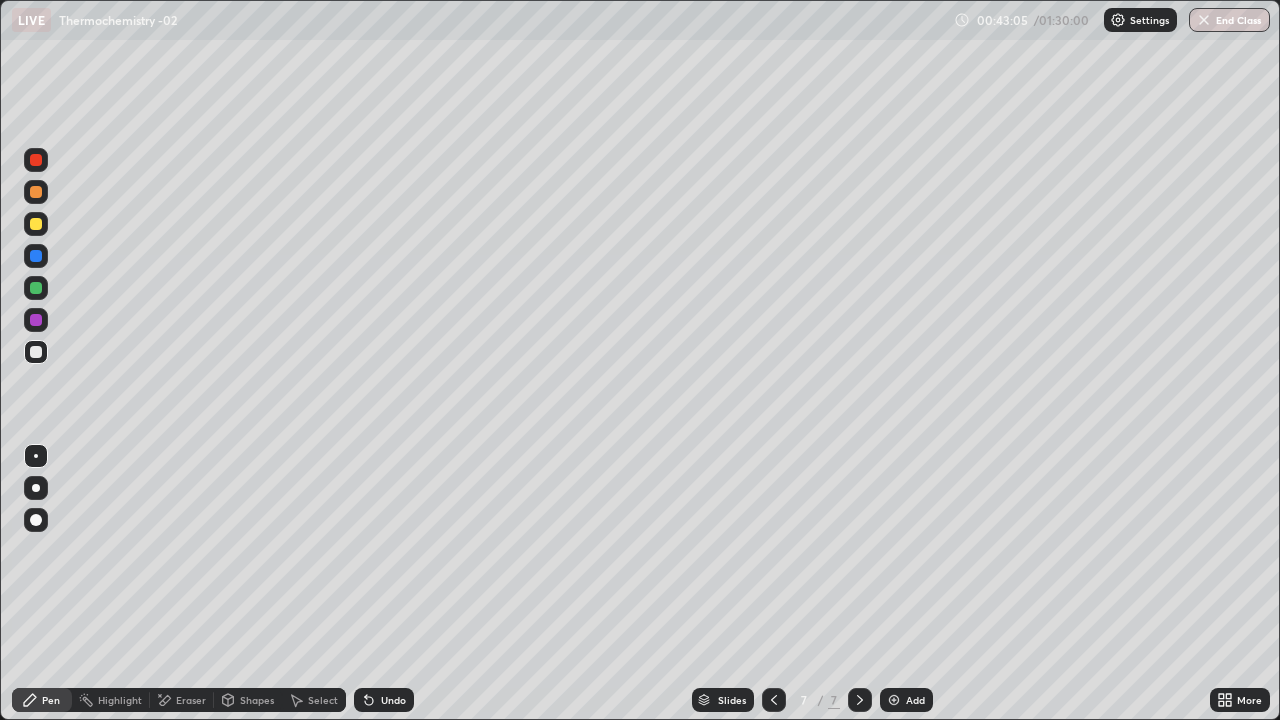 click on "Shapes" at bounding box center (257, 700) 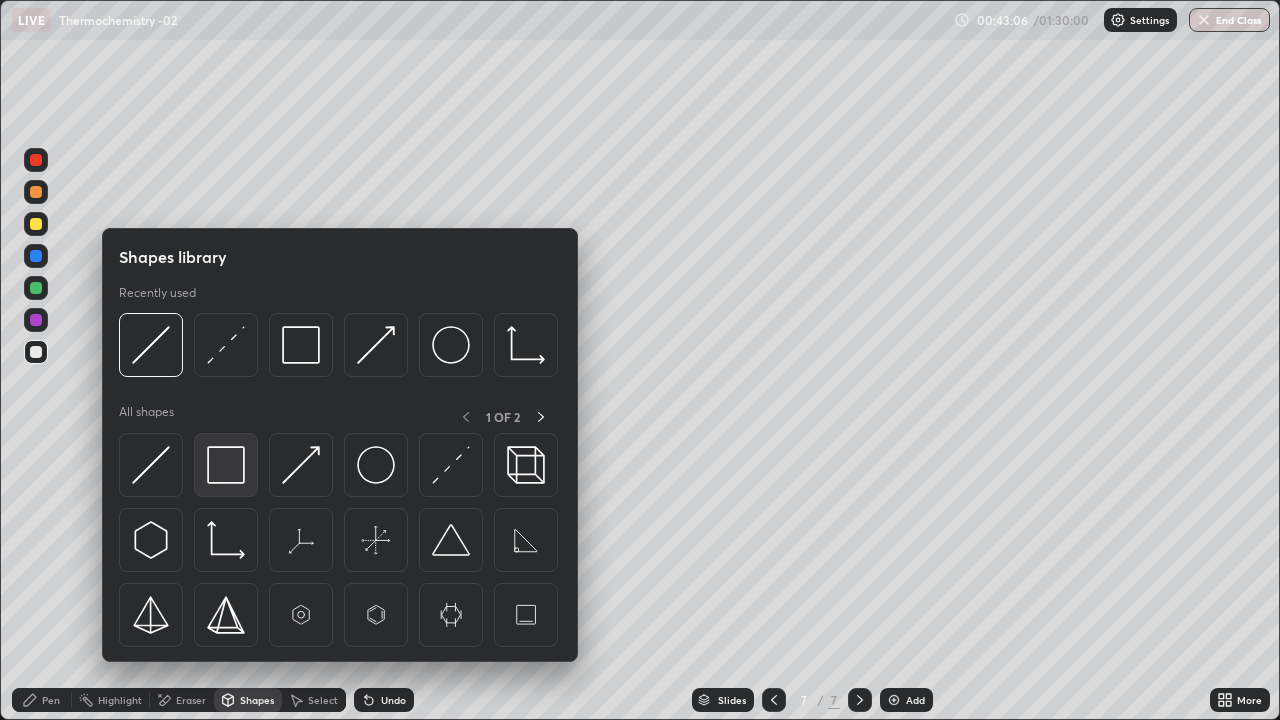 click at bounding box center [226, 465] 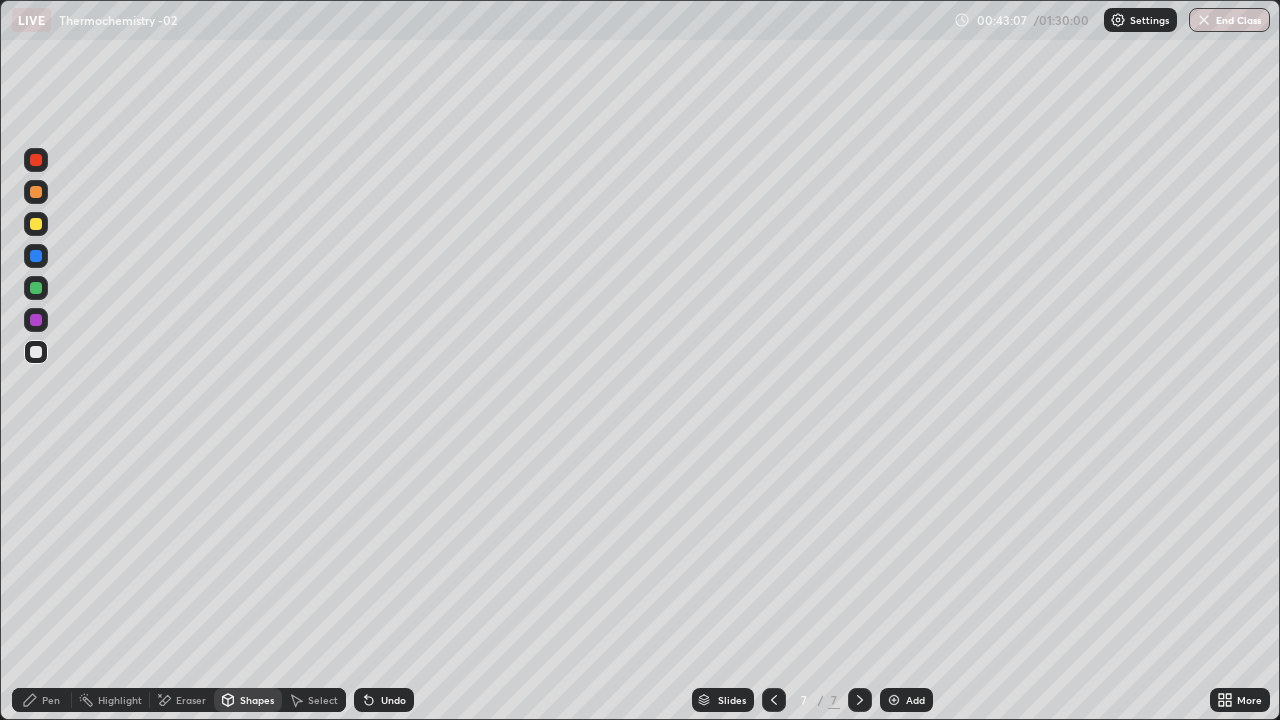 click at bounding box center [36, 288] 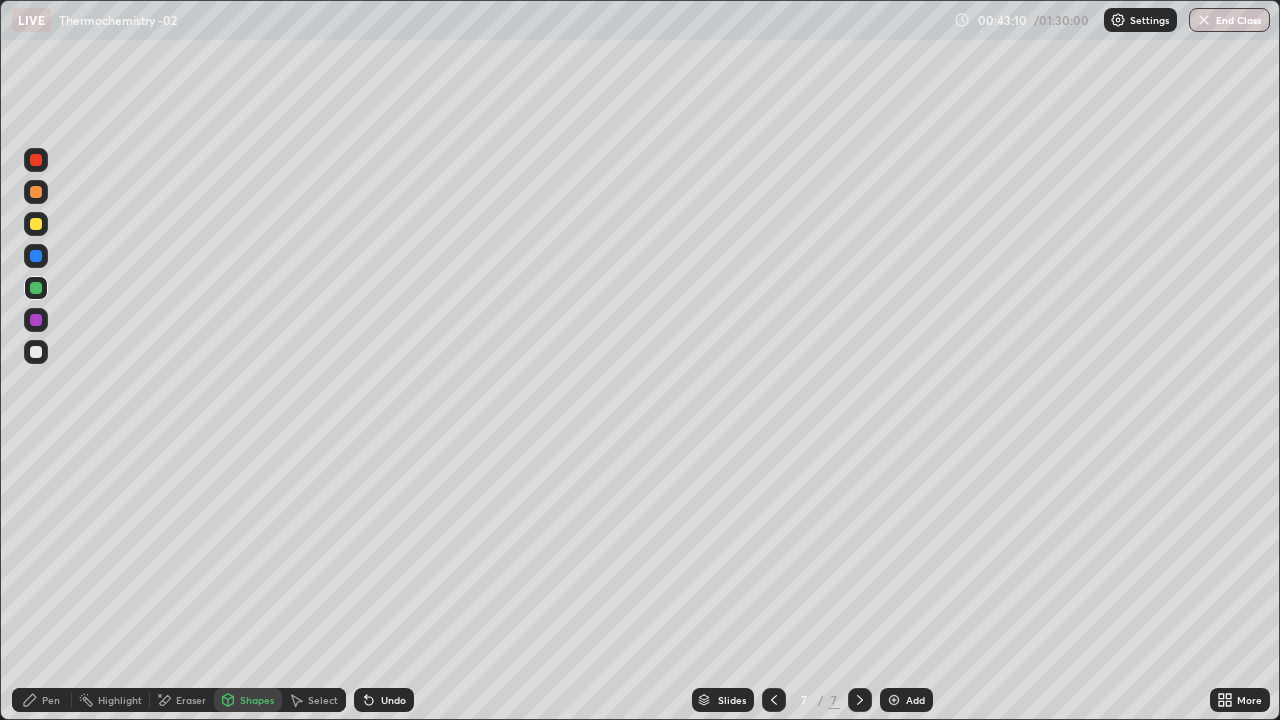 click on "Undo" at bounding box center [384, 700] 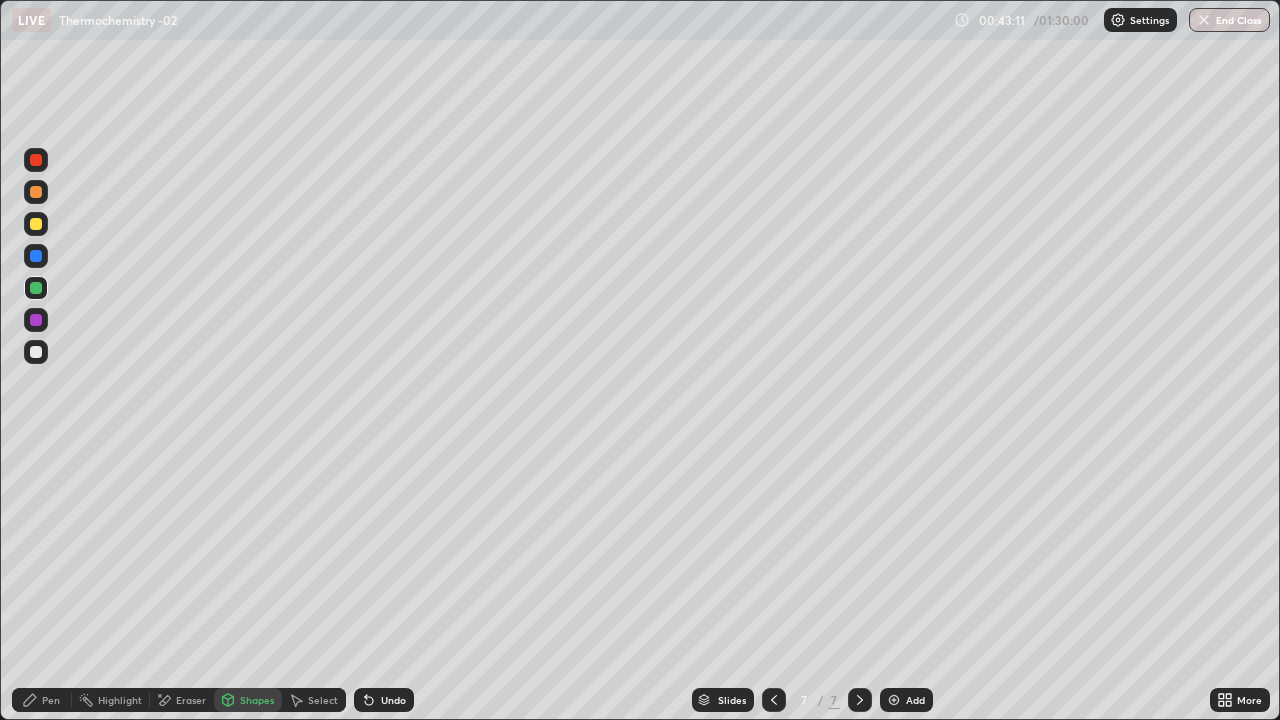 click on "Pen" at bounding box center [51, 700] 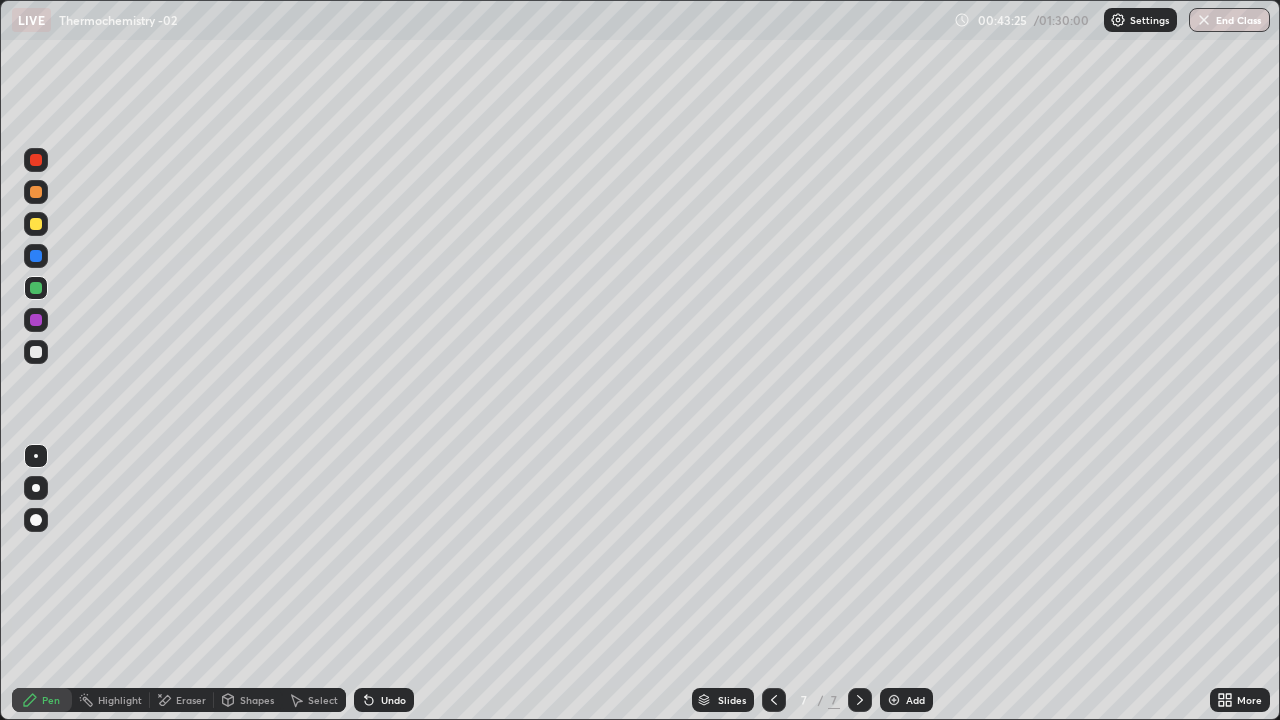 click on "Undo" at bounding box center (393, 700) 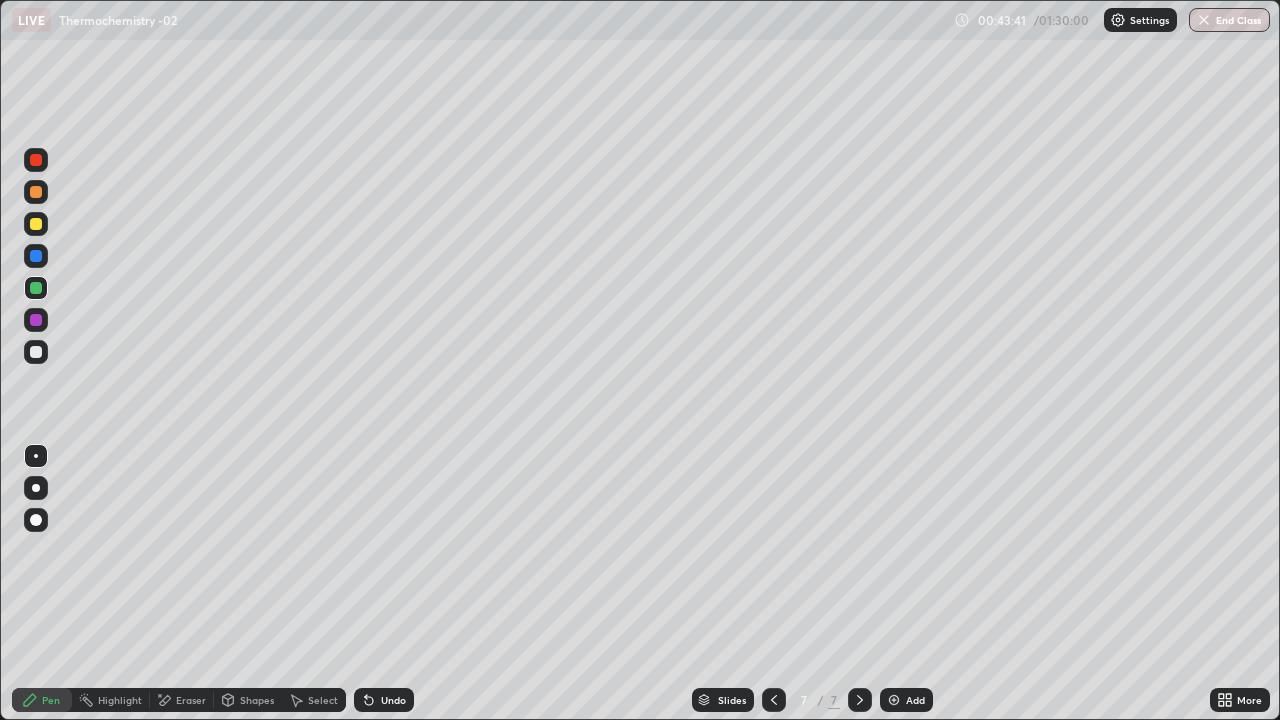 click on "Undo" at bounding box center (393, 700) 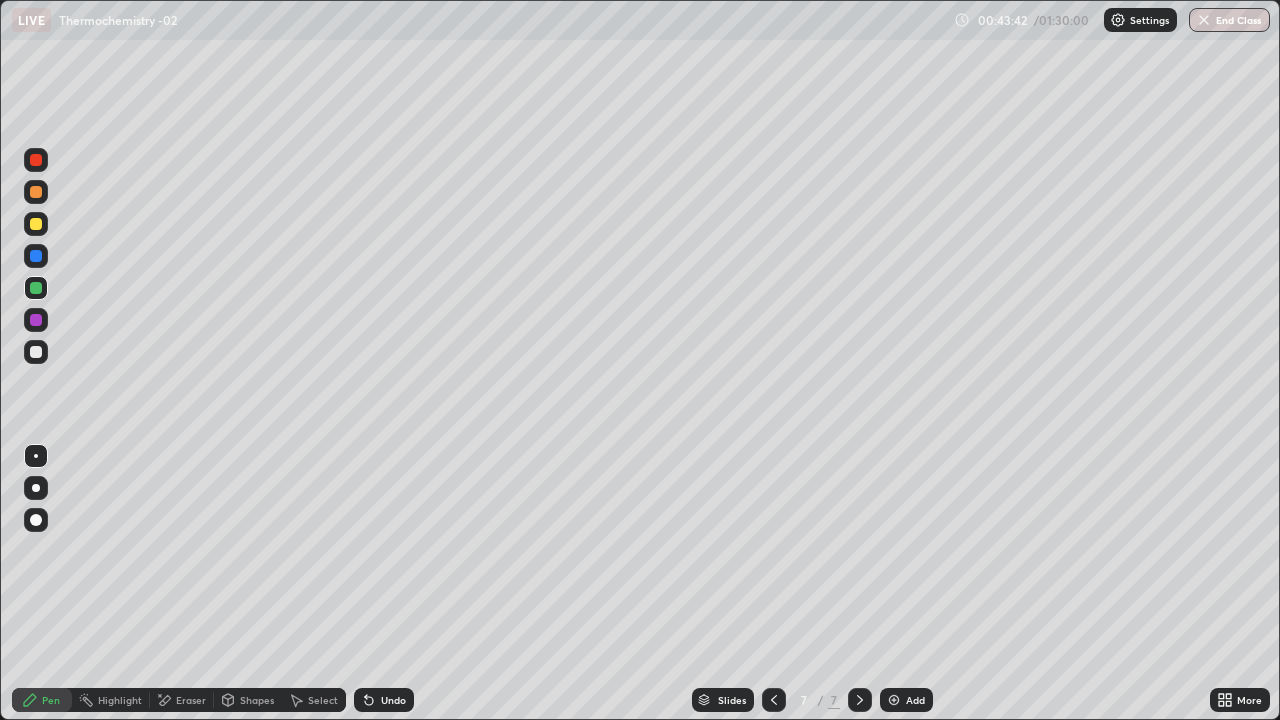 click on "Undo" at bounding box center [384, 700] 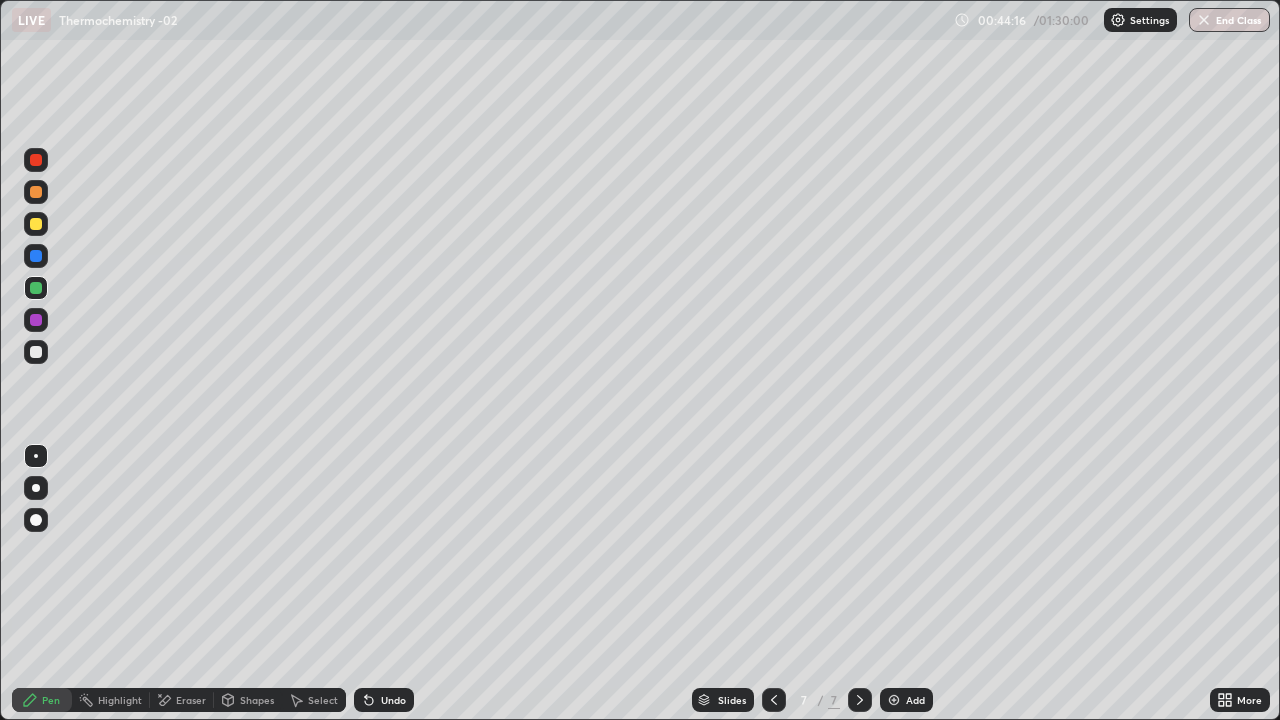 click at bounding box center (894, 700) 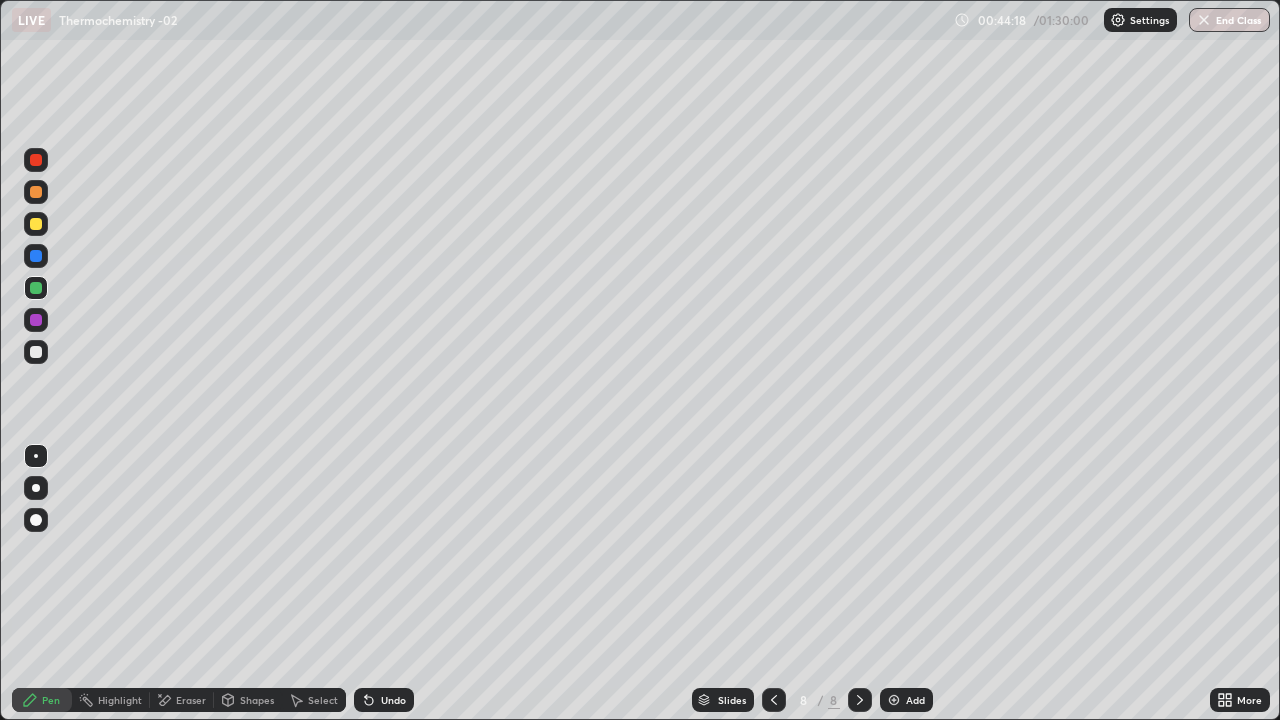 click at bounding box center [36, 352] 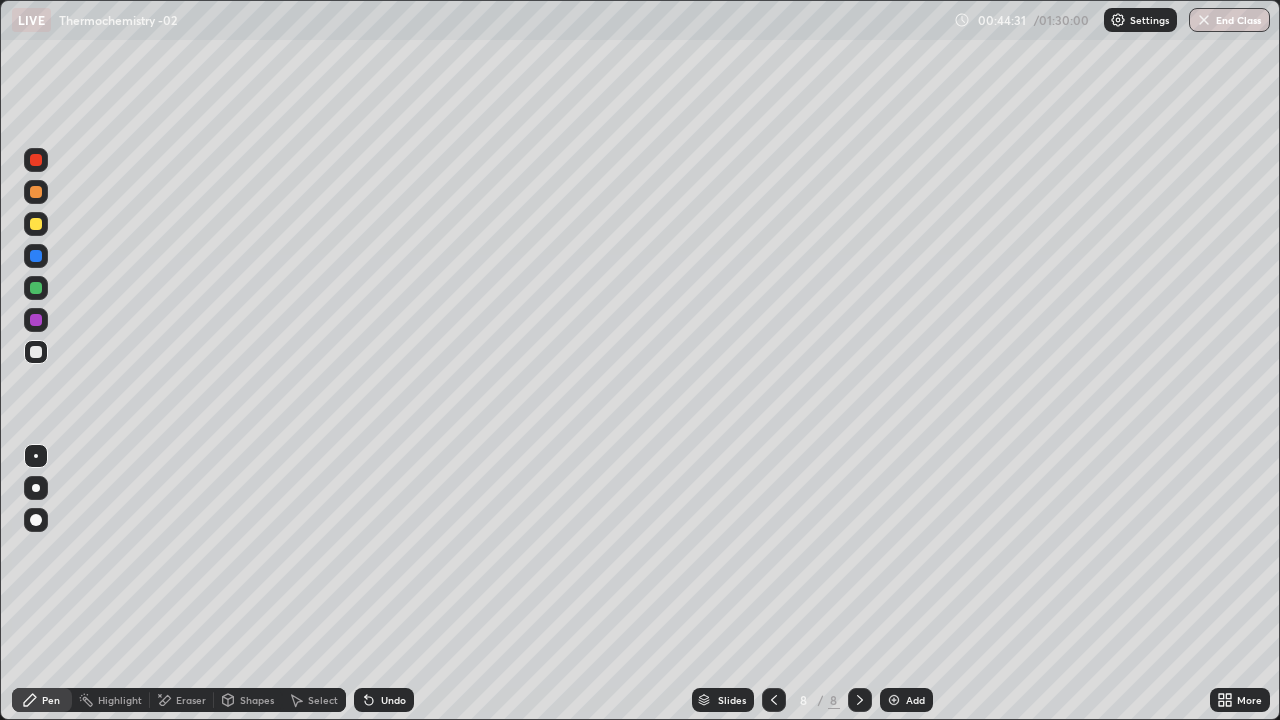 click on "Shapes" at bounding box center (257, 700) 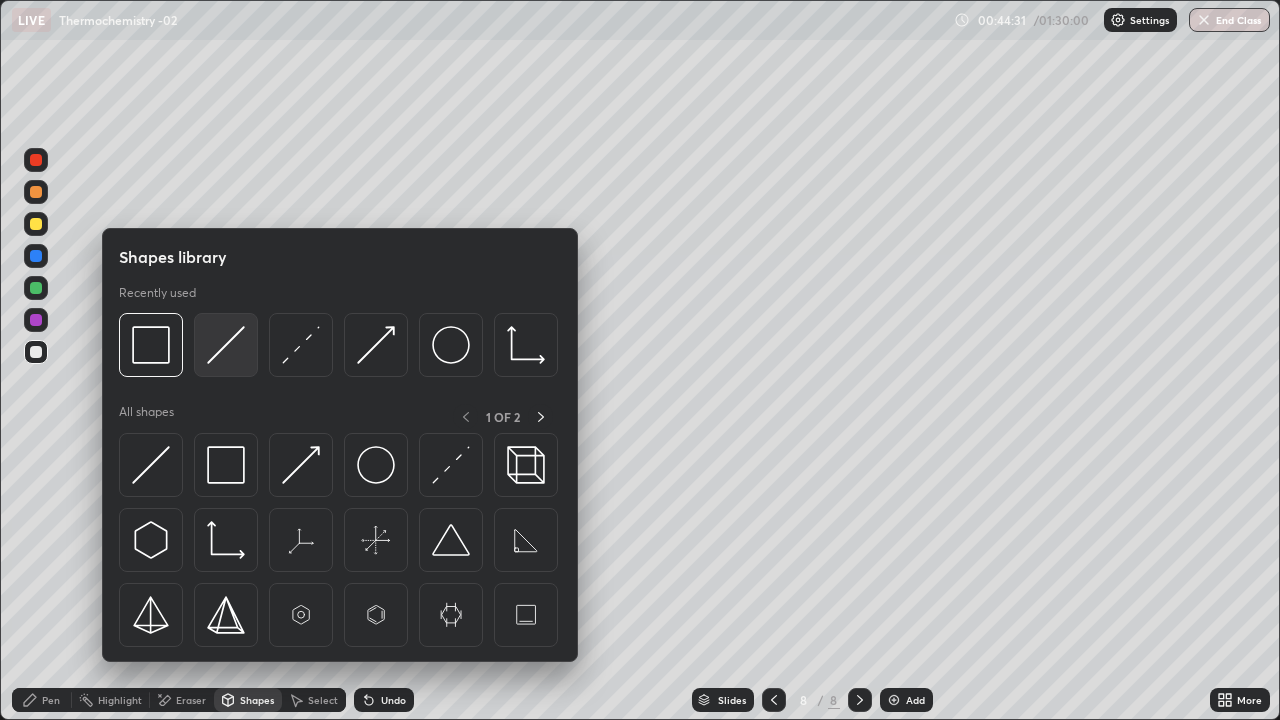 click at bounding box center [226, 345] 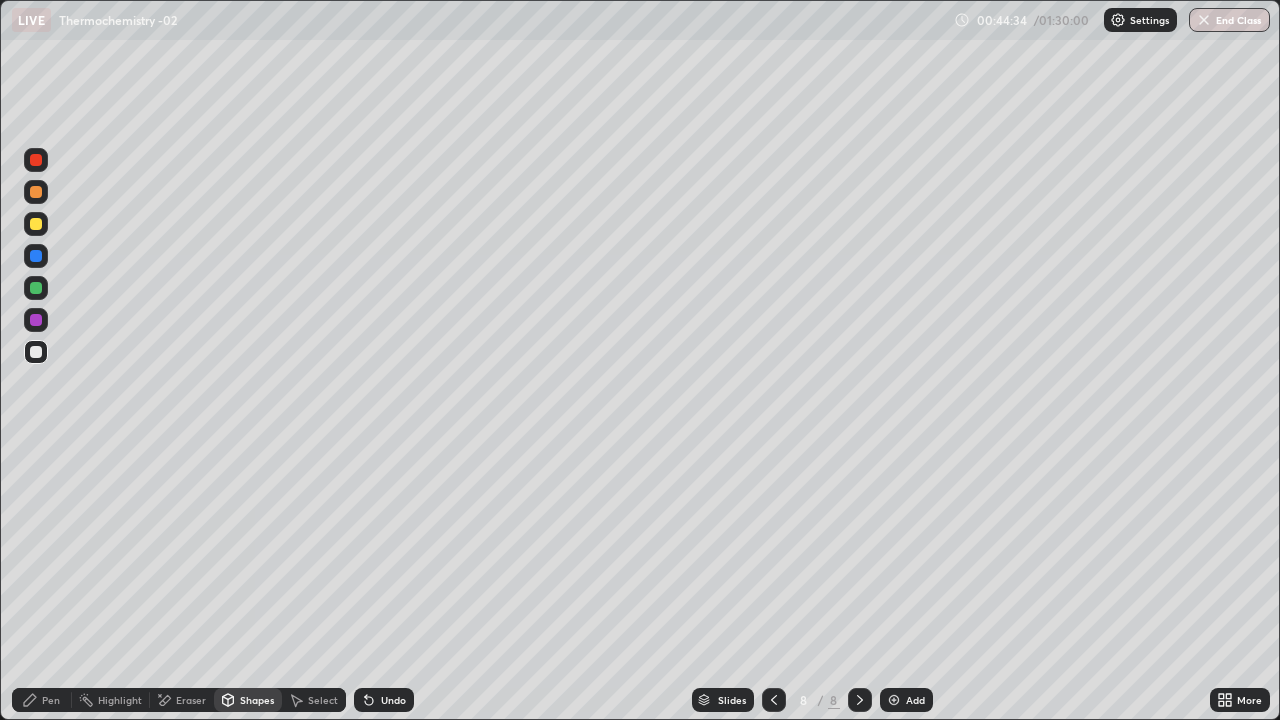 click on "Pen" at bounding box center (51, 700) 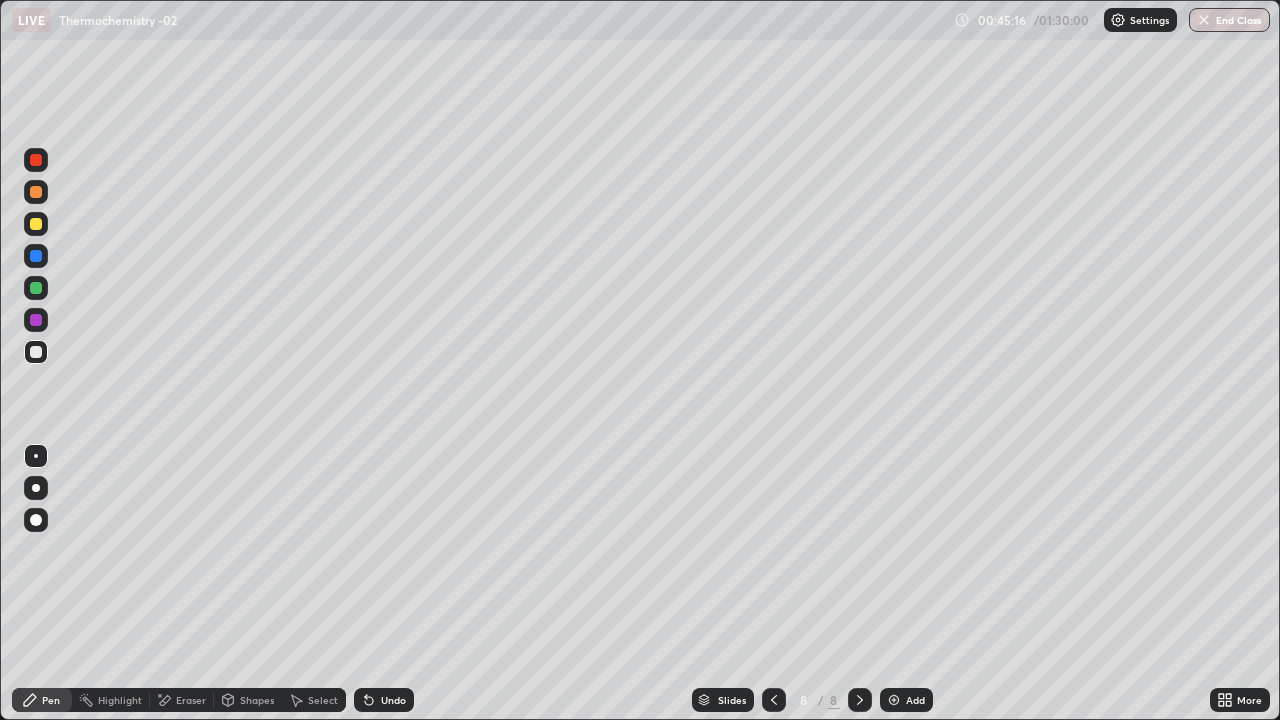 click at bounding box center [36, 288] 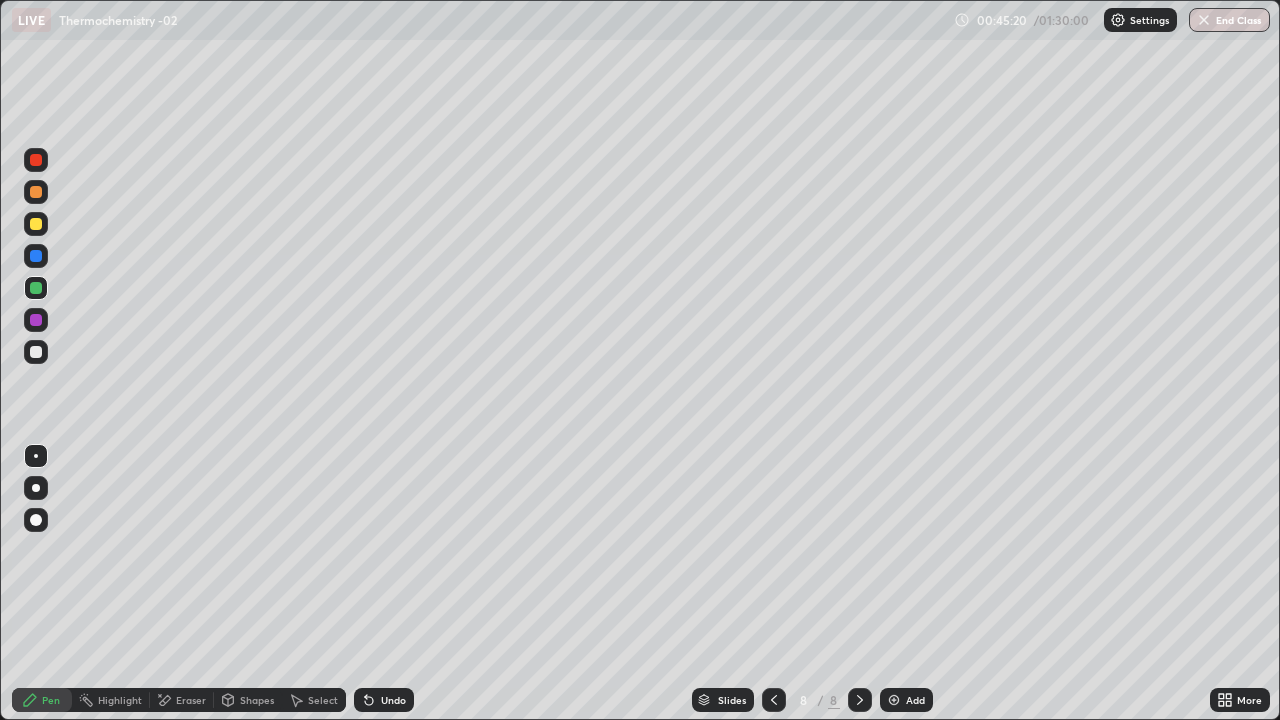click on "Undo" at bounding box center [384, 700] 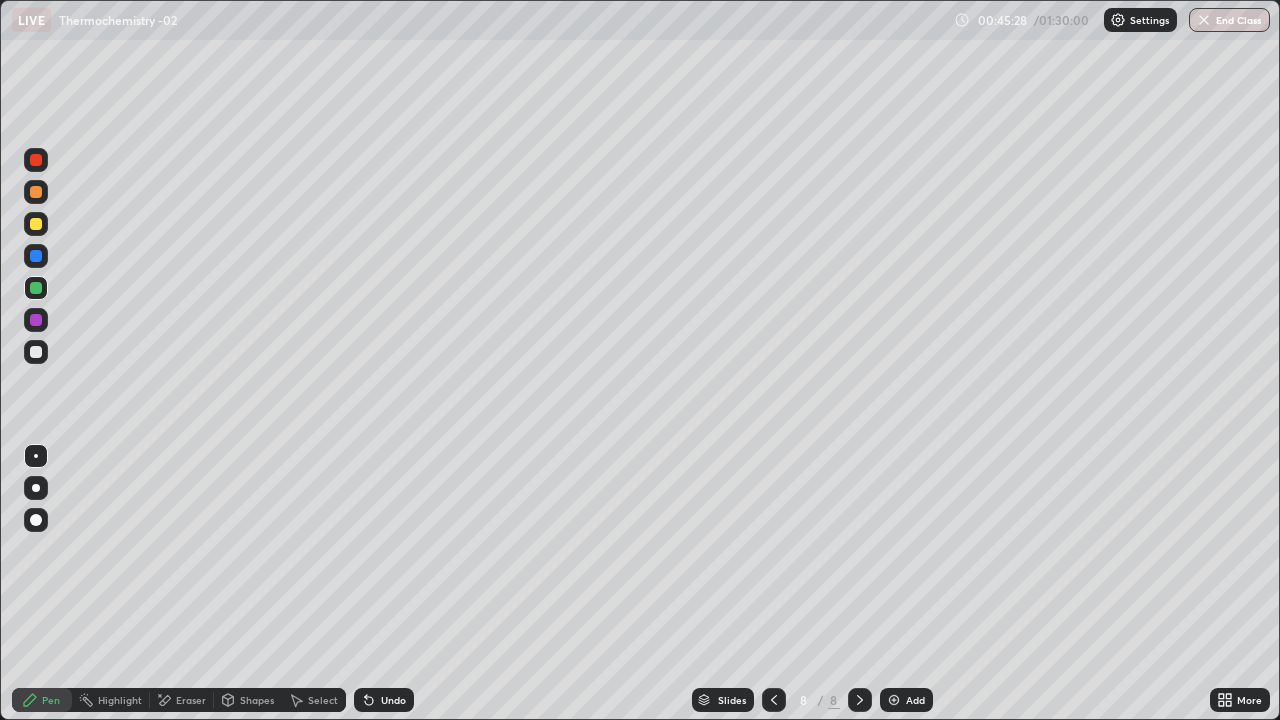 click at bounding box center (36, 352) 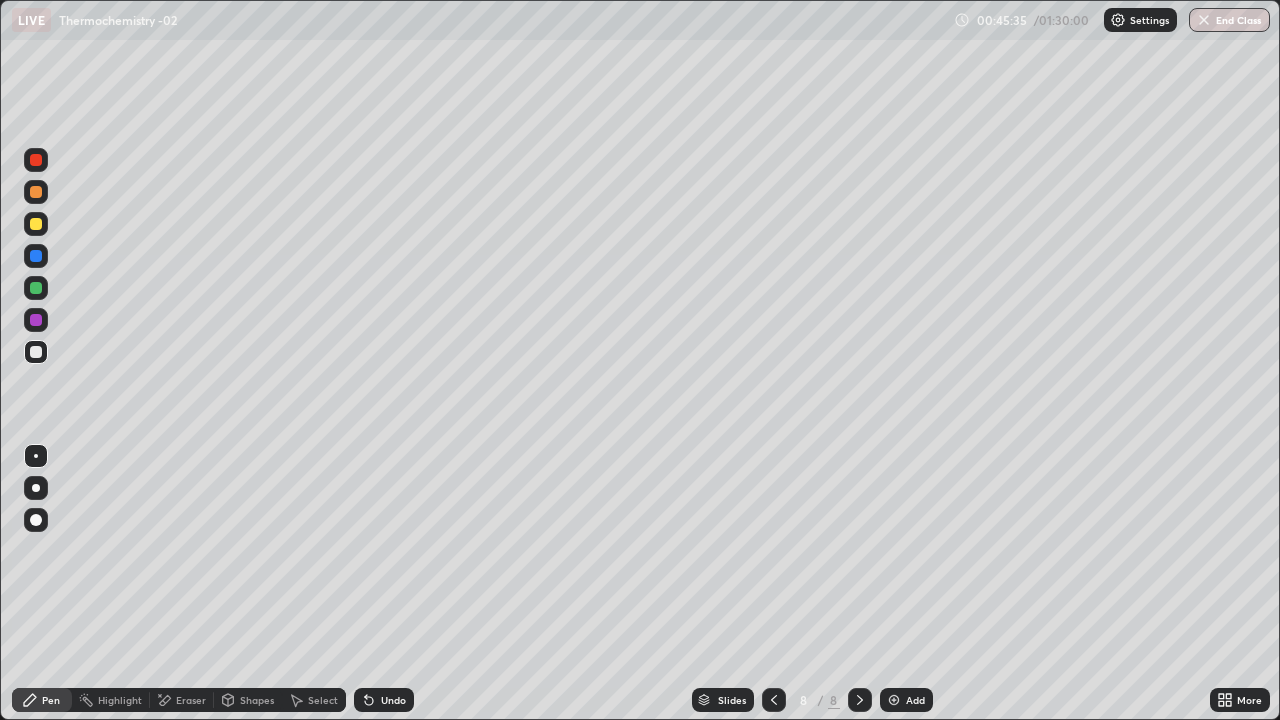 click on "Undo" at bounding box center (393, 700) 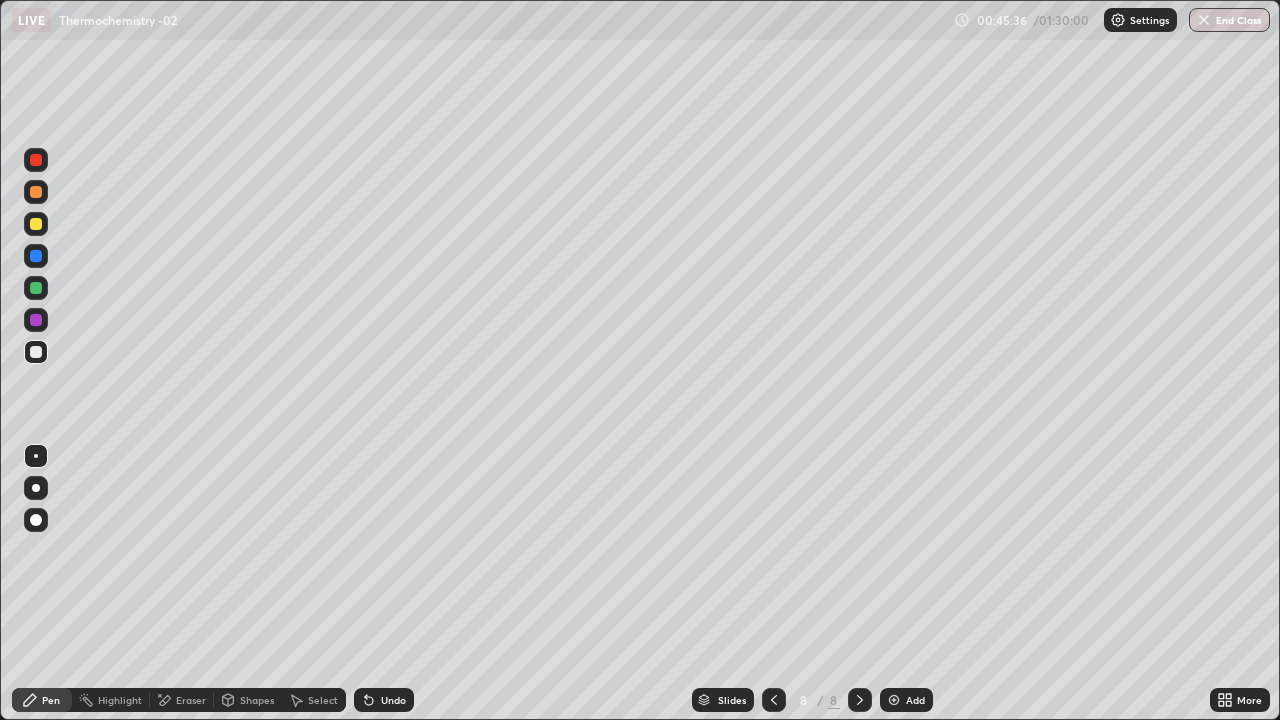 click on "Undo" at bounding box center [393, 700] 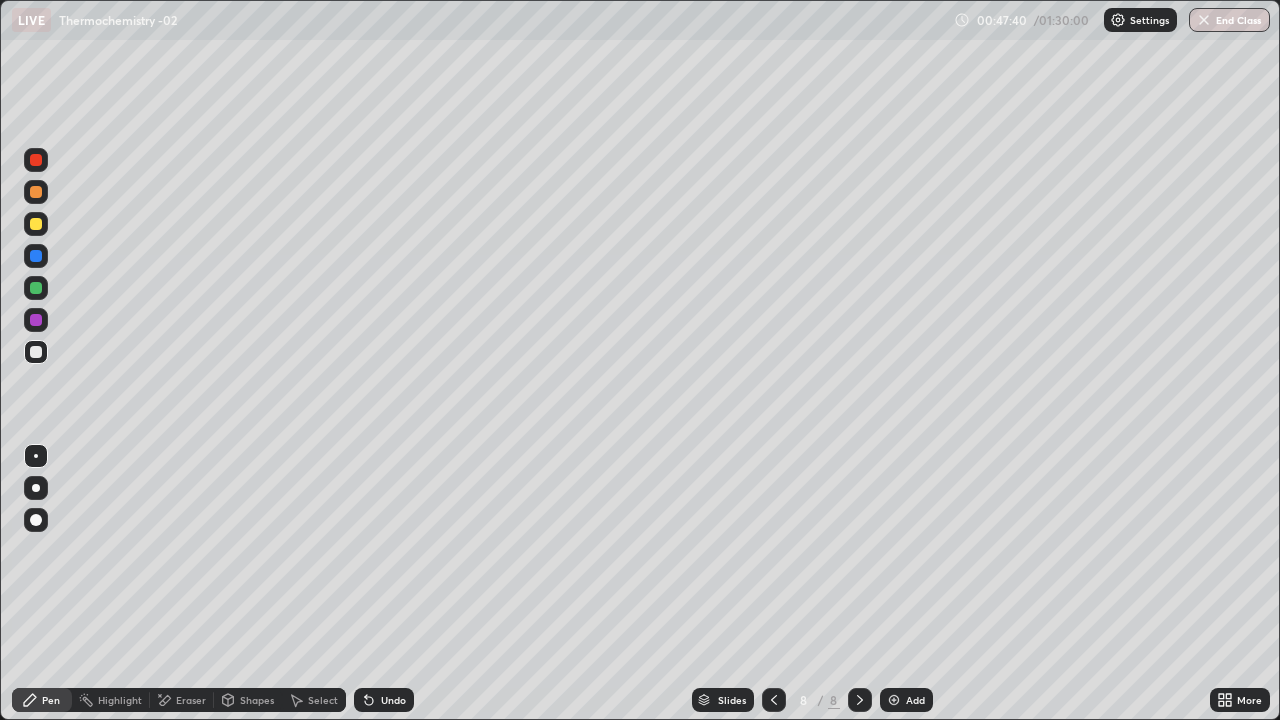click at bounding box center (36, 224) 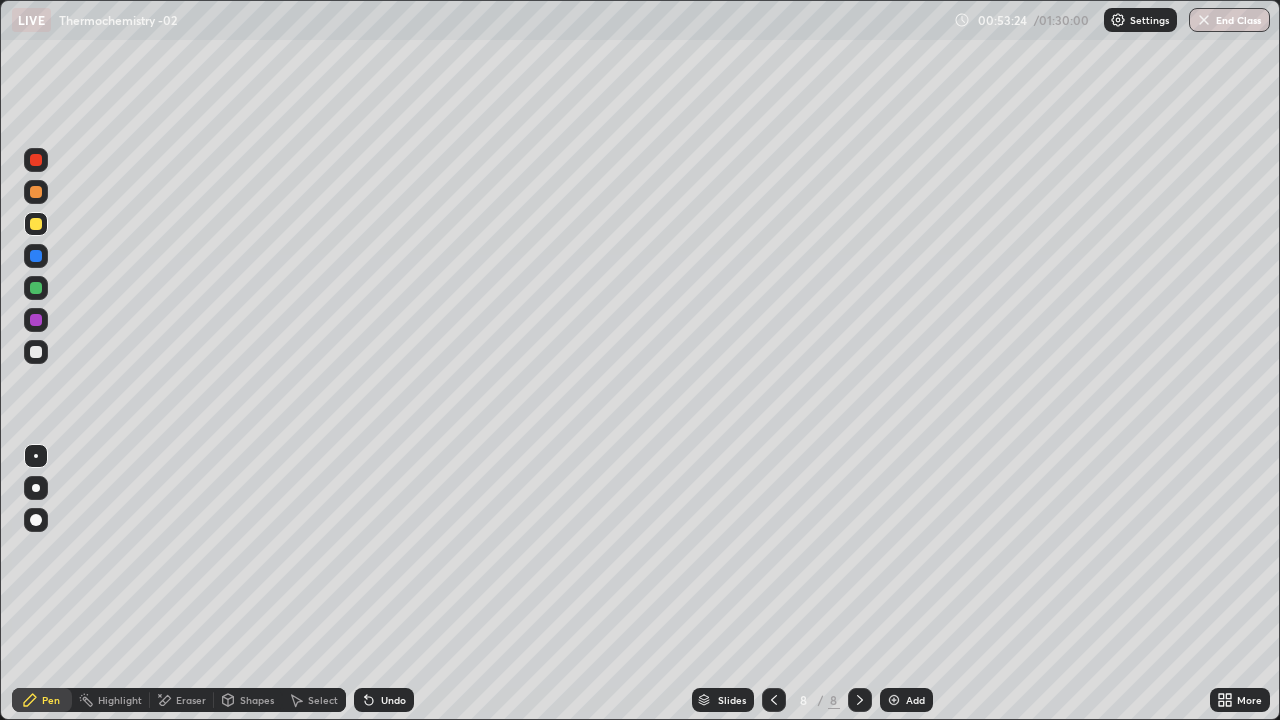 click at bounding box center [894, 700] 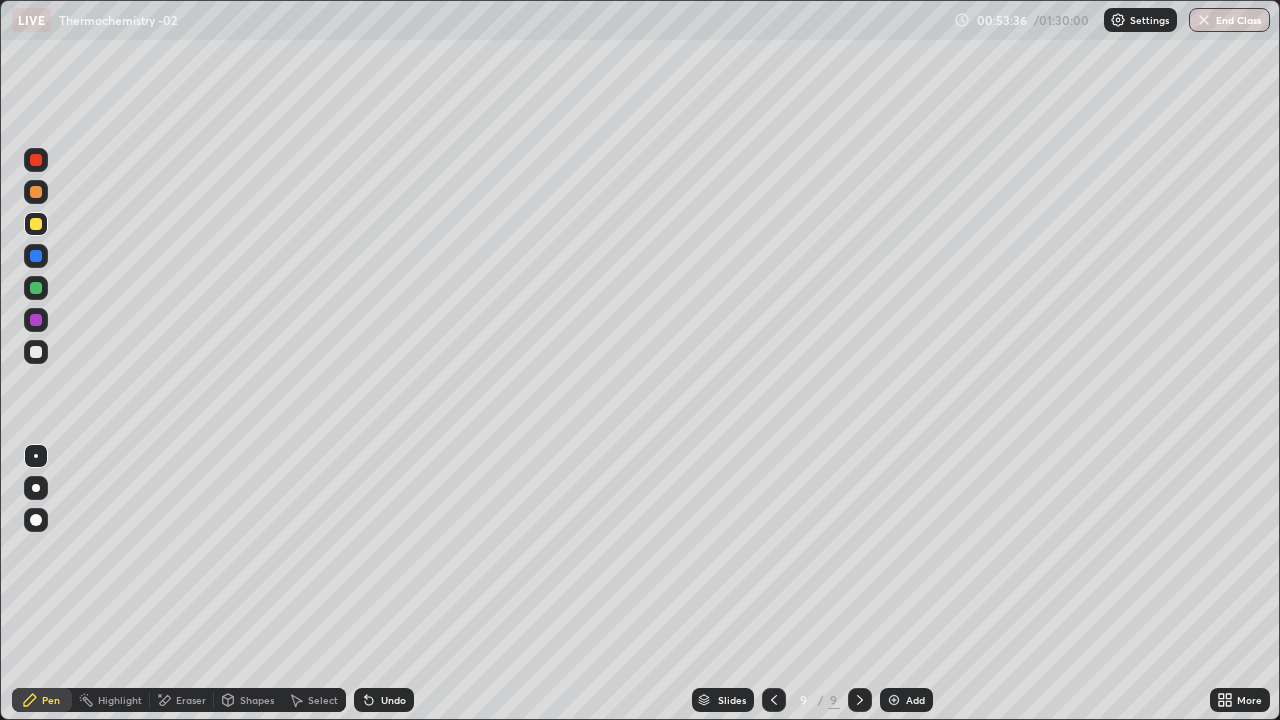 click on "Shapes" at bounding box center (257, 700) 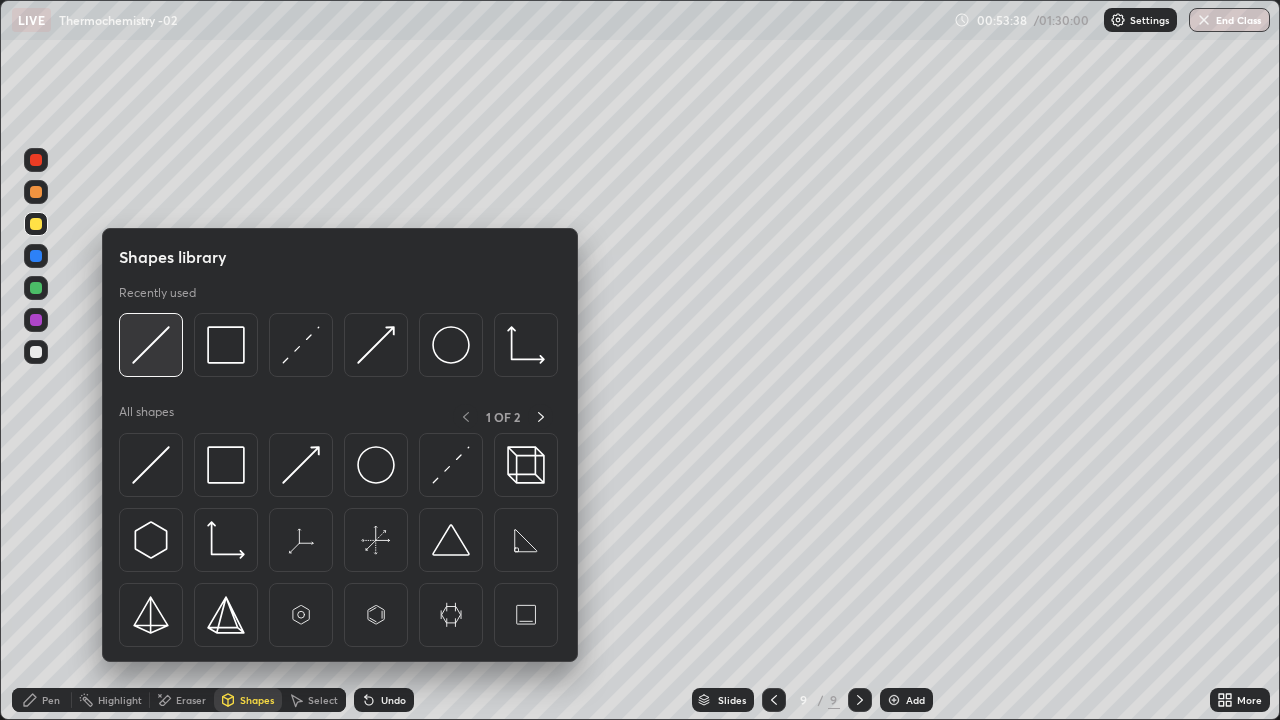 click at bounding box center [151, 345] 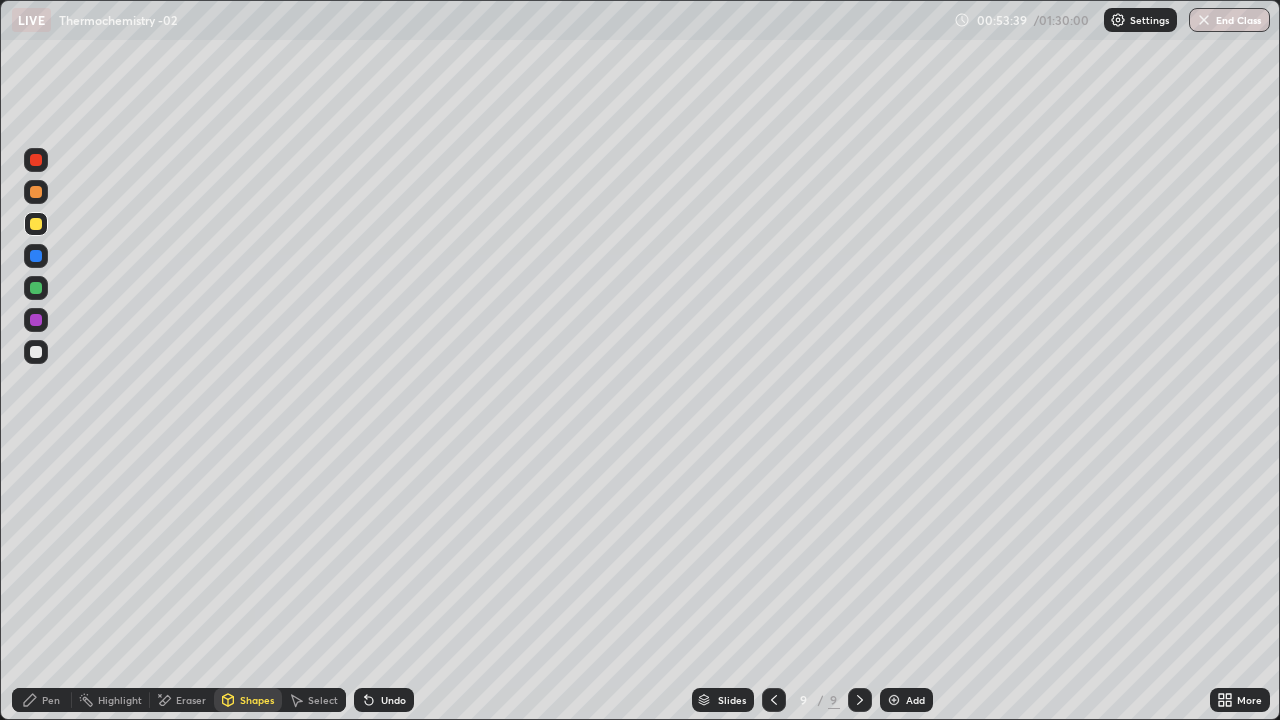 click at bounding box center (36, 352) 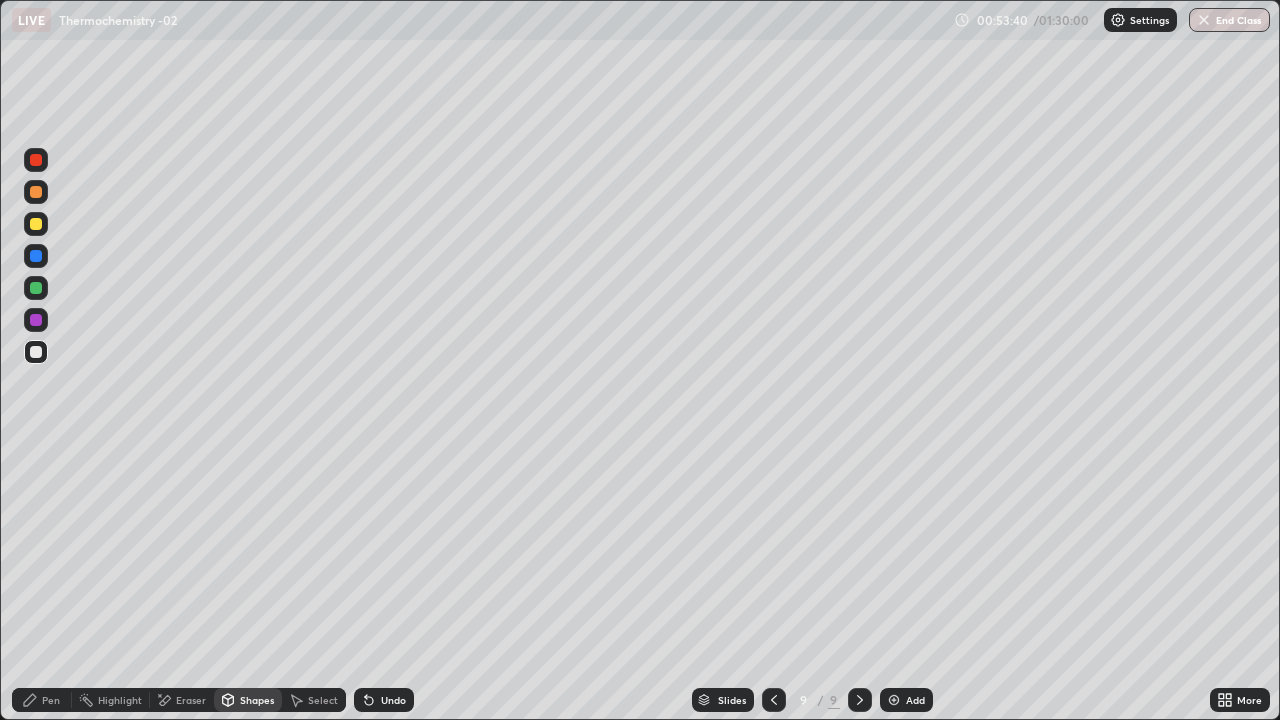 click on "Pen" at bounding box center (51, 700) 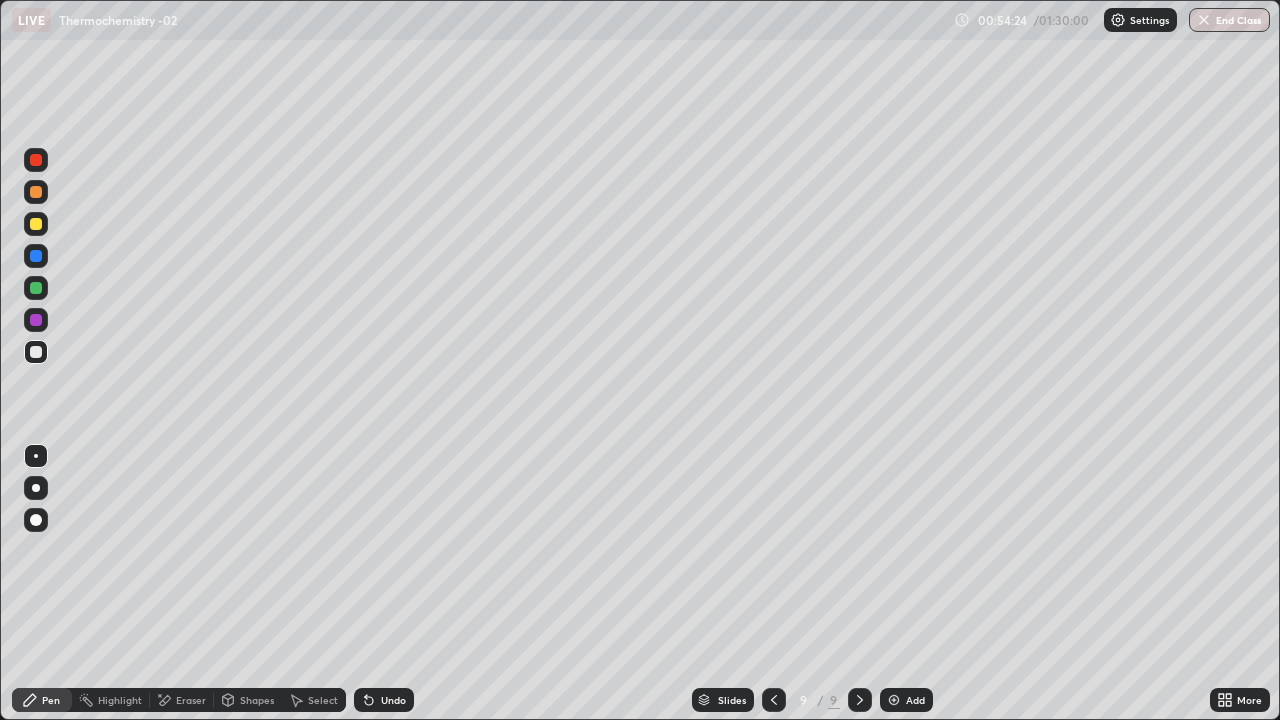 click on "Undo" at bounding box center (393, 700) 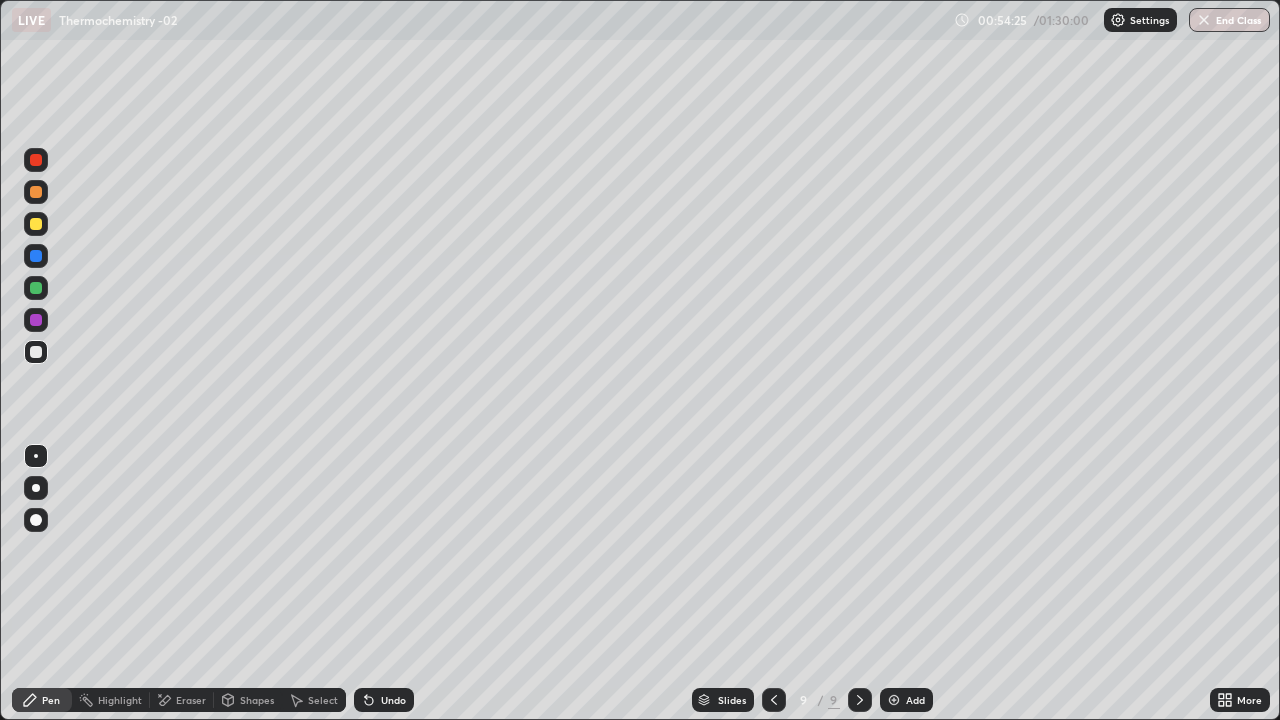 click on "Undo" at bounding box center [393, 700] 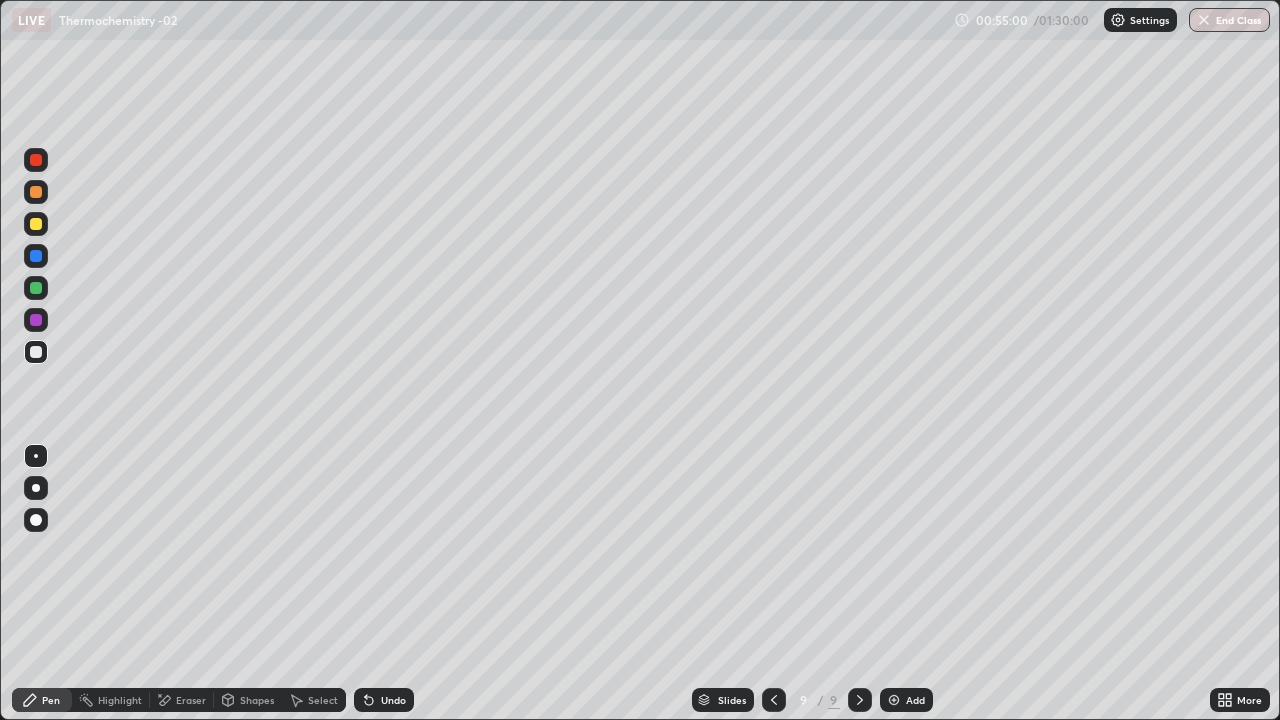 click at bounding box center [36, 224] 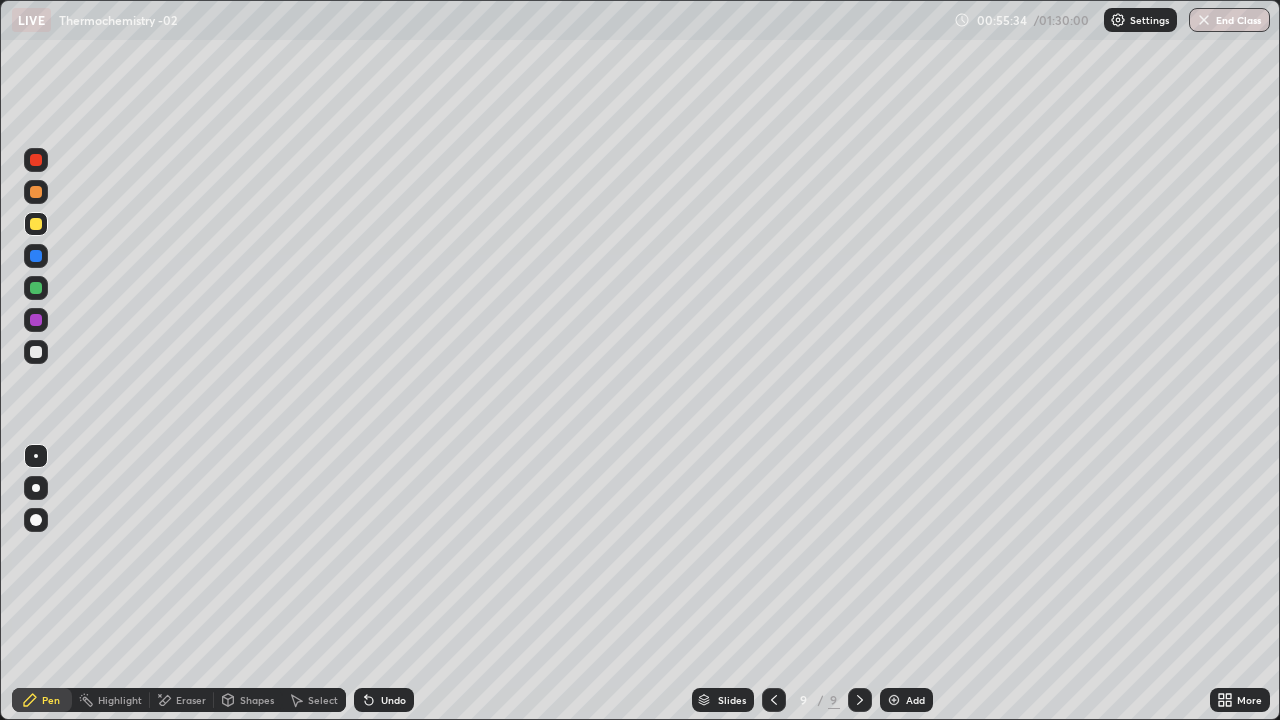 click at bounding box center [36, 352] 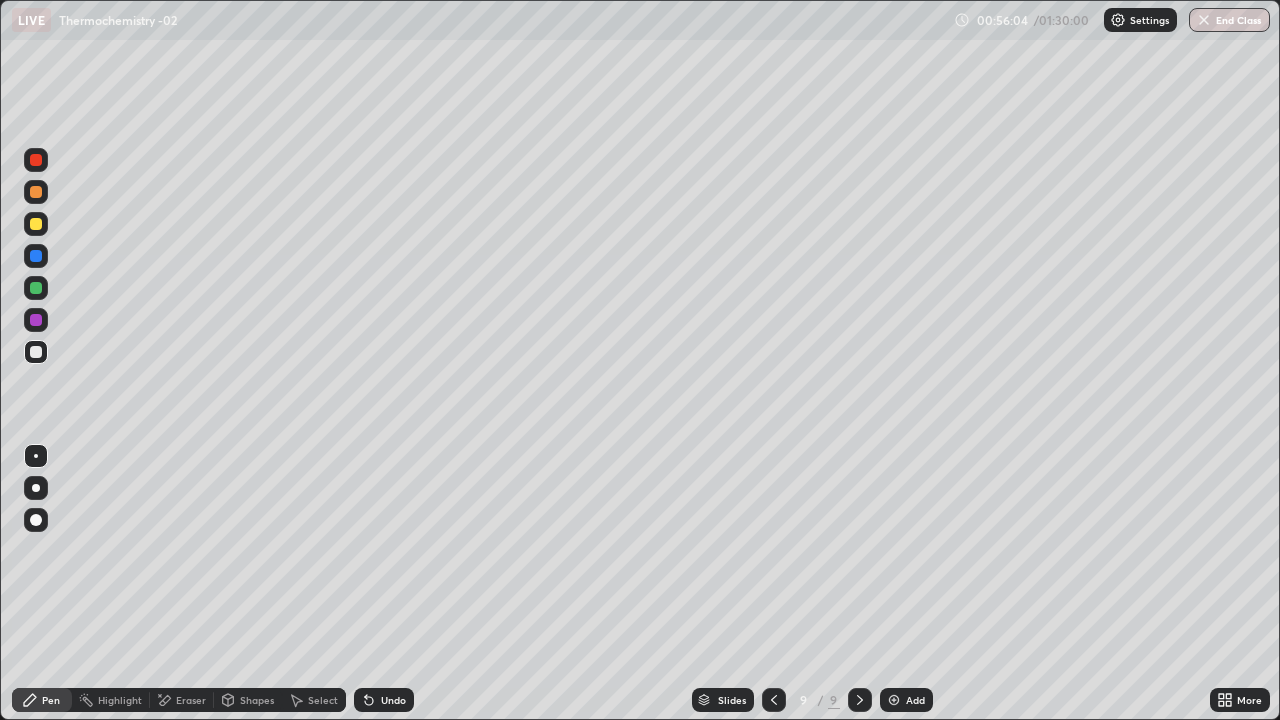 click on "Undo" at bounding box center (393, 700) 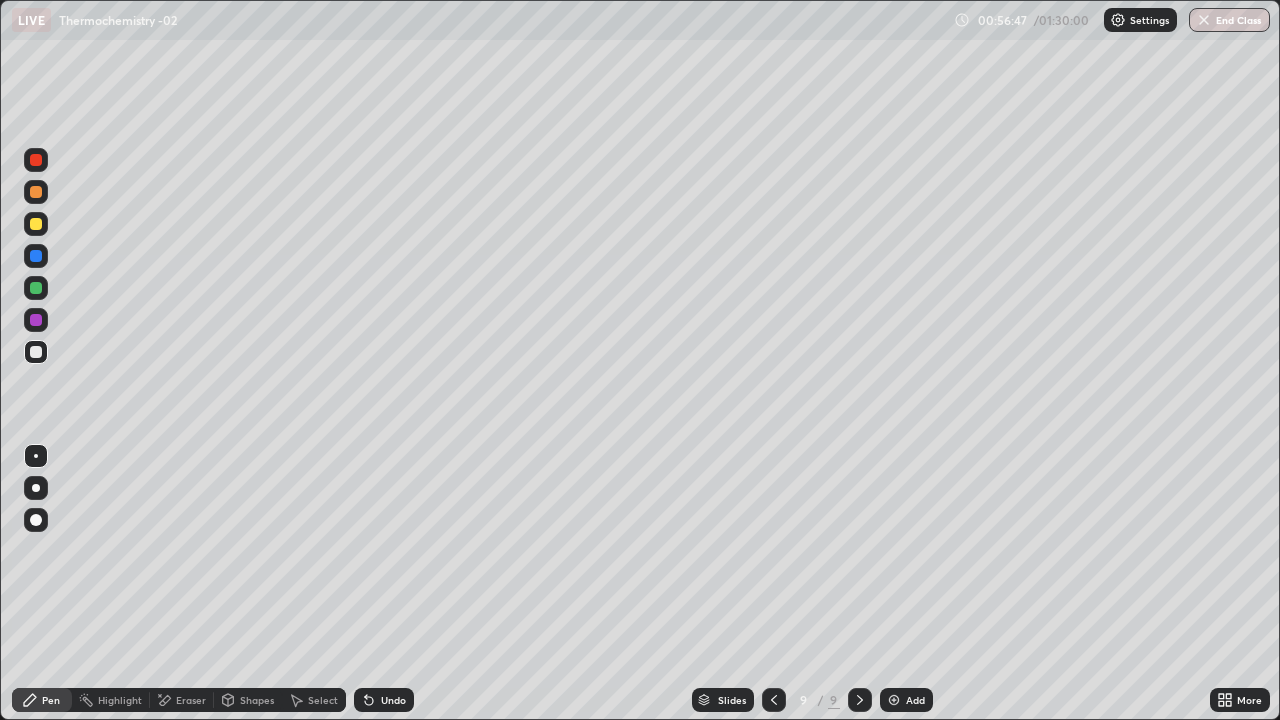 click on "Select" at bounding box center [323, 700] 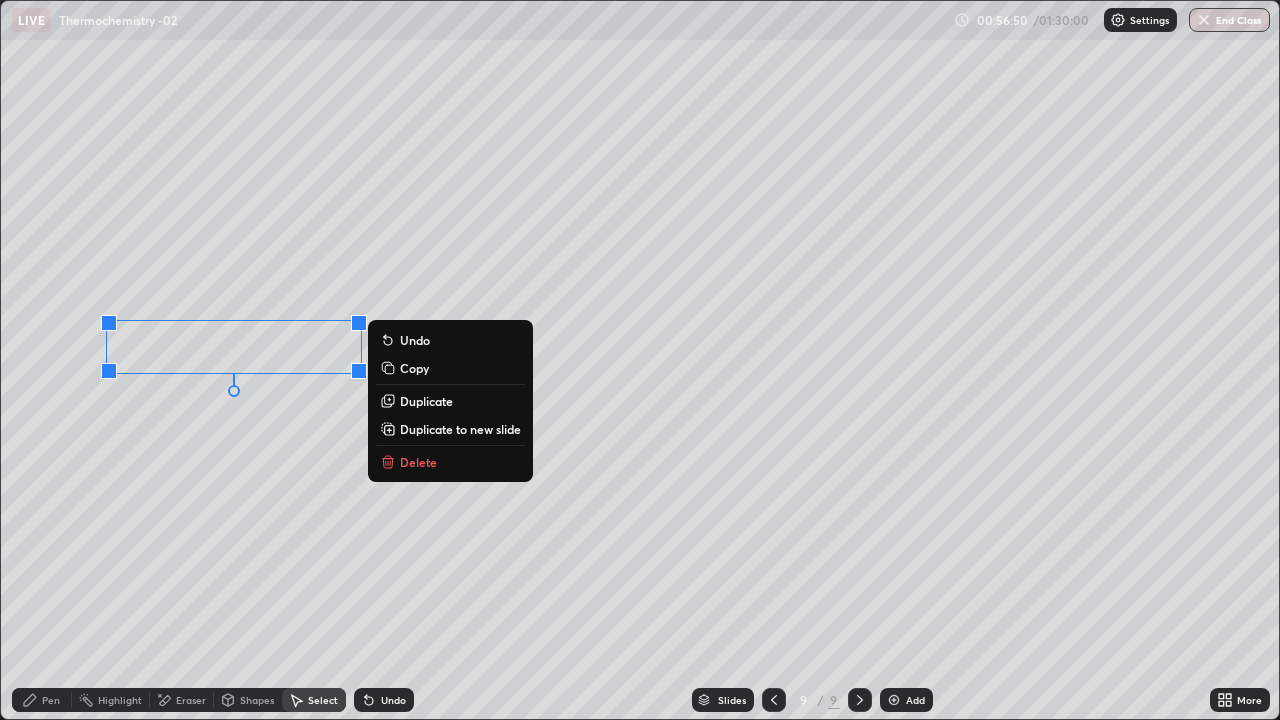 click on "Duplicate to new slide" at bounding box center [460, 429] 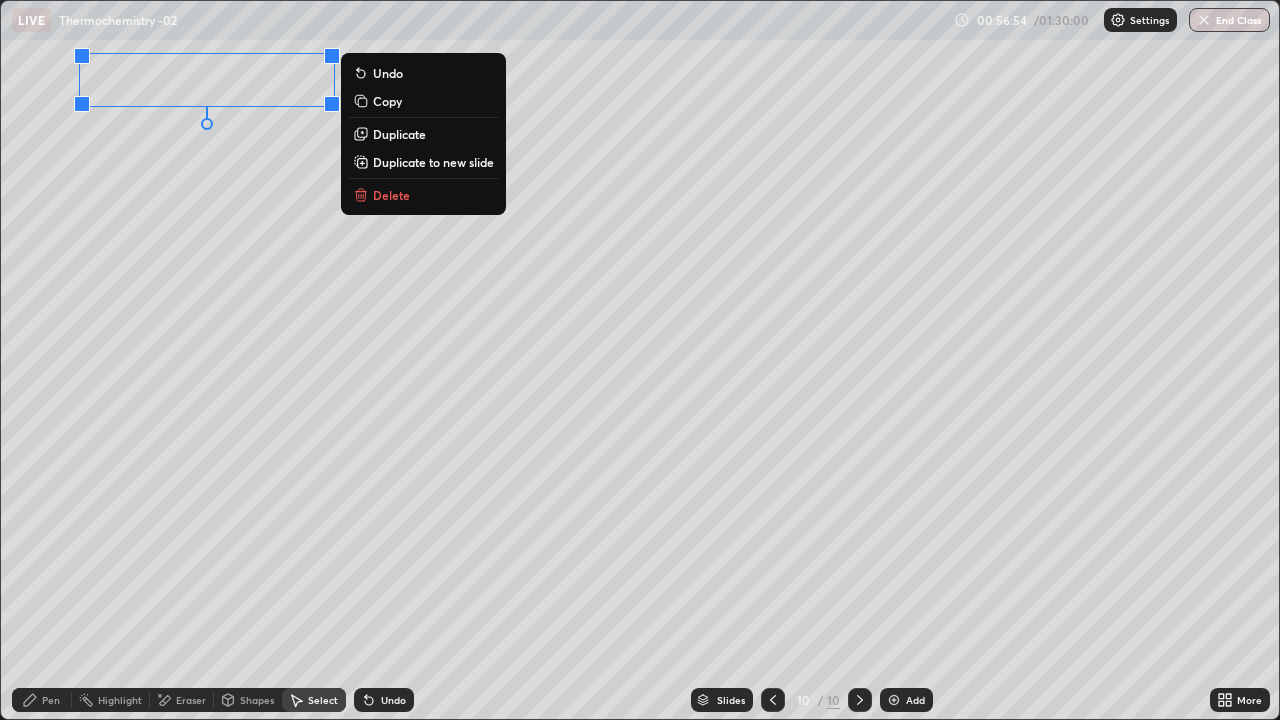 click on "Pen" at bounding box center (51, 700) 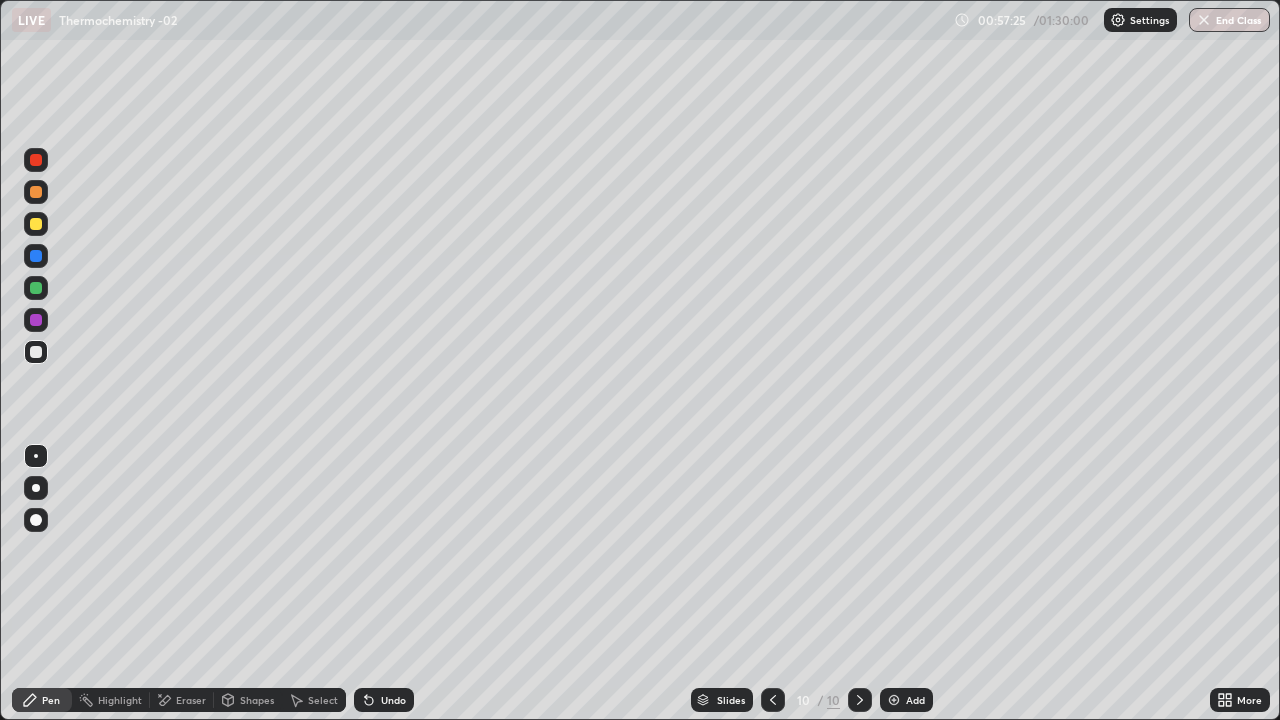 click at bounding box center [36, 352] 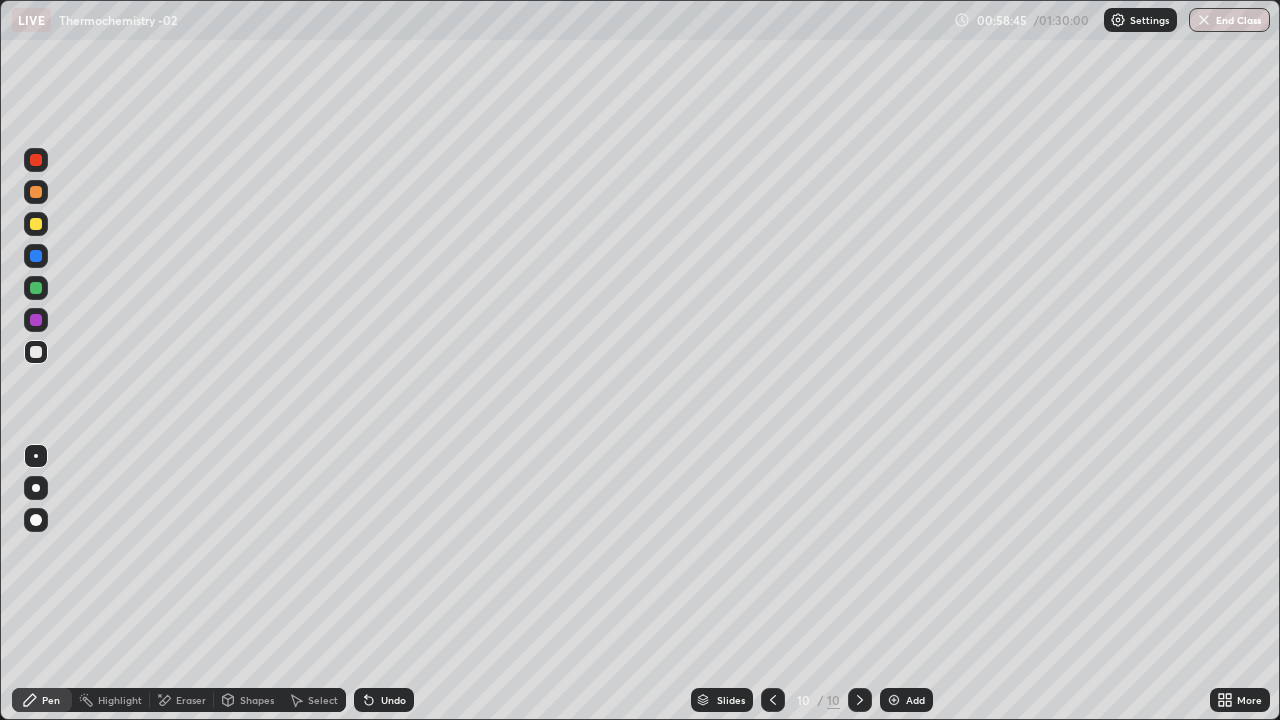 click at bounding box center [36, 288] 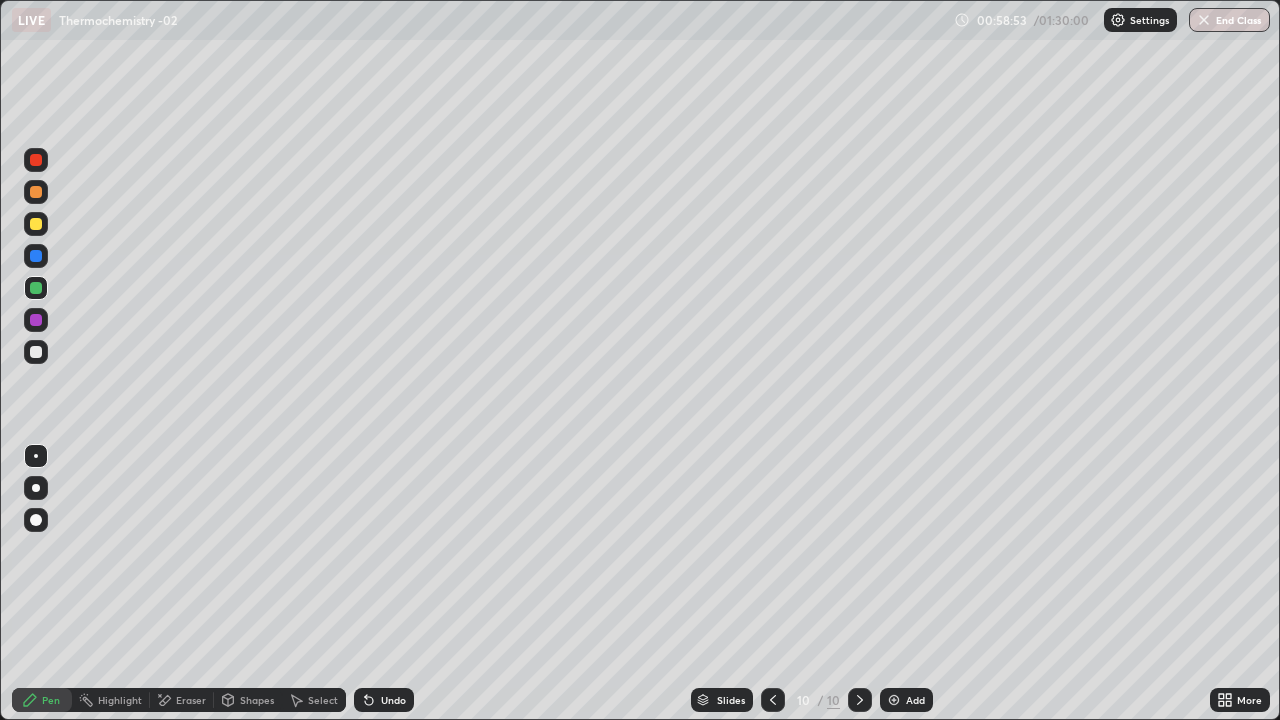 click at bounding box center (36, 352) 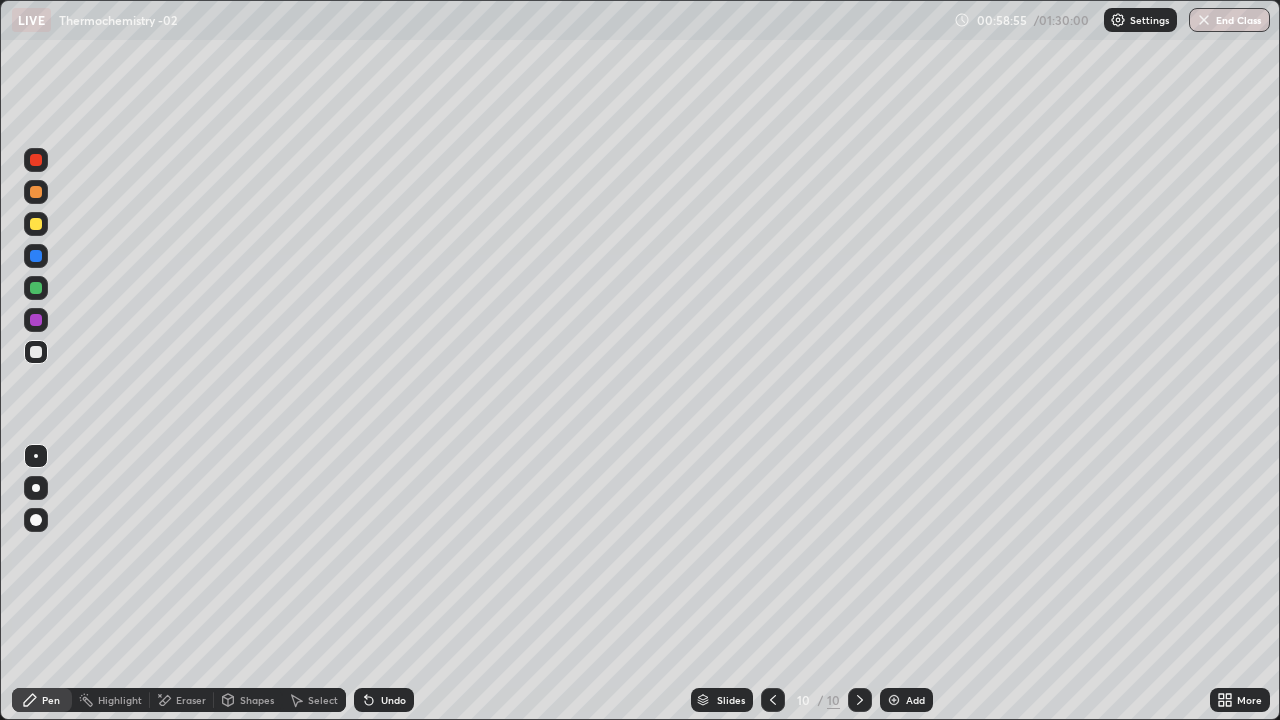 click at bounding box center [36, 224] 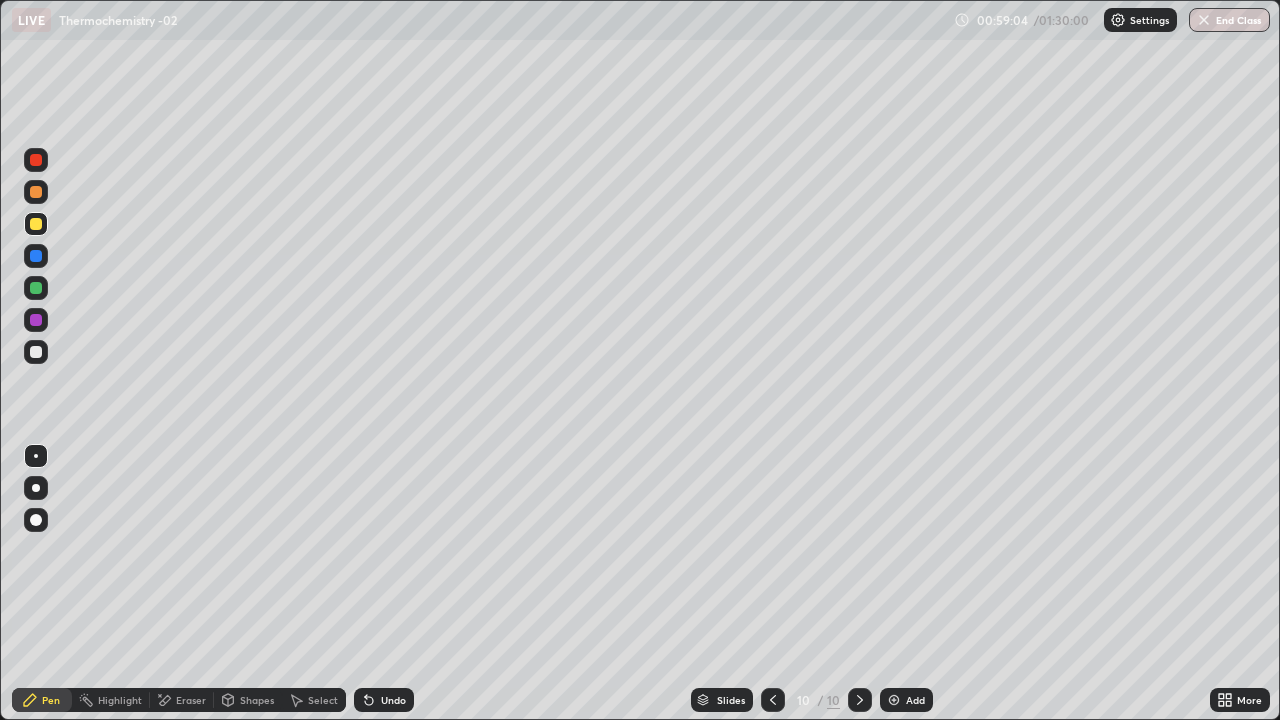 click on "Shapes" at bounding box center [257, 700] 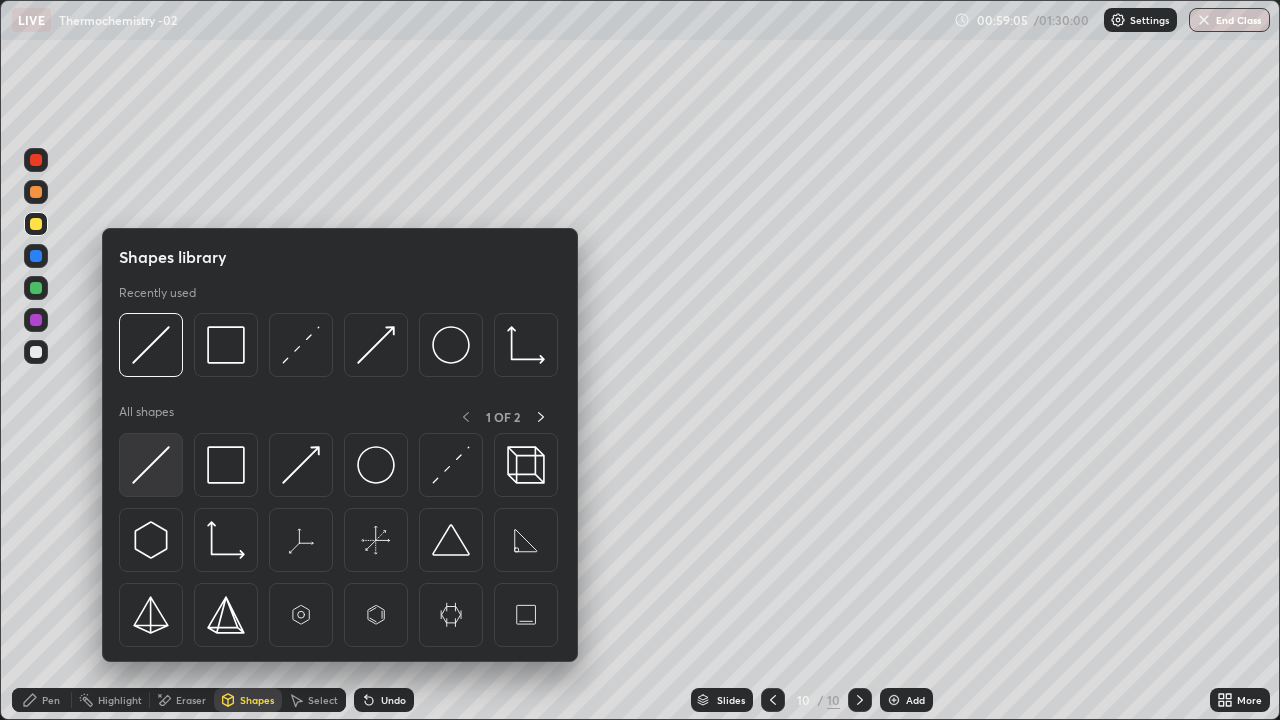 click at bounding box center [151, 465] 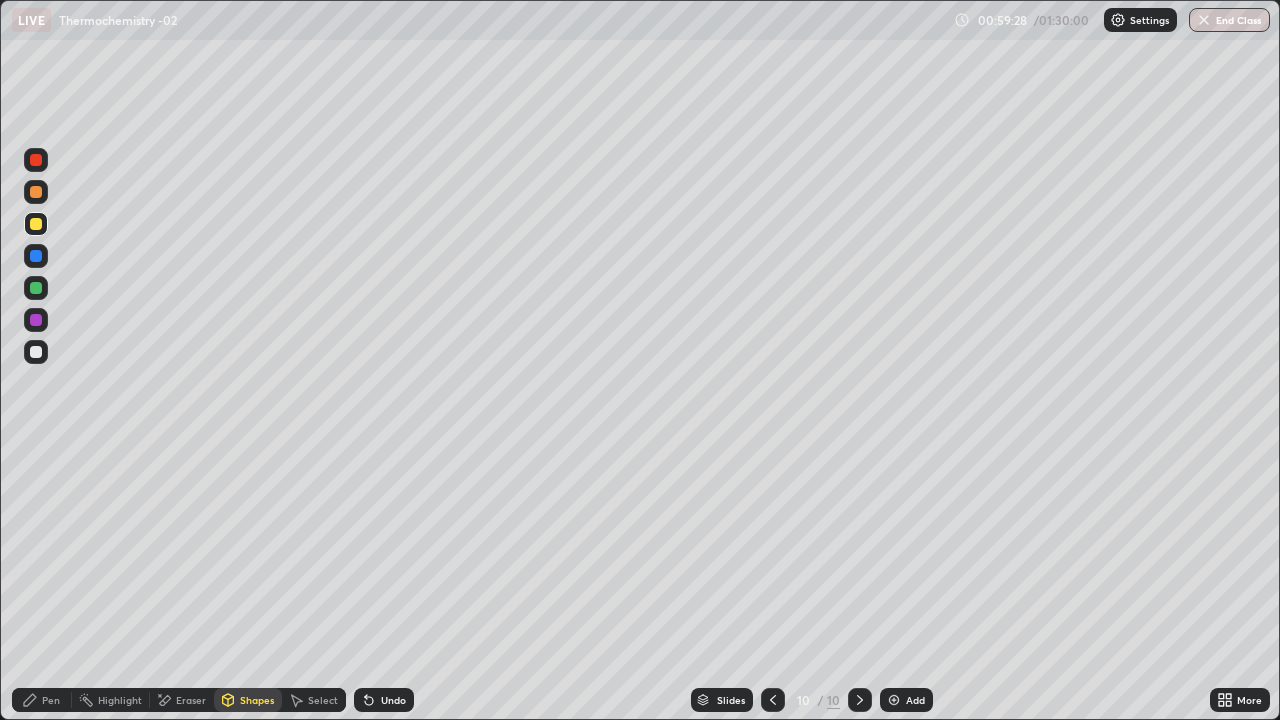 click on "Pen" at bounding box center (42, 700) 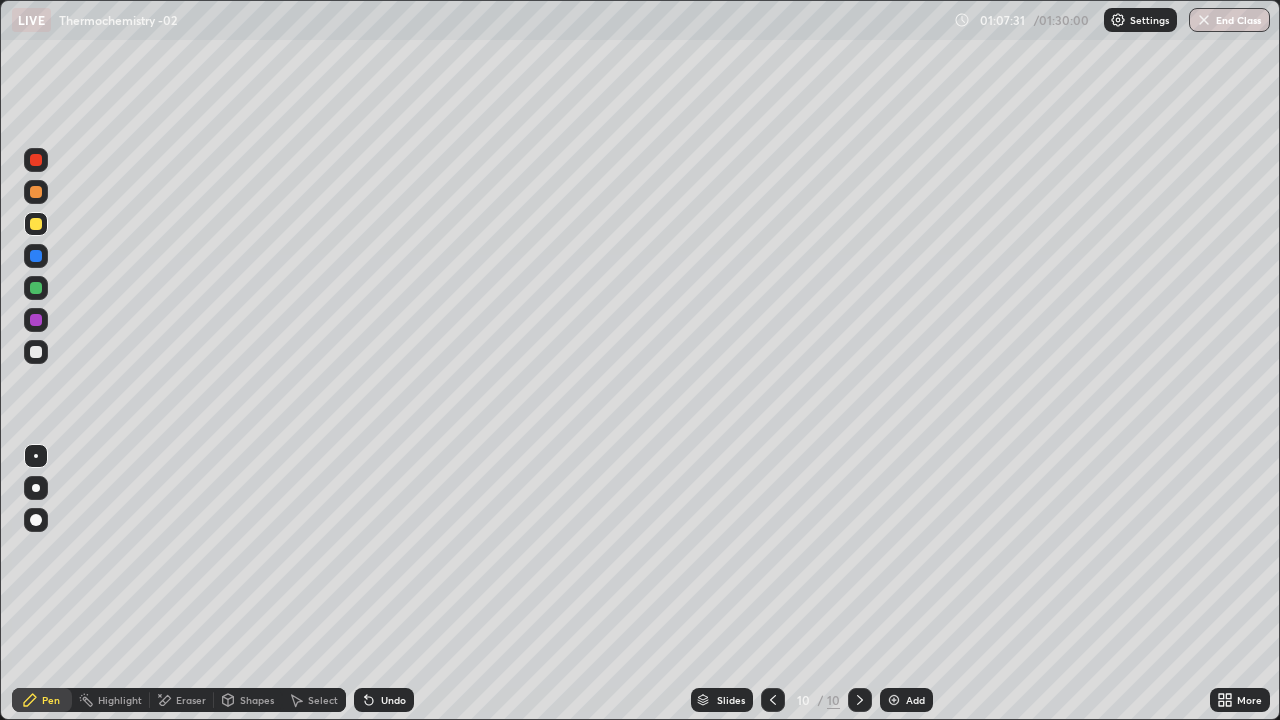 click at bounding box center (894, 700) 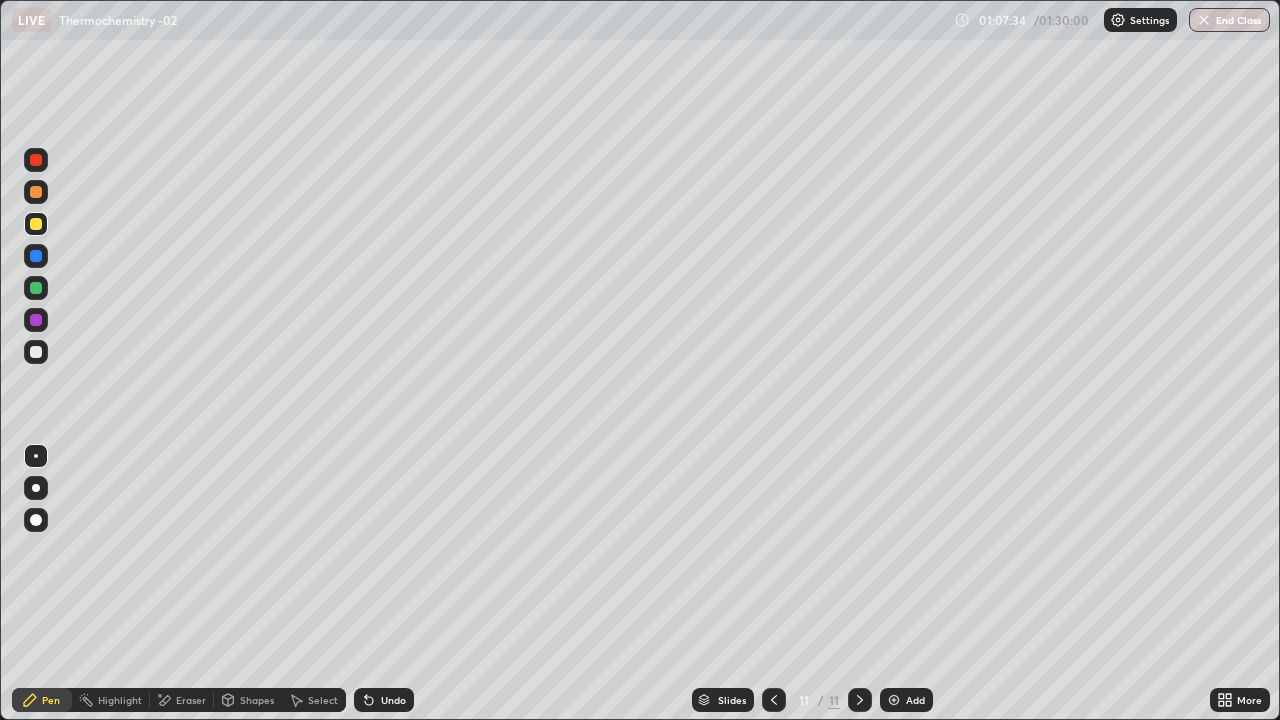 click on "Undo" at bounding box center [384, 700] 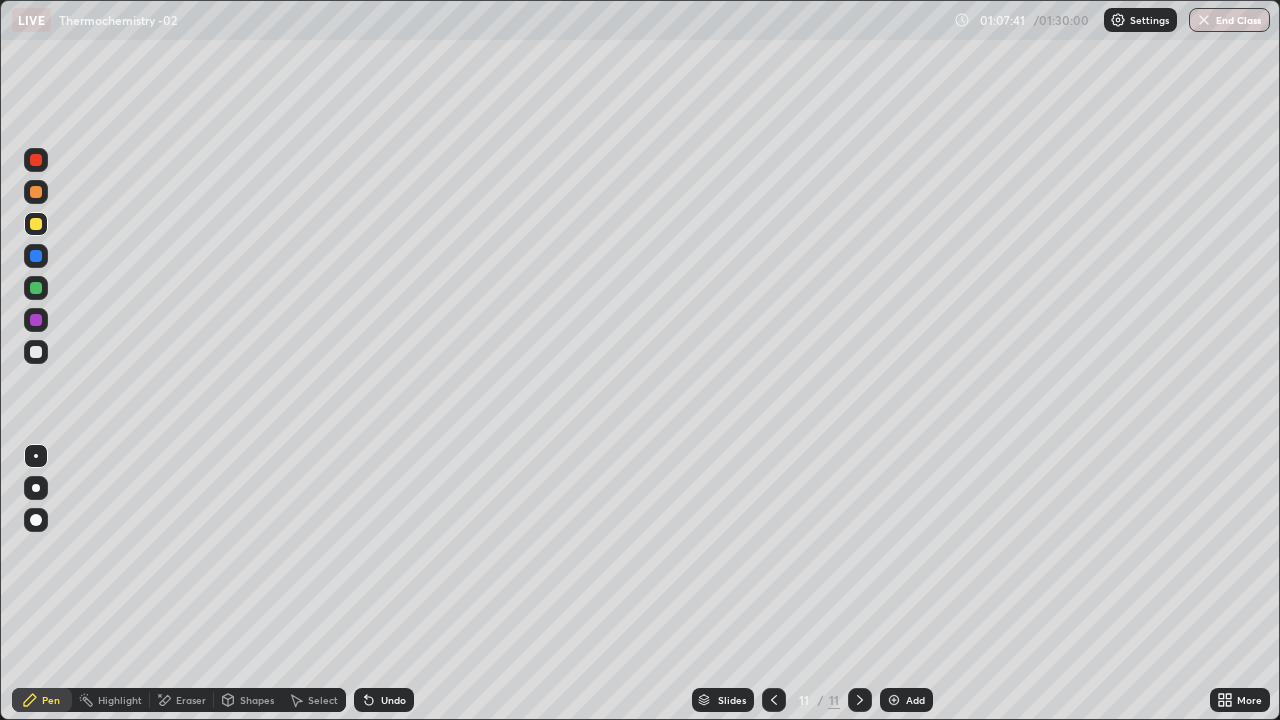 click on "Undo" at bounding box center (393, 700) 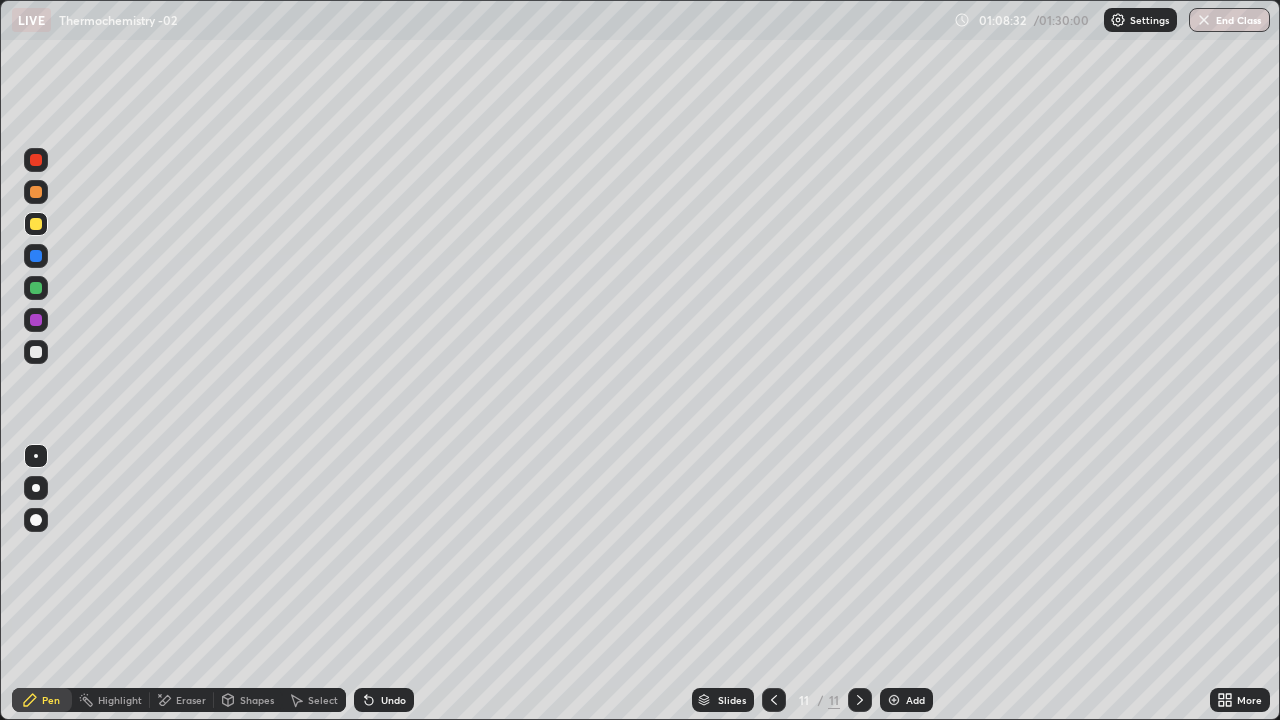click on "Shapes" at bounding box center [257, 700] 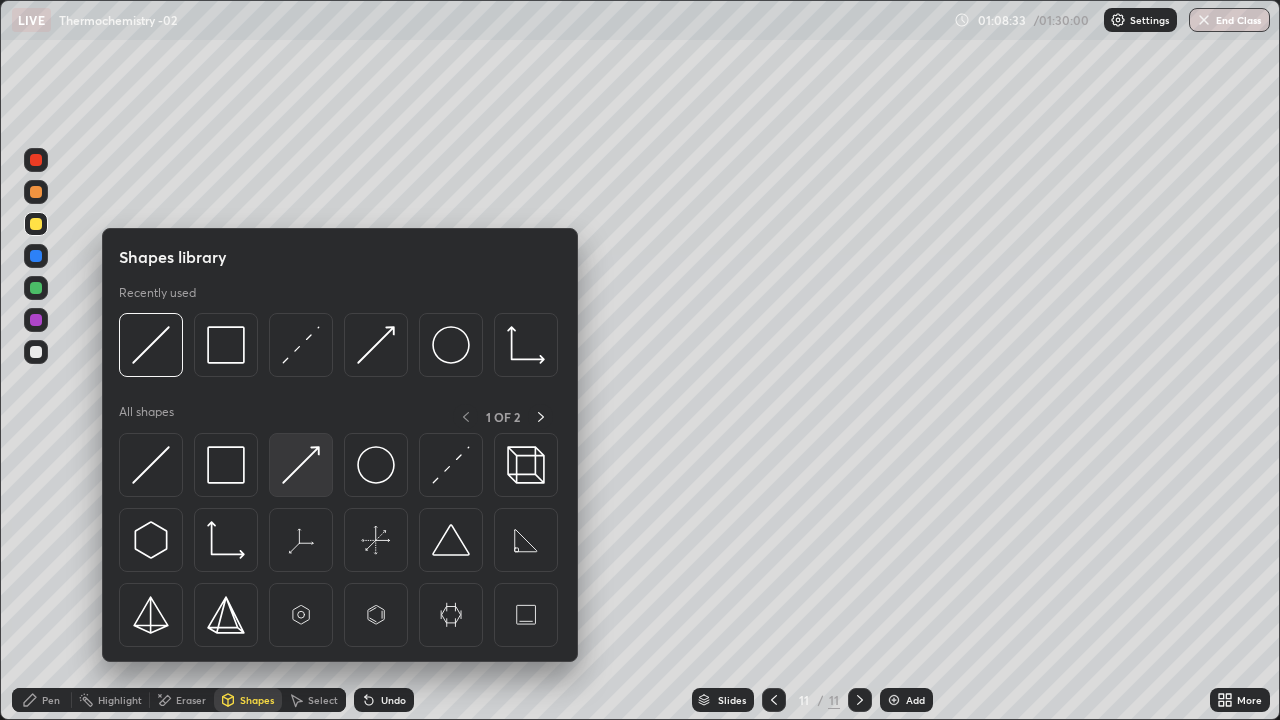 click at bounding box center (301, 465) 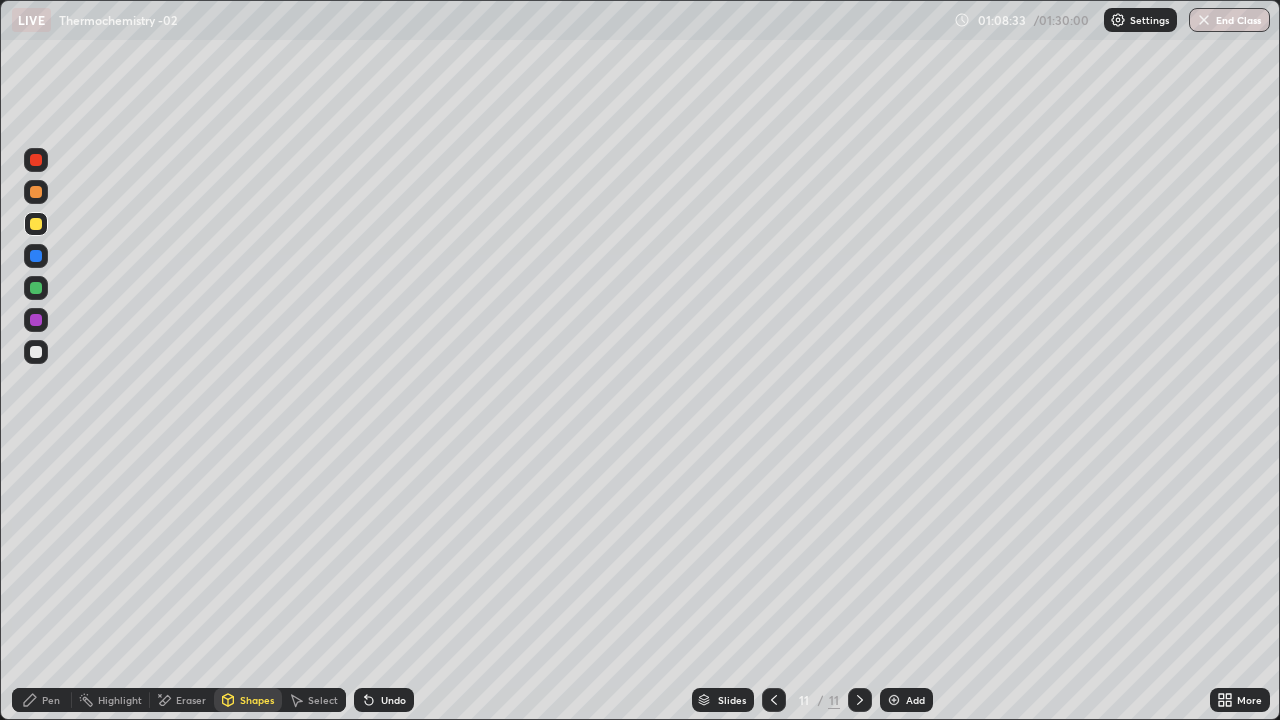 click at bounding box center [36, 288] 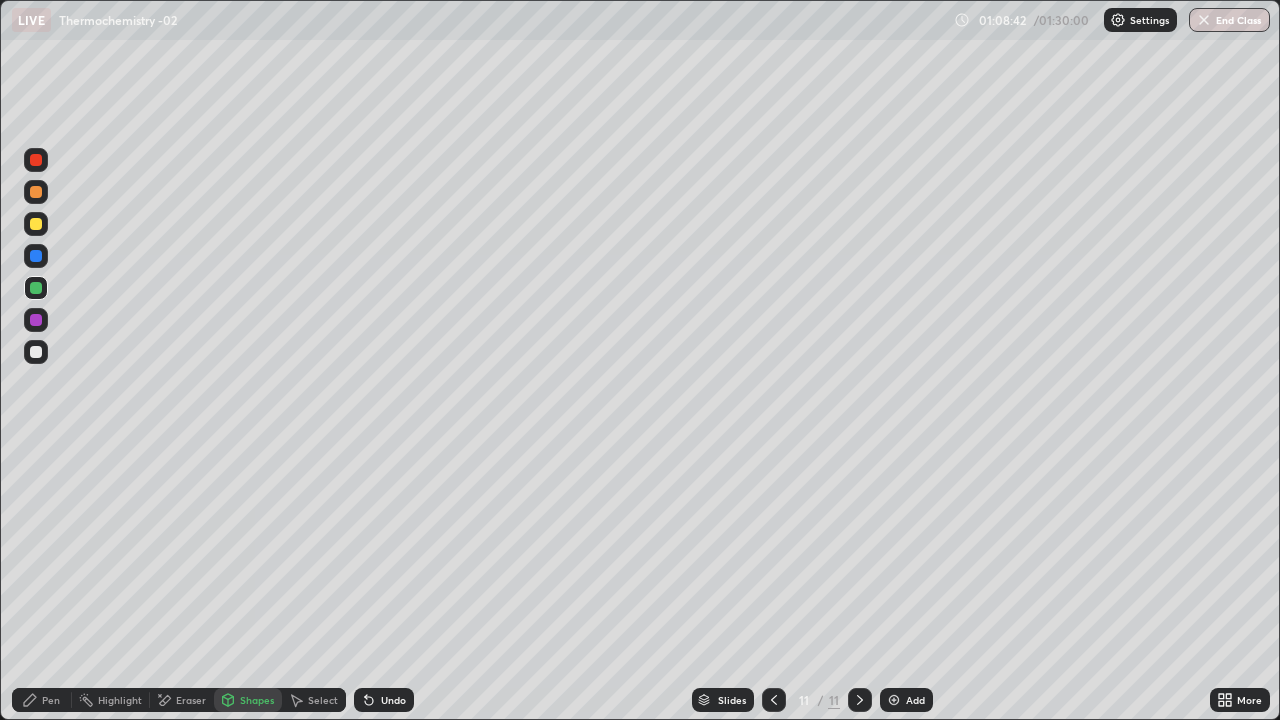 click 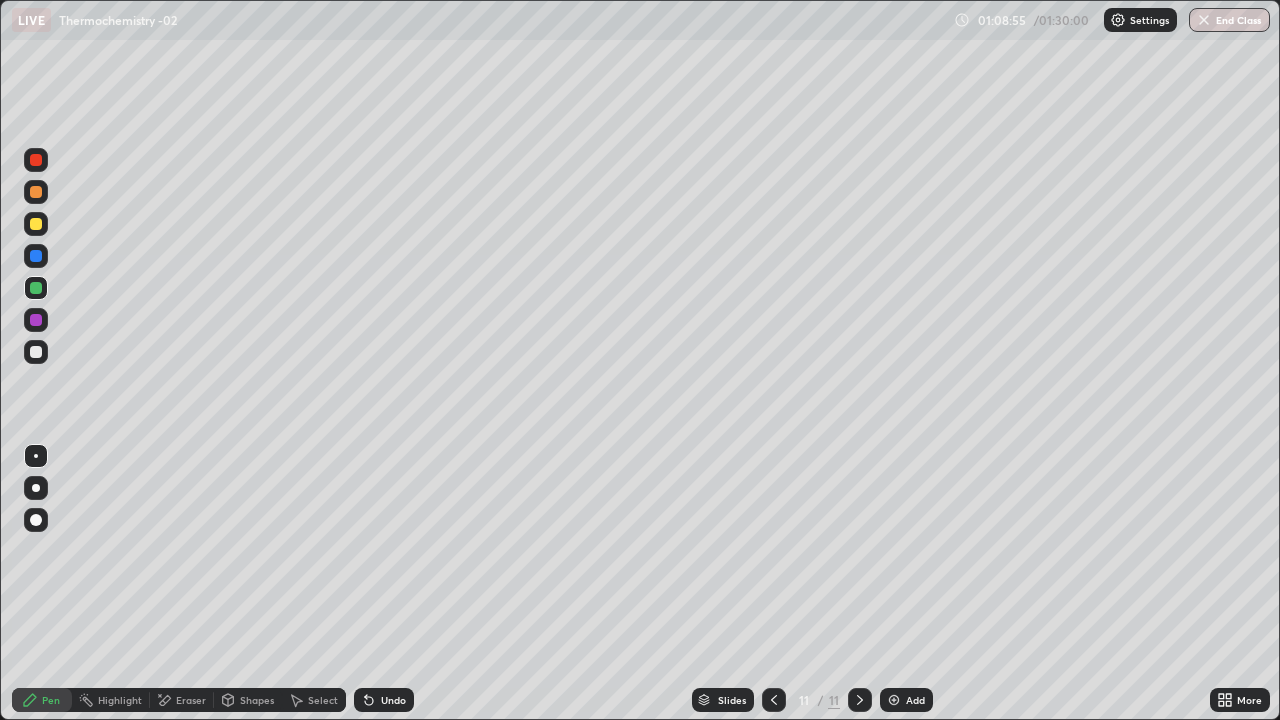 click on "Select" at bounding box center [314, 700] 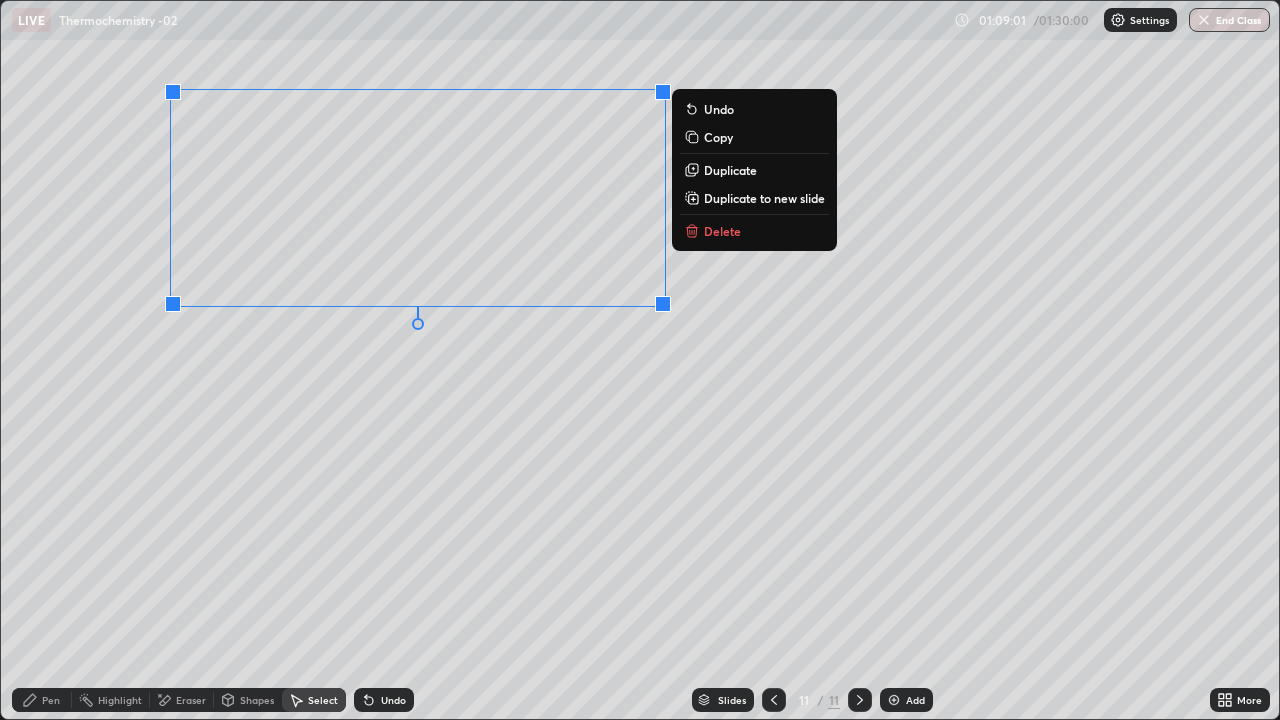 click on "0 ° Undo Copy Duplicate Duplicate to new slide Delete" at bounding box center [640, 360] 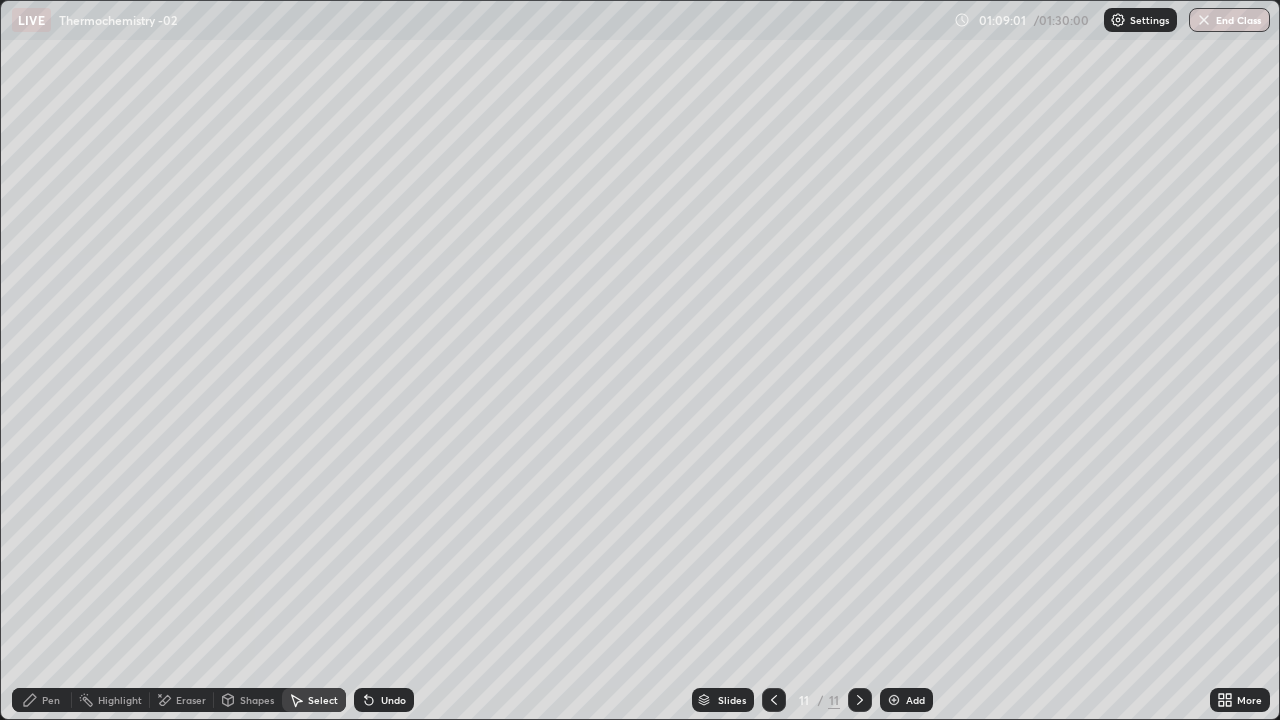 click on "Eraser" at bounding box center (182, 700) 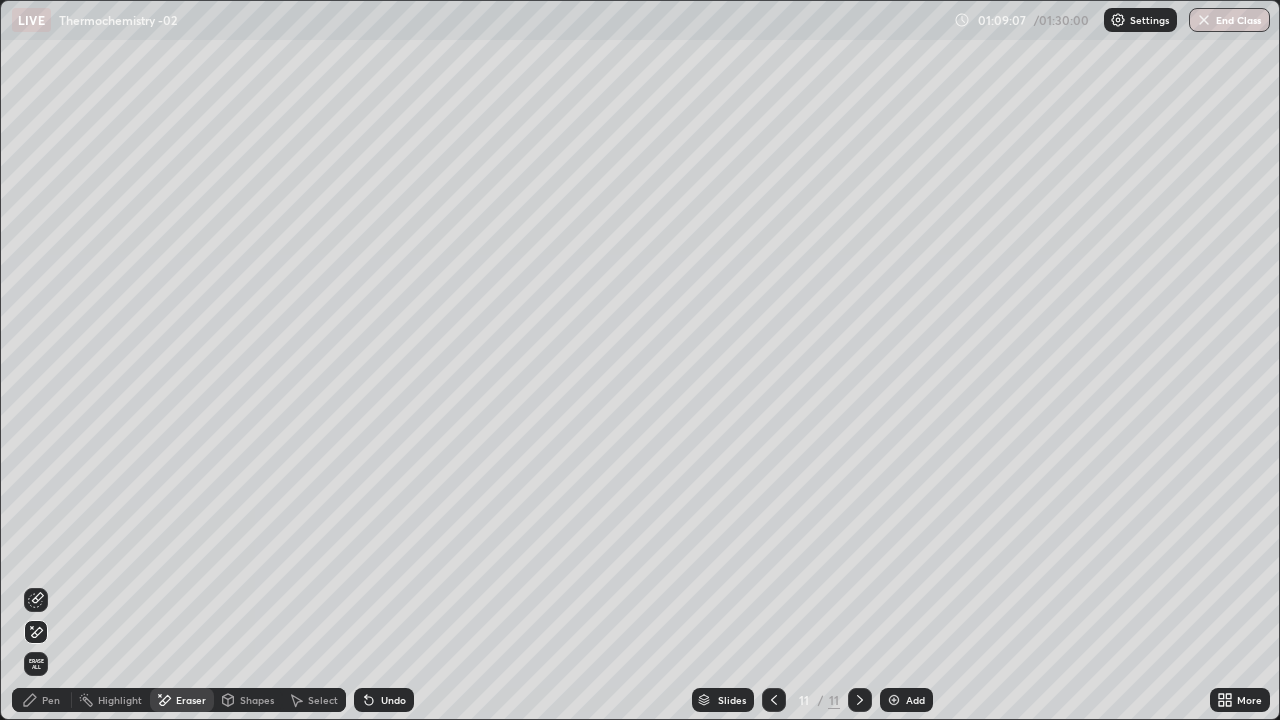 click on "Pen" at bounding box center (51, 700) 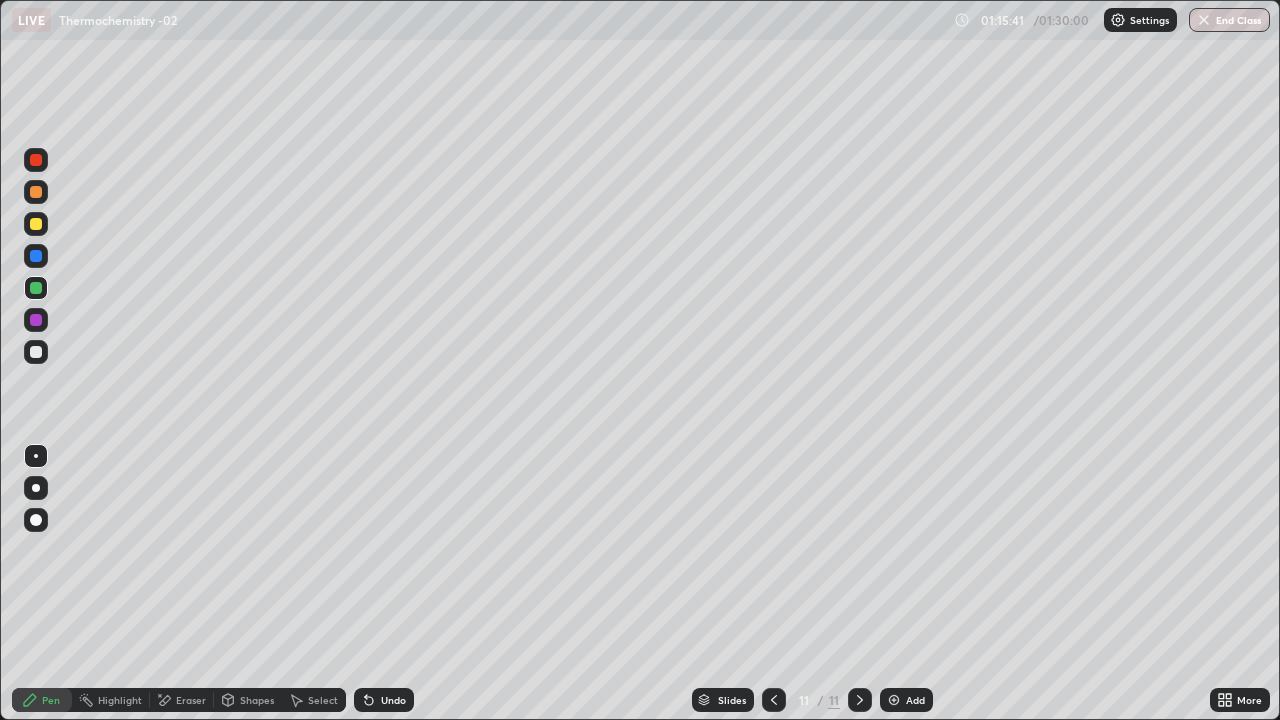 click on "Eraser" at bounding box center (182, 700) 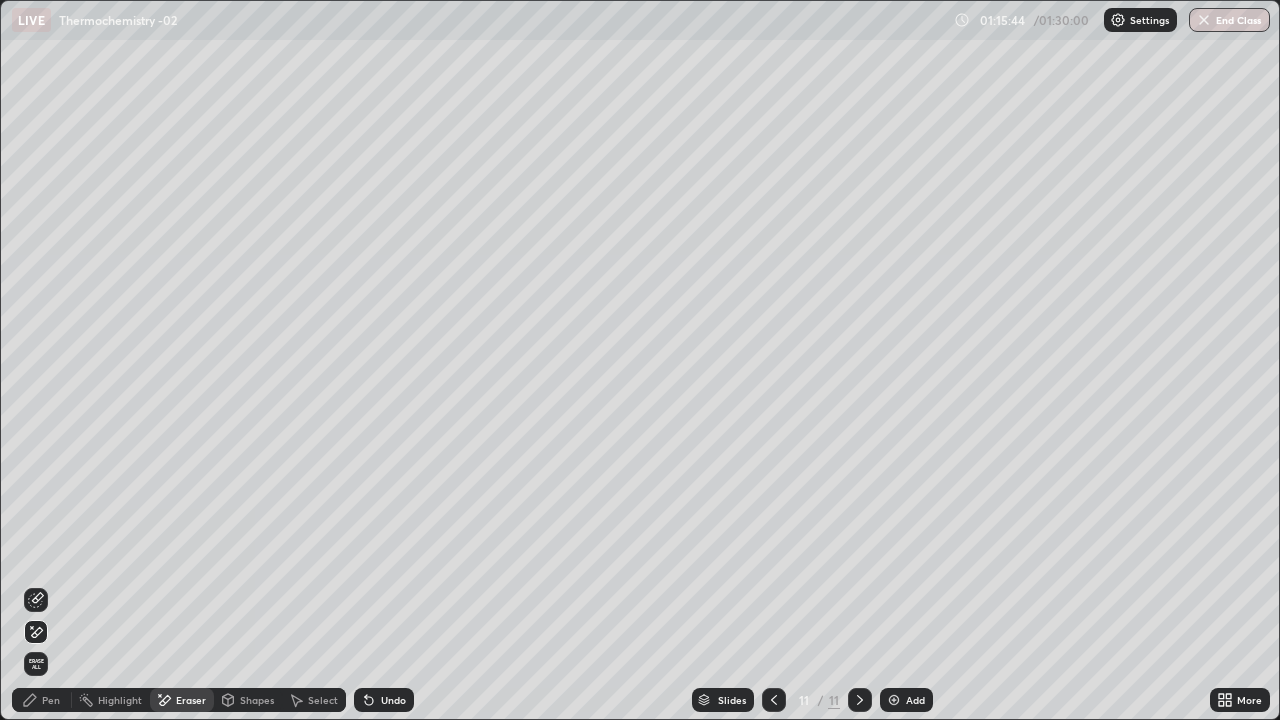 click on "Pen" at bounding box center [51, 700] 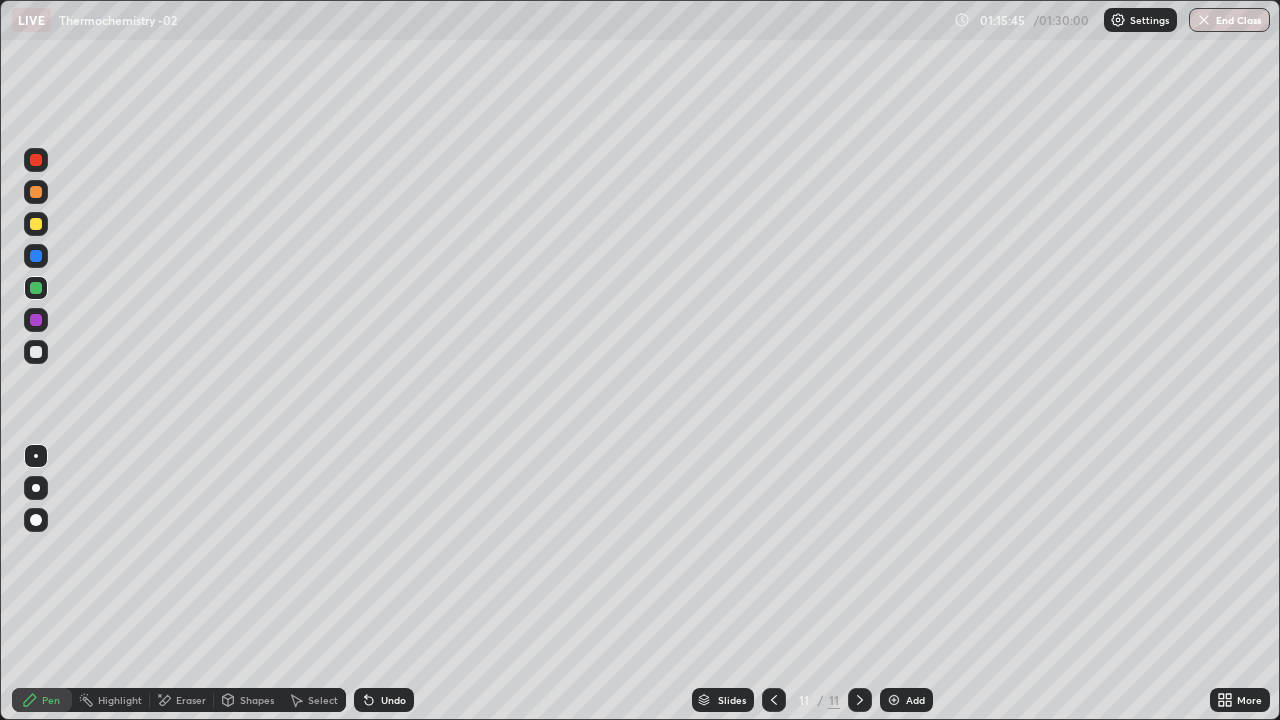 click at bounding box center [36, 352] 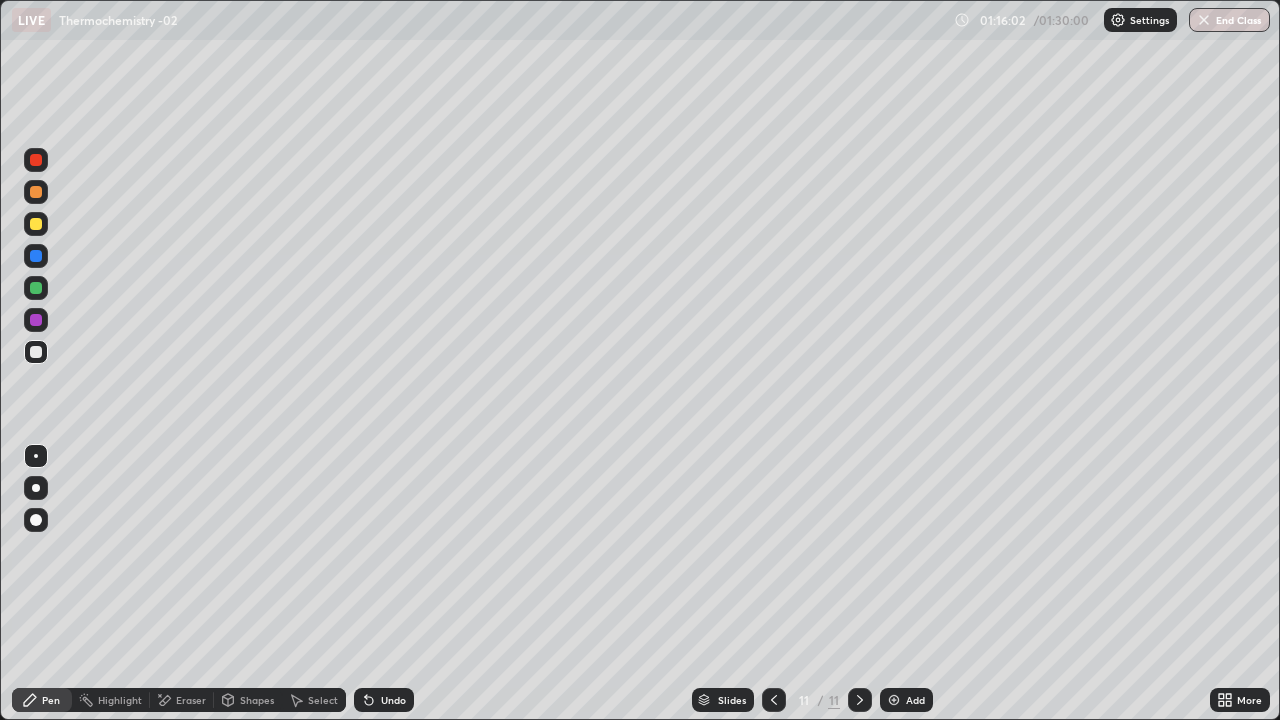 click on "Eraser" at bounding box center (191, 700) 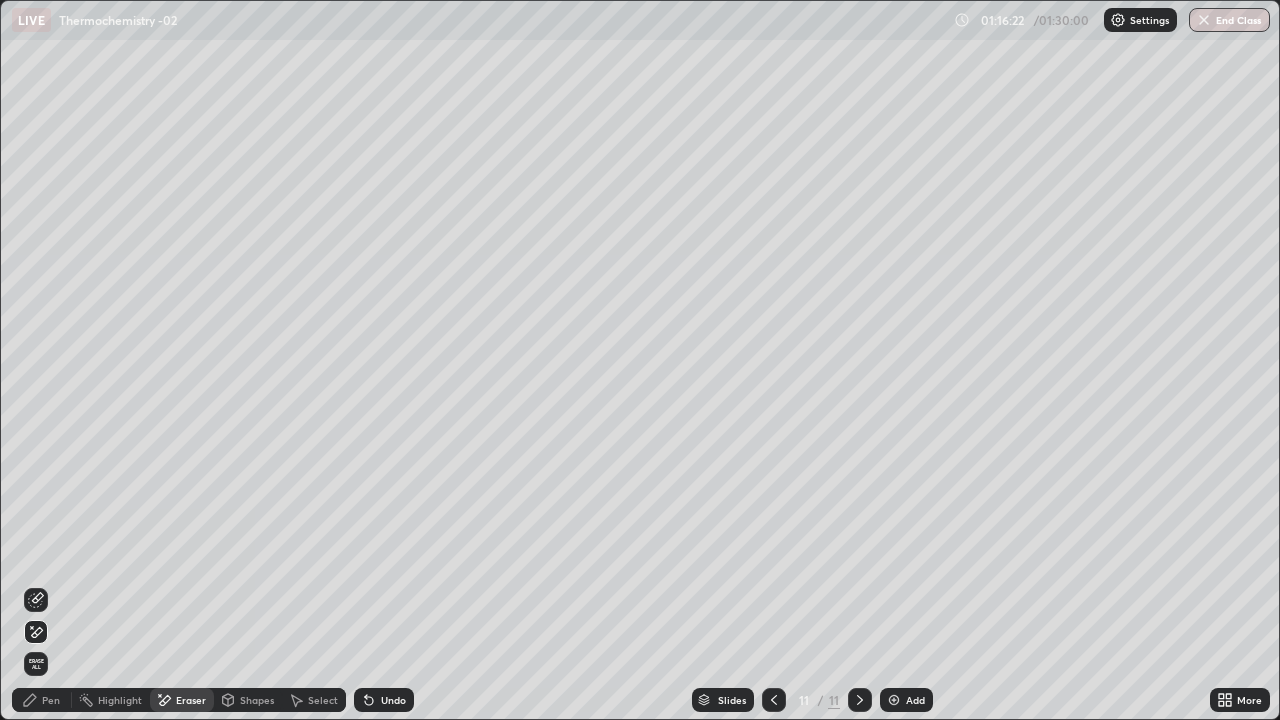 click on "Pen" at bounding box center (51, 700) 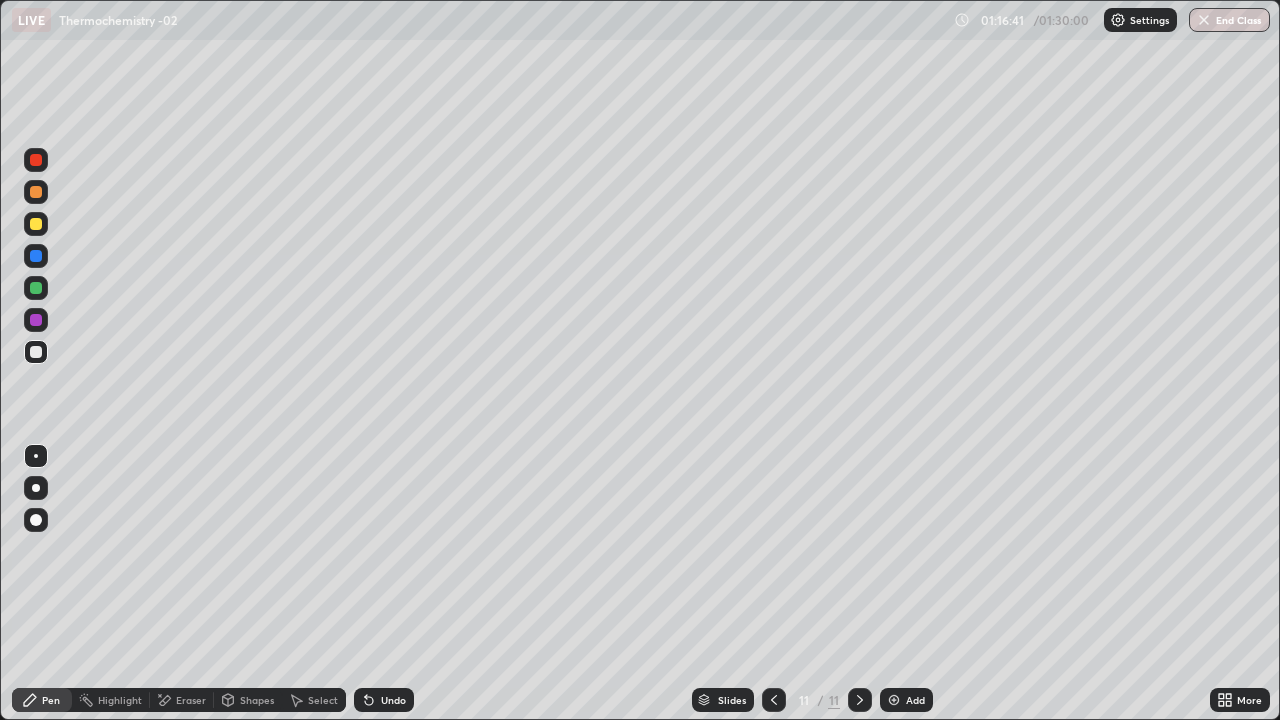 click on "Undo" at bounding box center [393, 700] 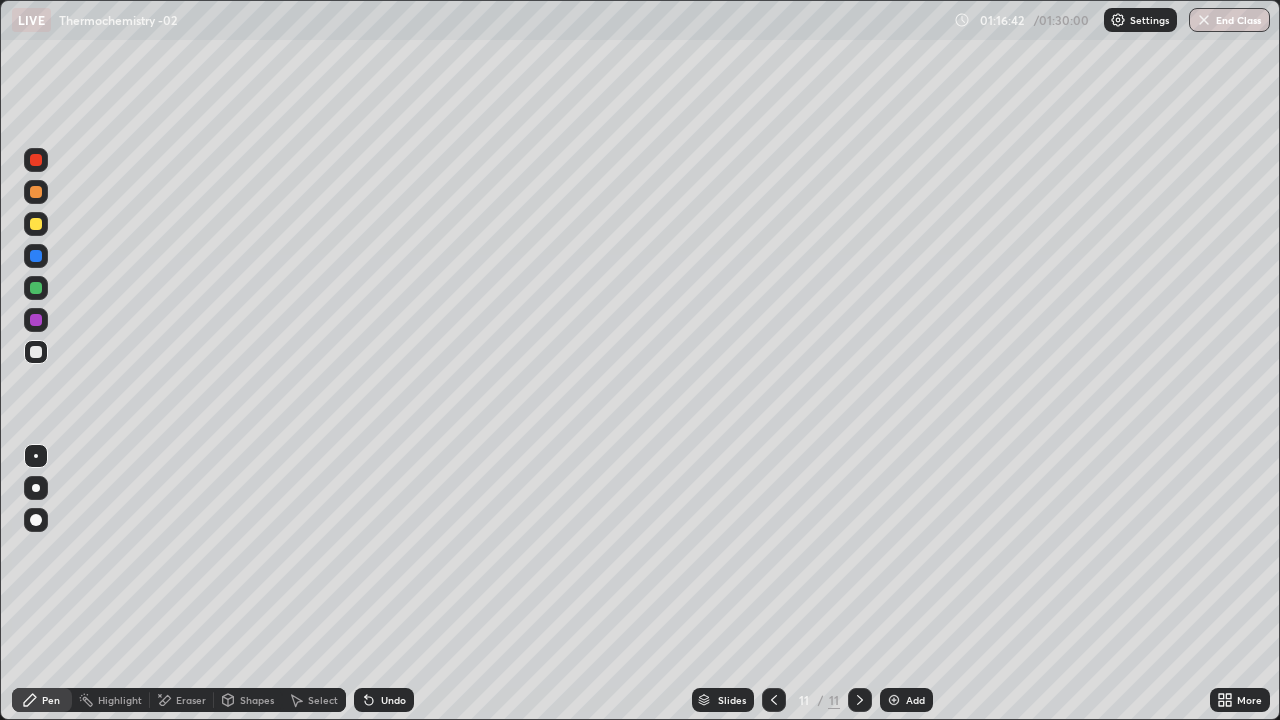 click on "Undo" at bounding box center (393, 700) 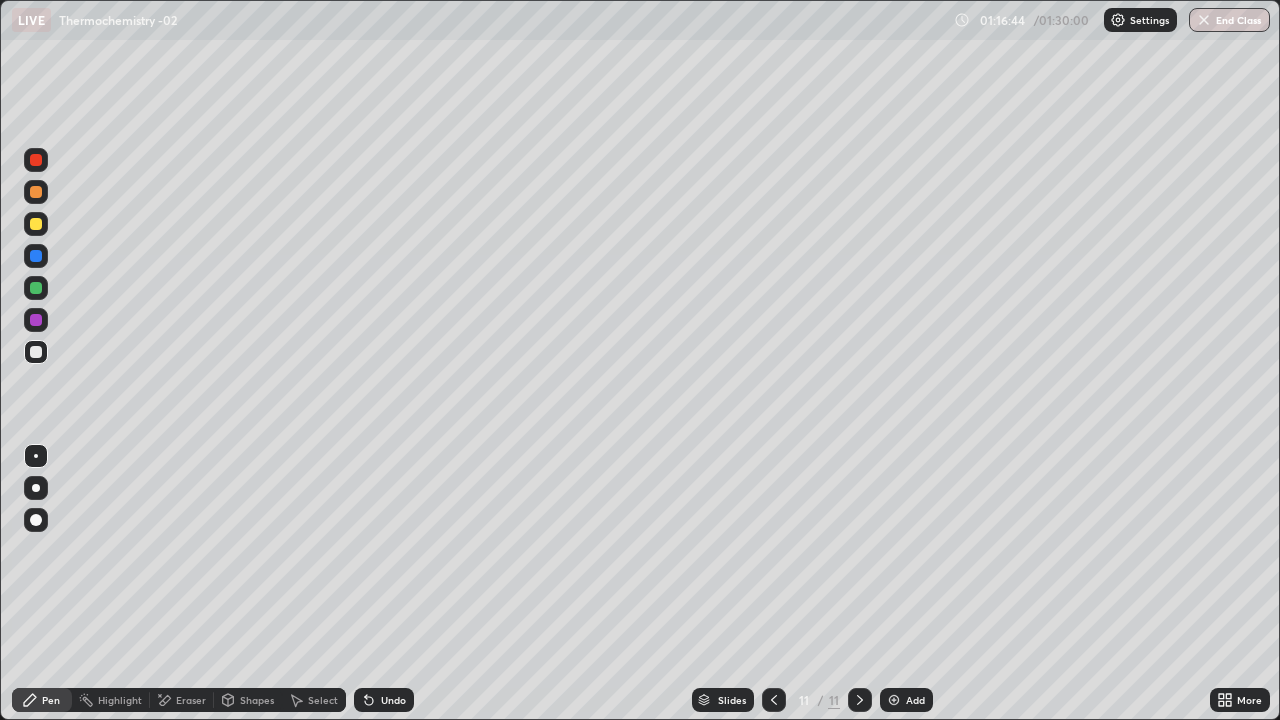 click on "Shapes" at bounding box center (248, 700) 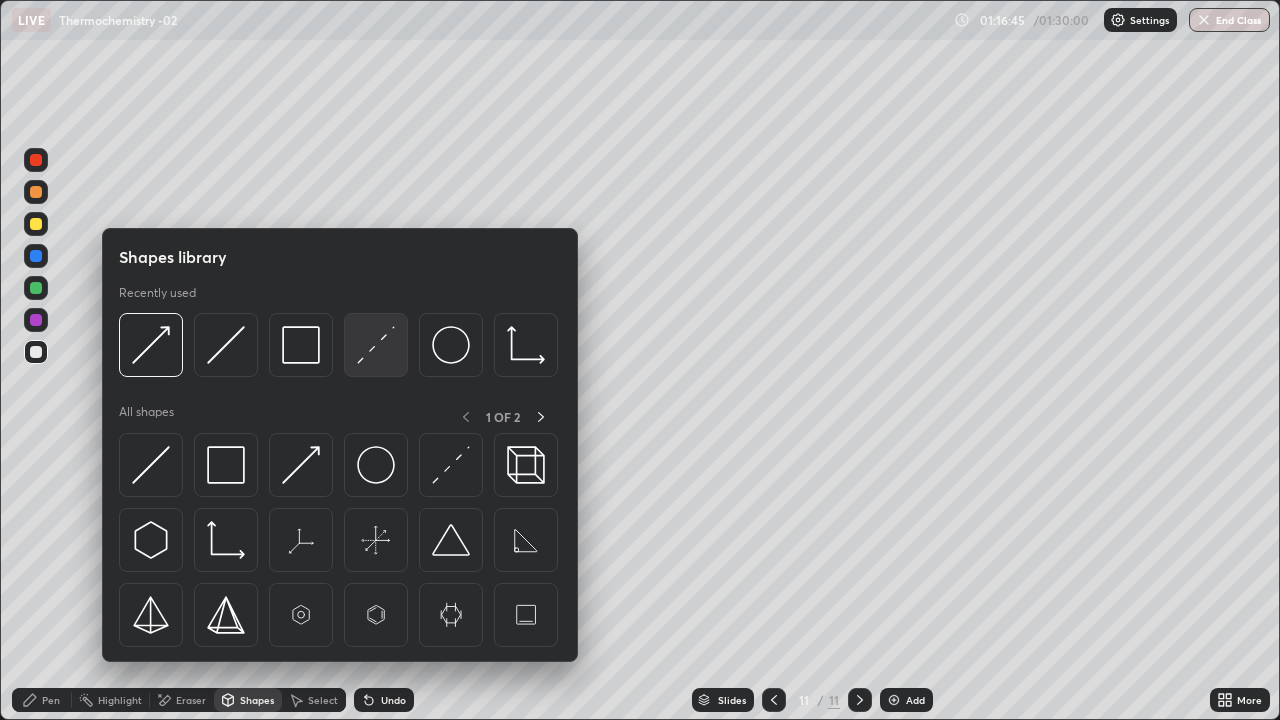 click at bounding box center (376, 345) 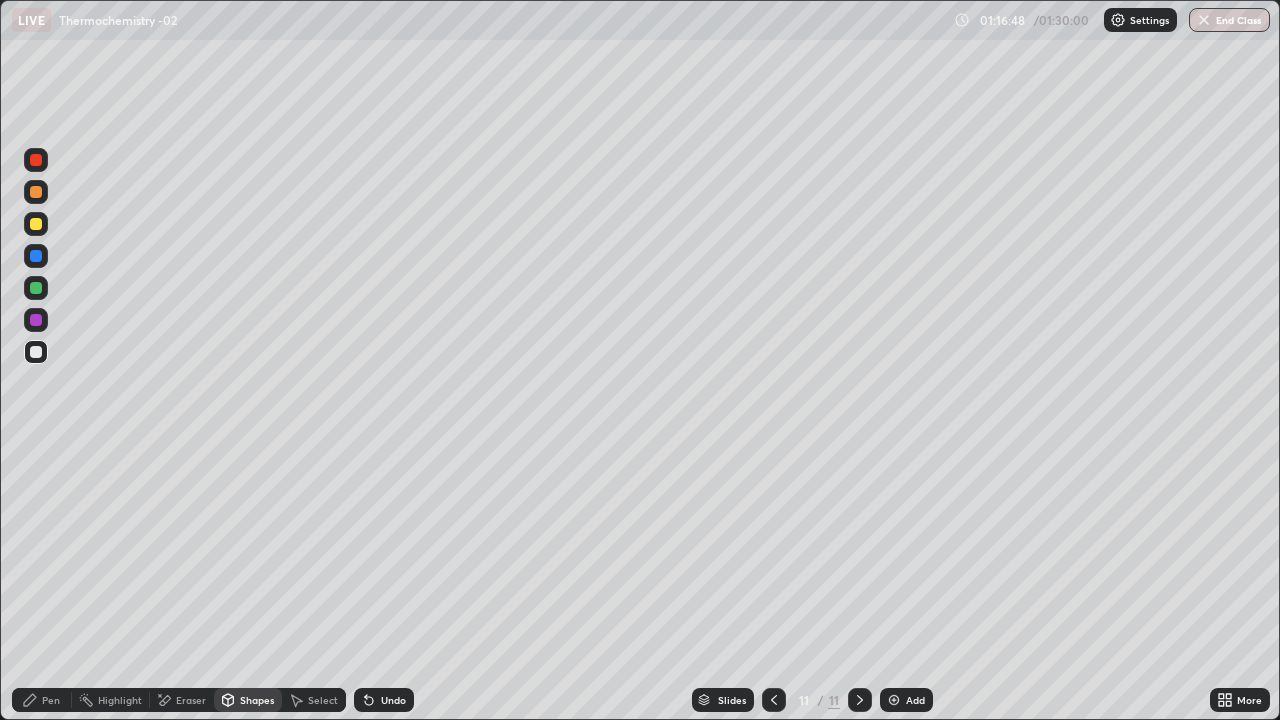 click at bounding box center (36, 224) 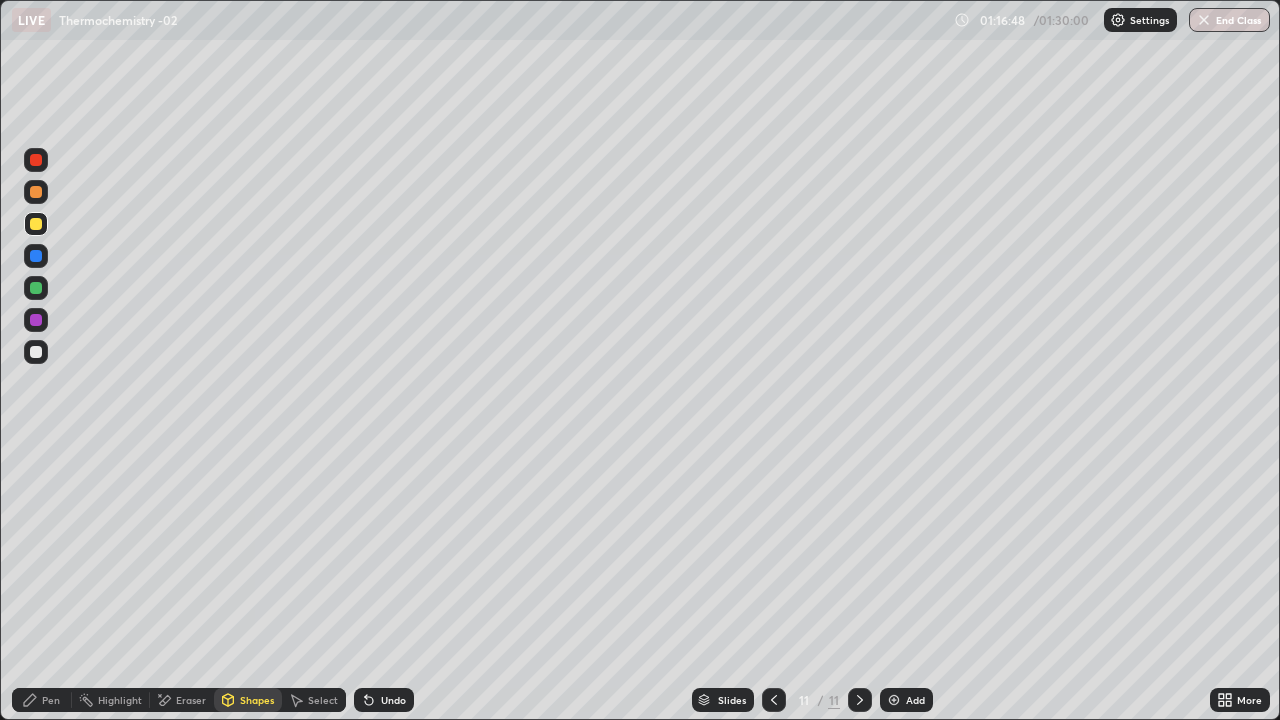 click at bounding box center (36, 288) 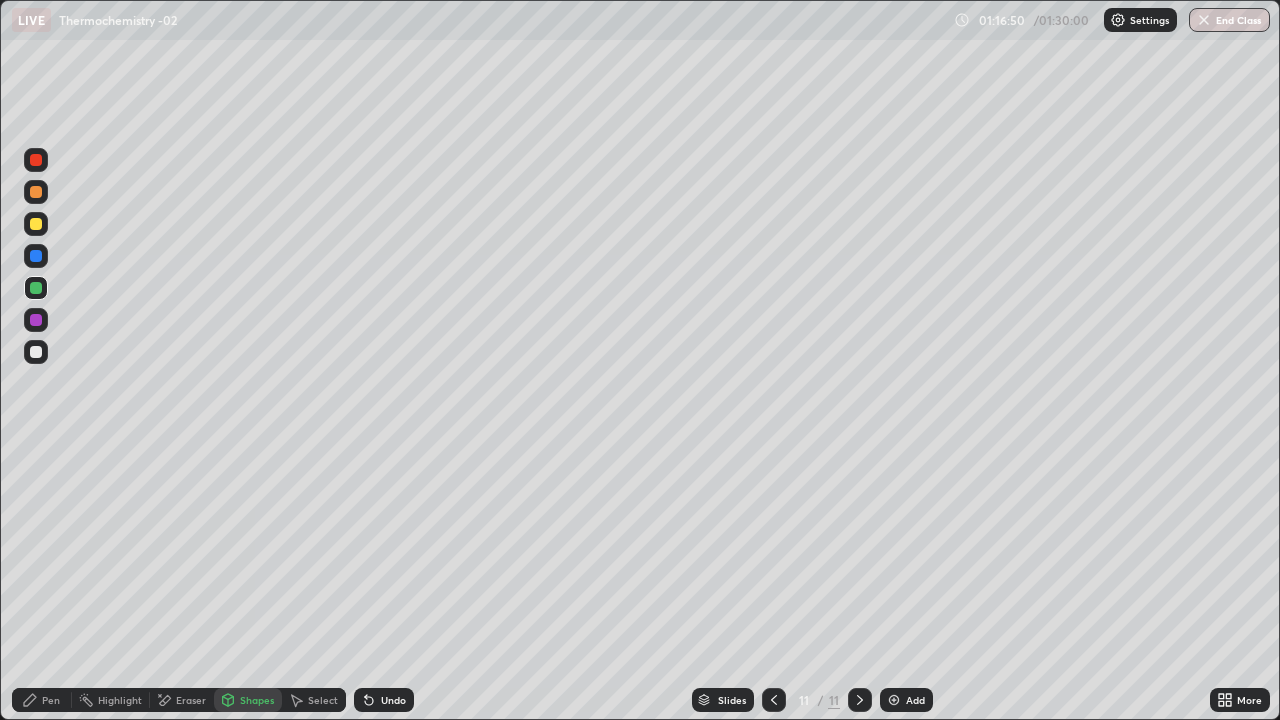 click at bounding box center (36, 352) 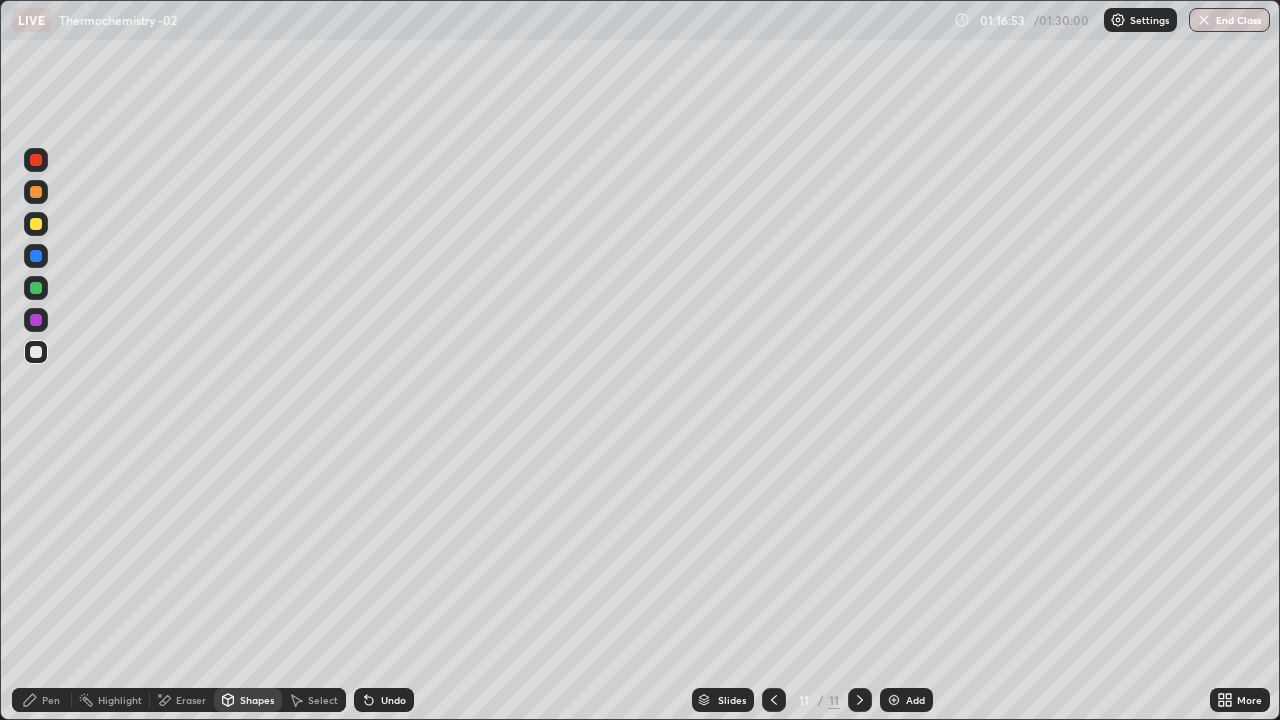 click on "Undo" at bounding box center [393, 700] 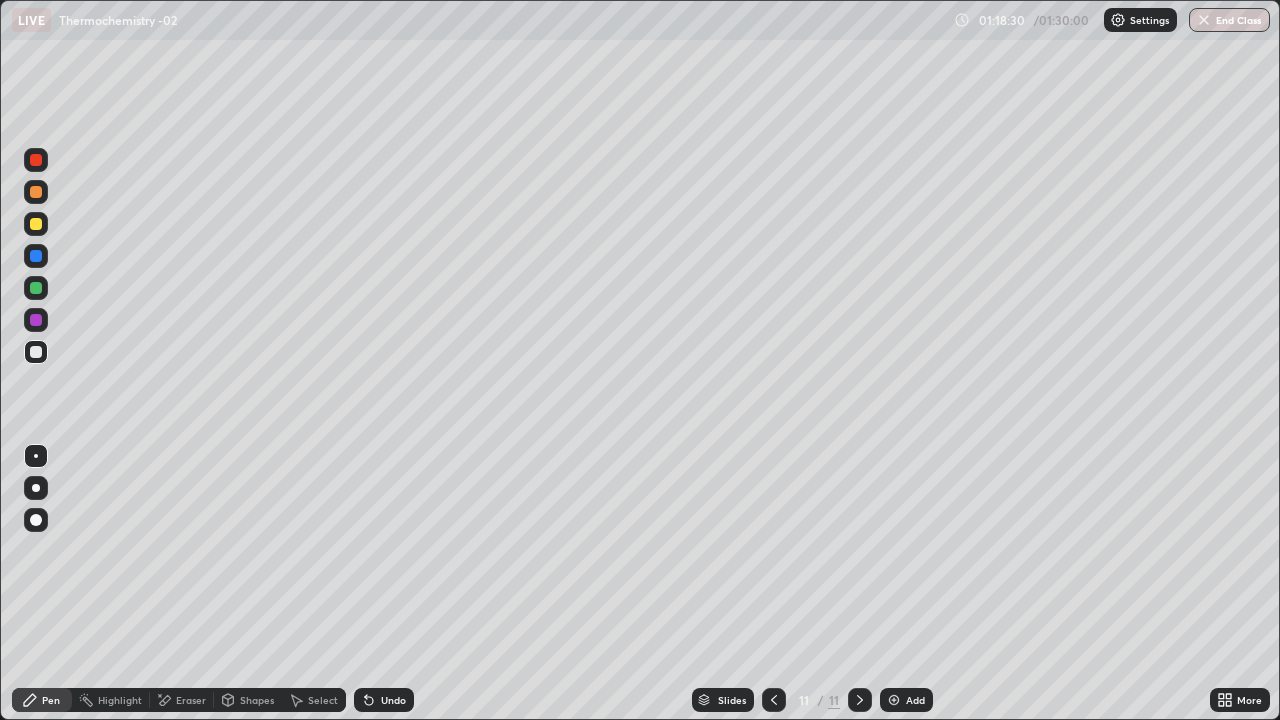 click on "Undo" at bounding box center [393, 700] 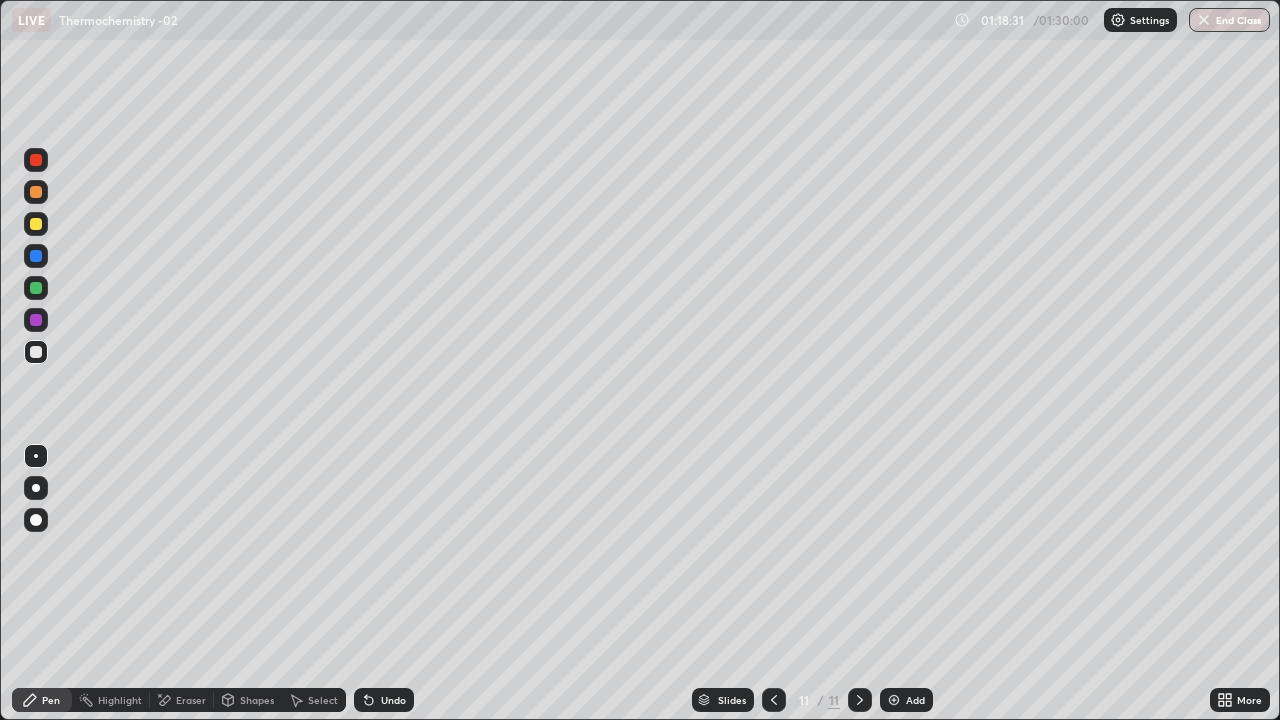 click on "Undo" at bounding box center (393, 700) 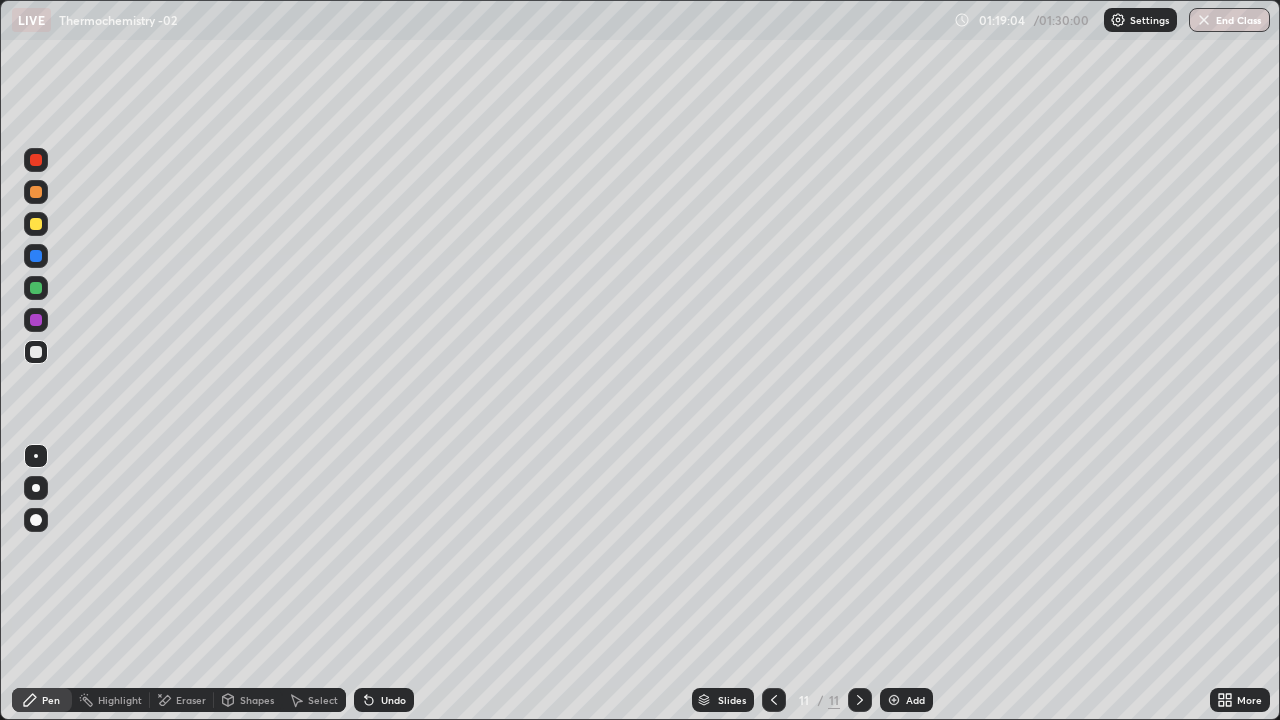click at bounding box center [36, 320] 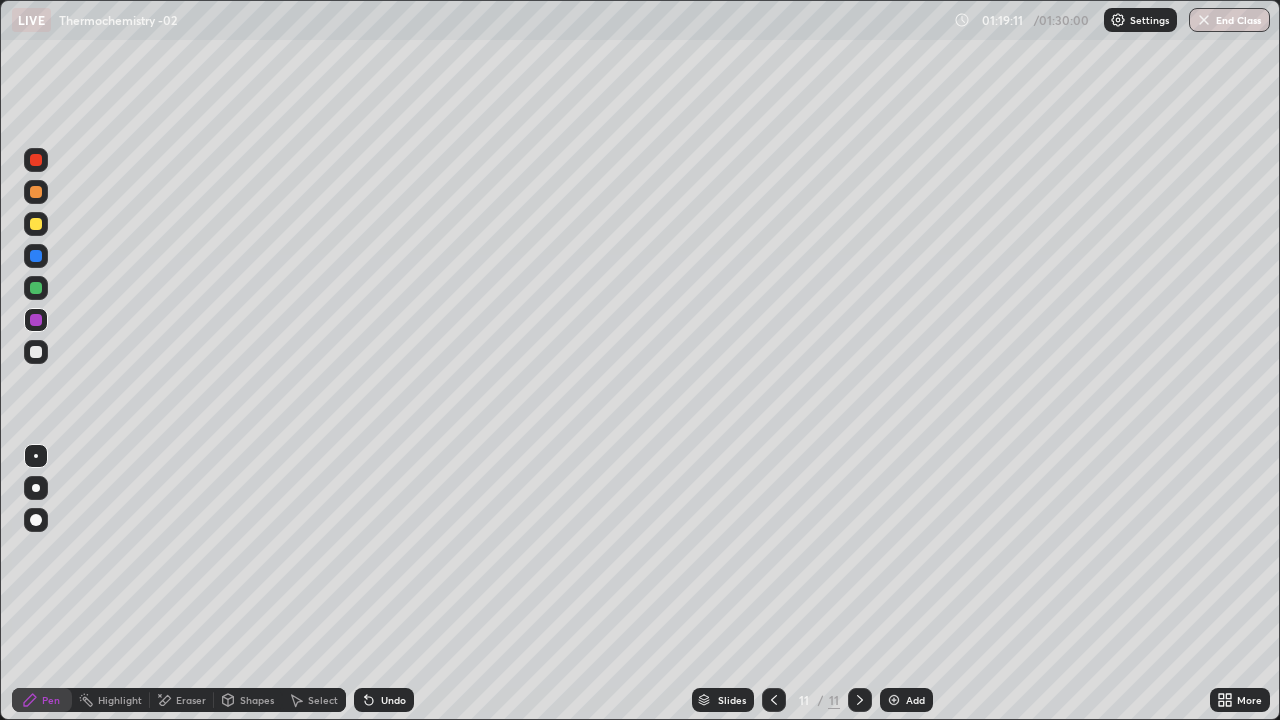 click on "Shapes" at bounding box center [257, 700] 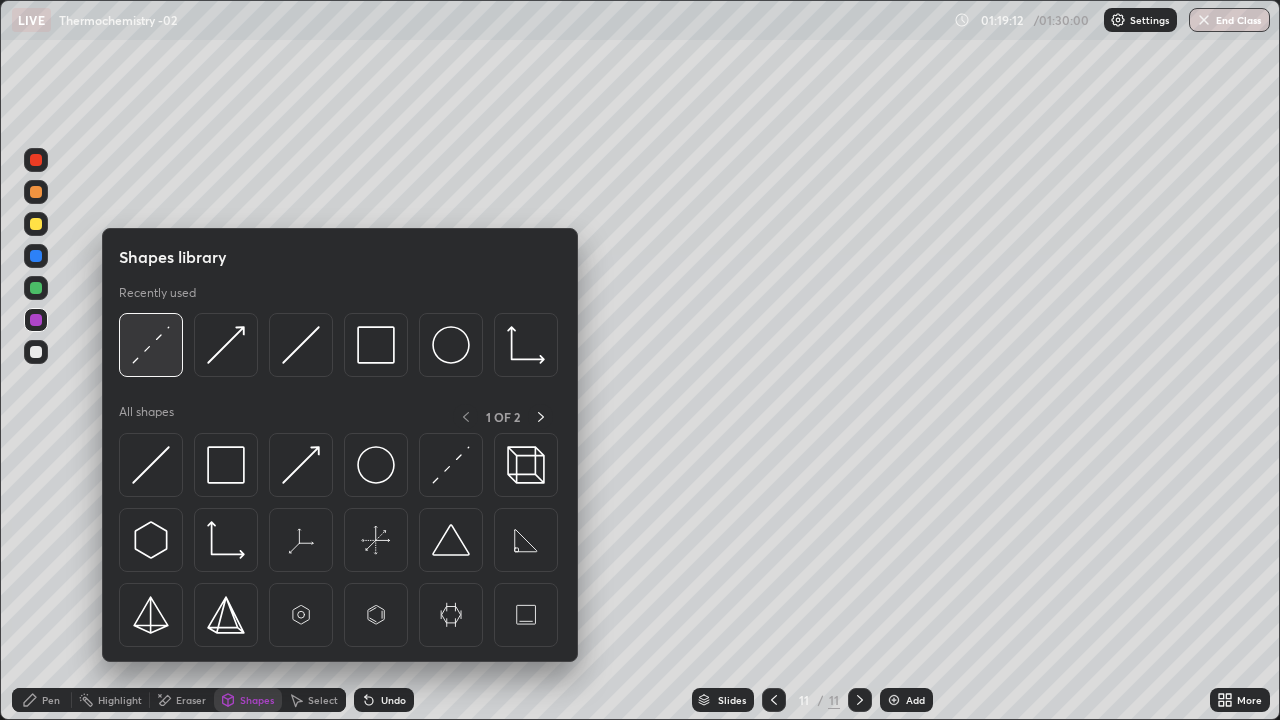 click at bounding box center [151, 345] 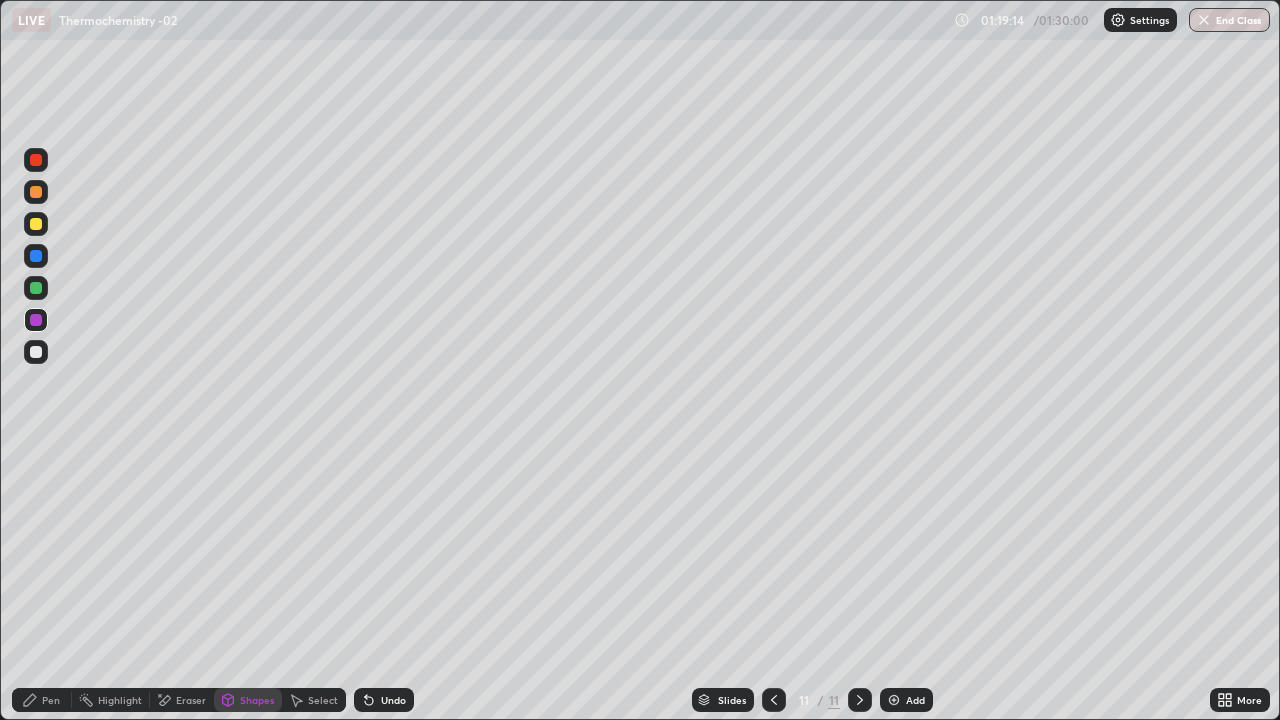 click on "Pen" at bounding box center [51, 700] 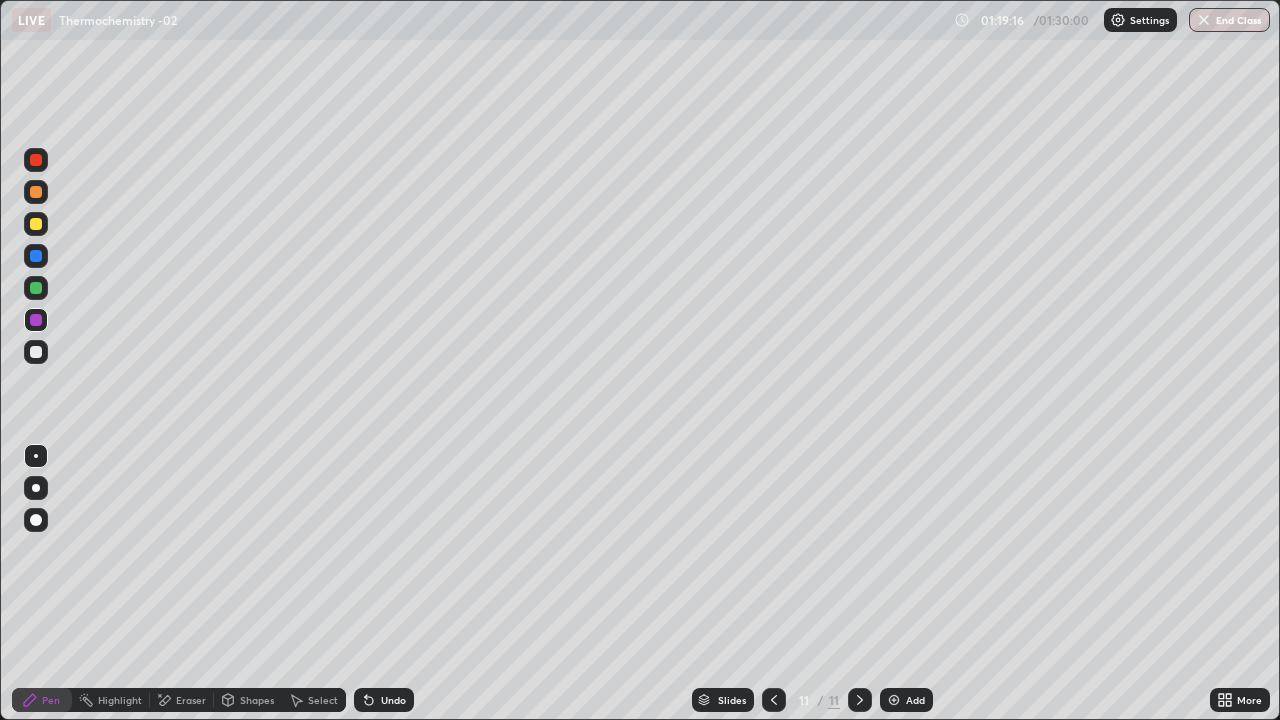 click on "Undo" at bounding box center [393, 700] 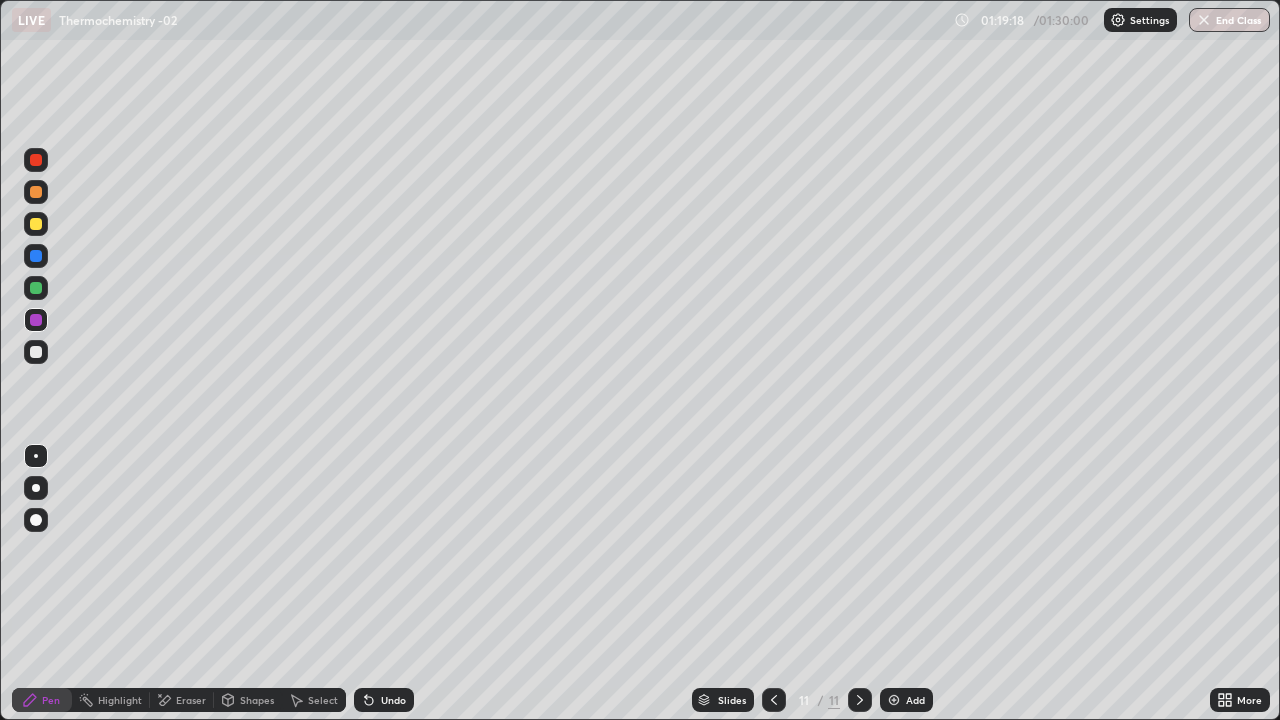 click at bounding box center (36, 352) 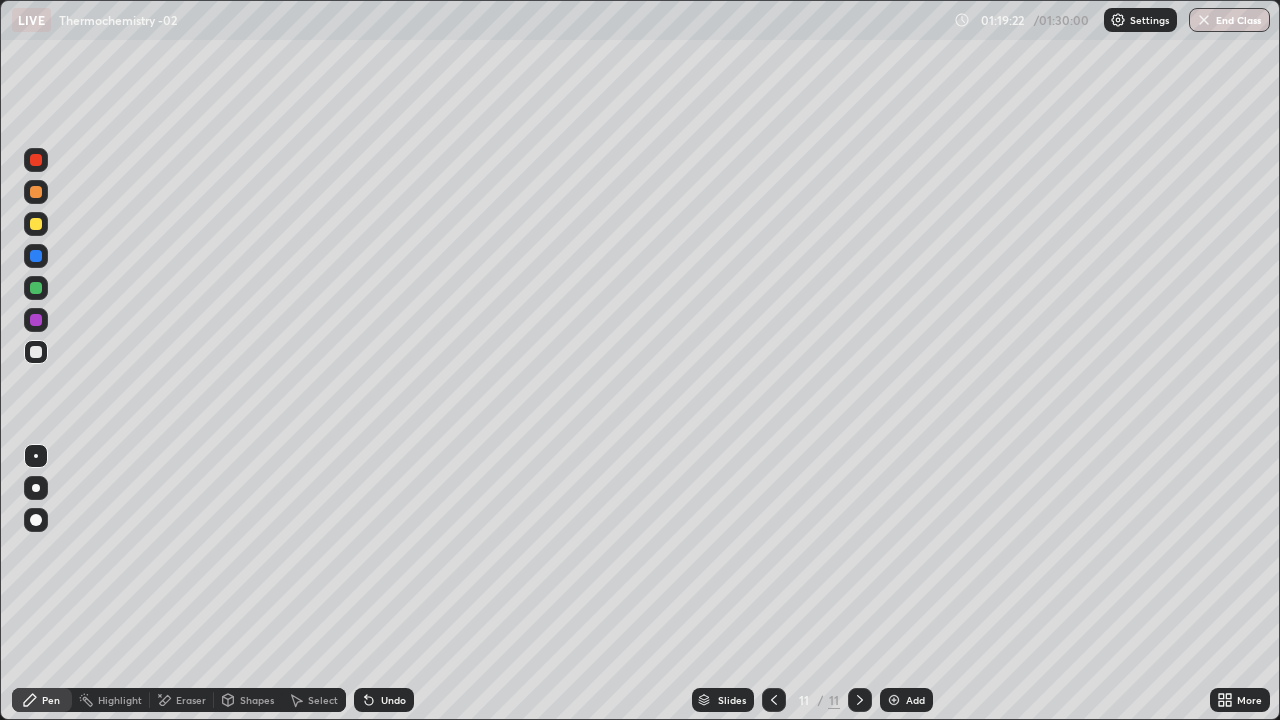 click at bounding box center [36, 352] 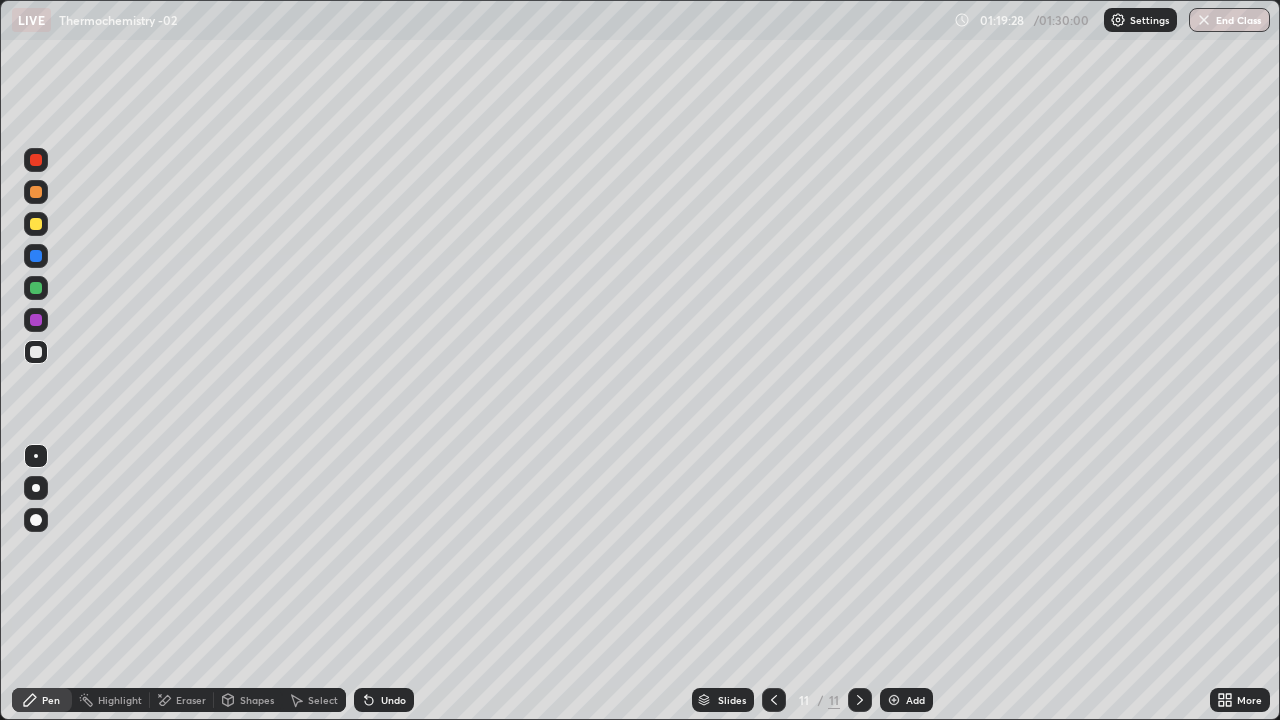click on "Eraser" at bounding box center [191, 700] 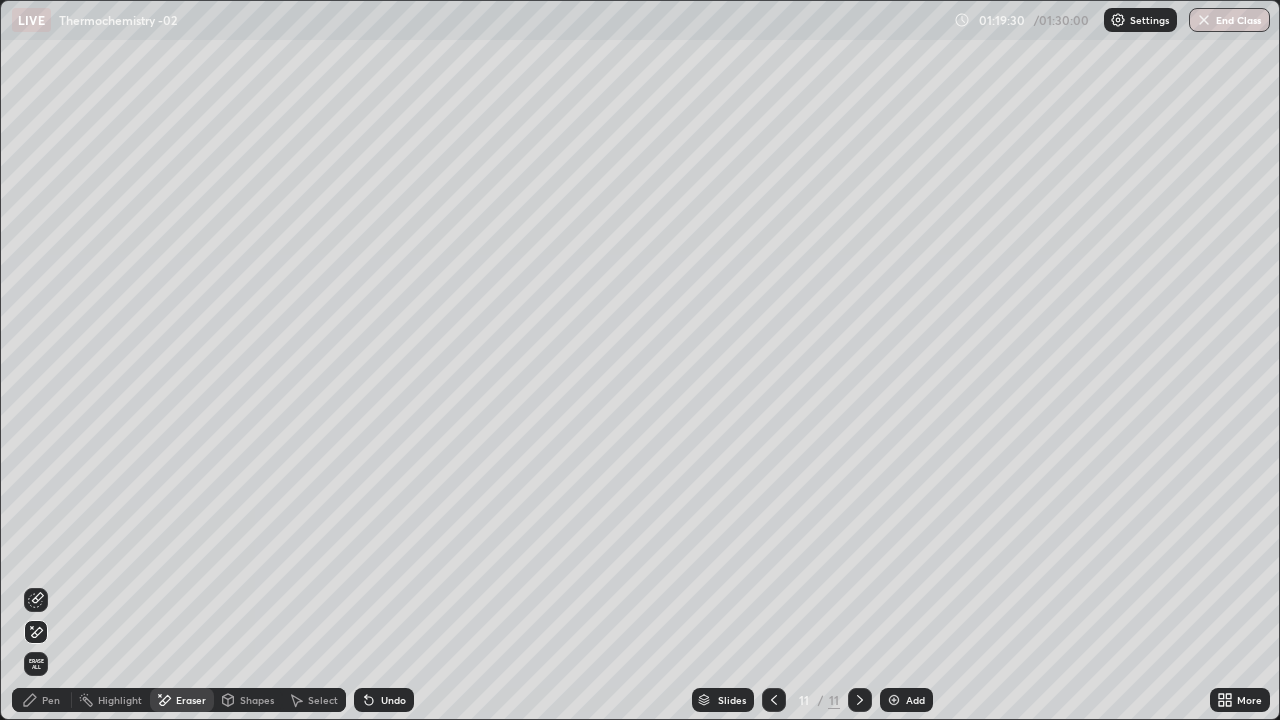 click on "Pen" at bounding box center (51, 700) 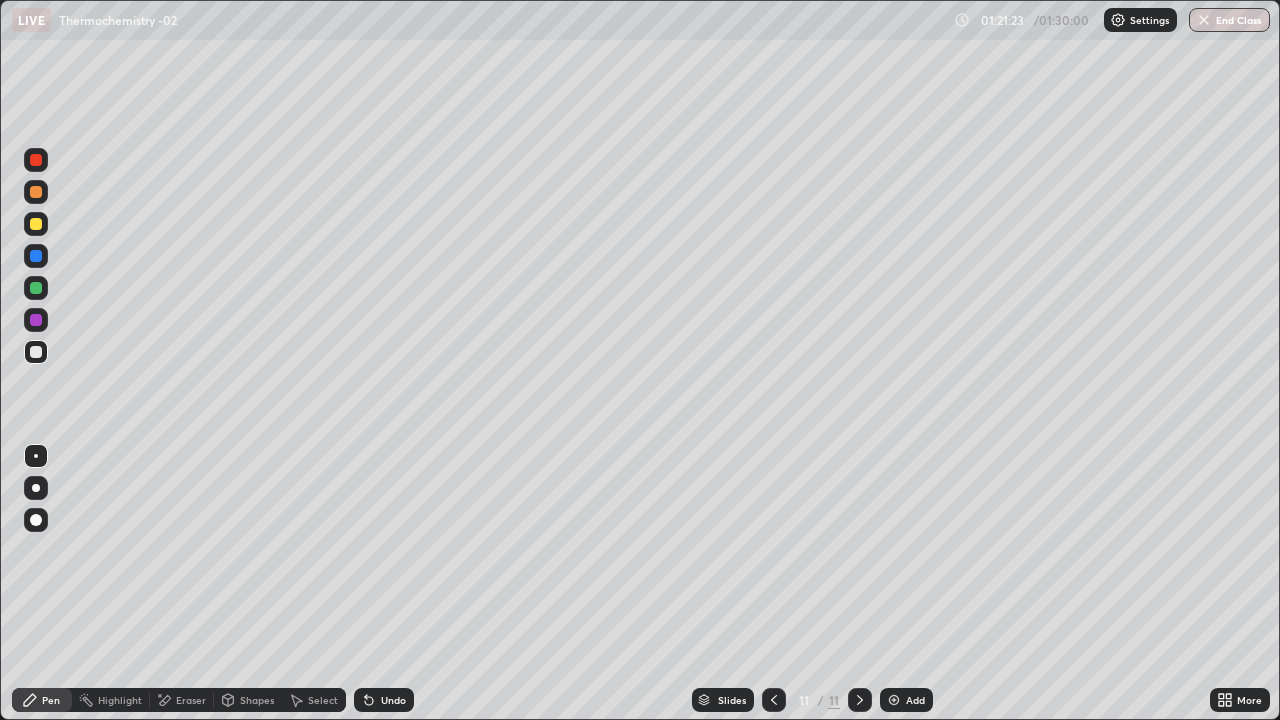 click on "Eraser" at bounding box center (191, 700) 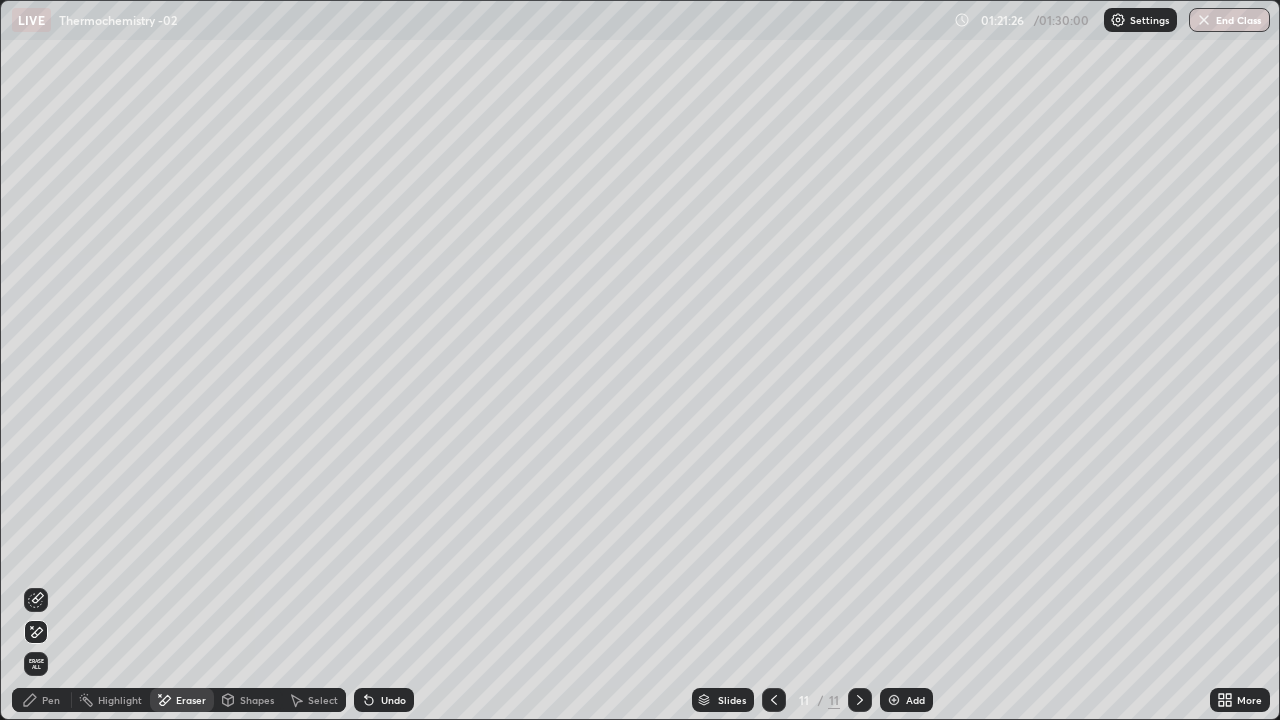 click on "Pen" at bounding box center [42, 700] 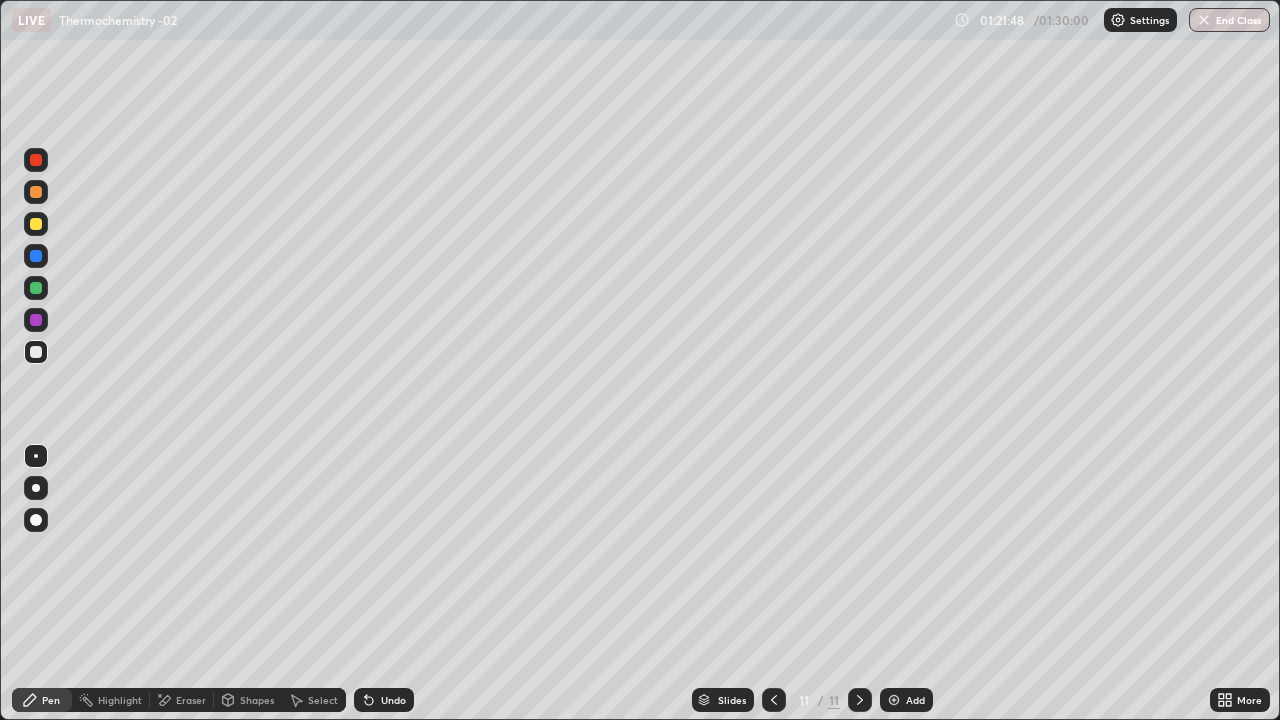 click on "Eraser" at bounding box center [191, 700] 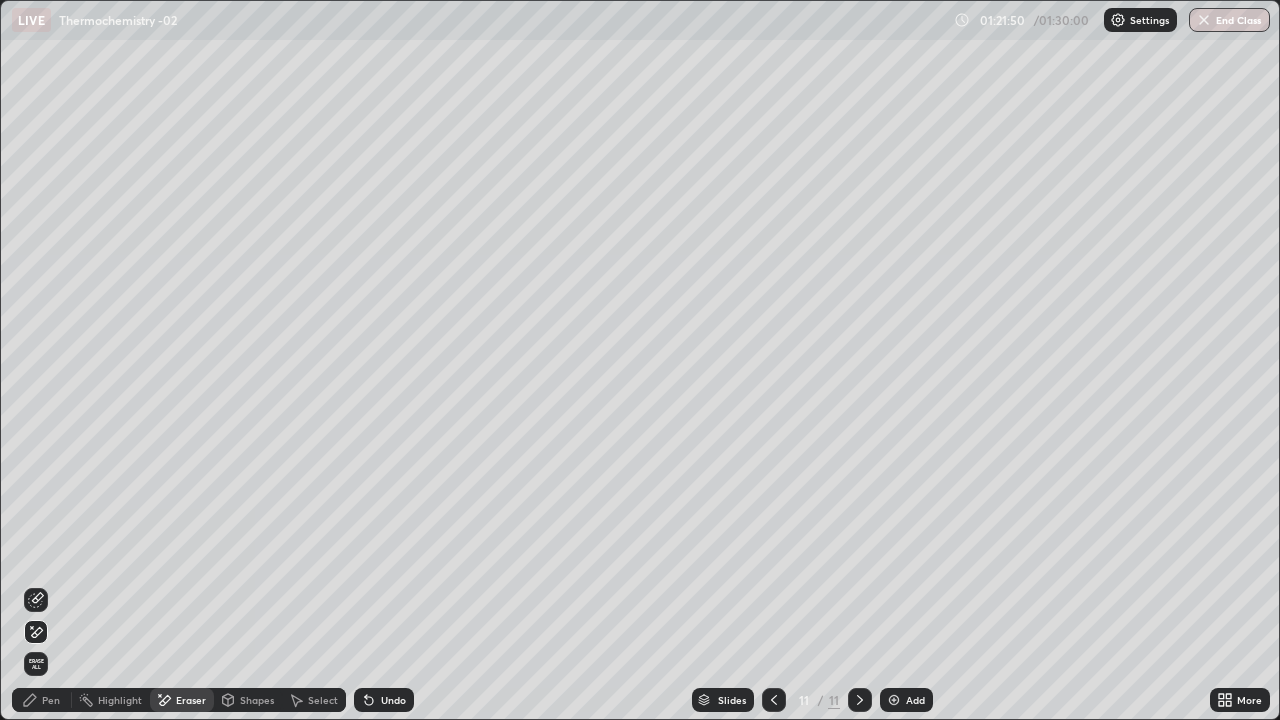 click on "Pen" at bounding box center (51, 700) 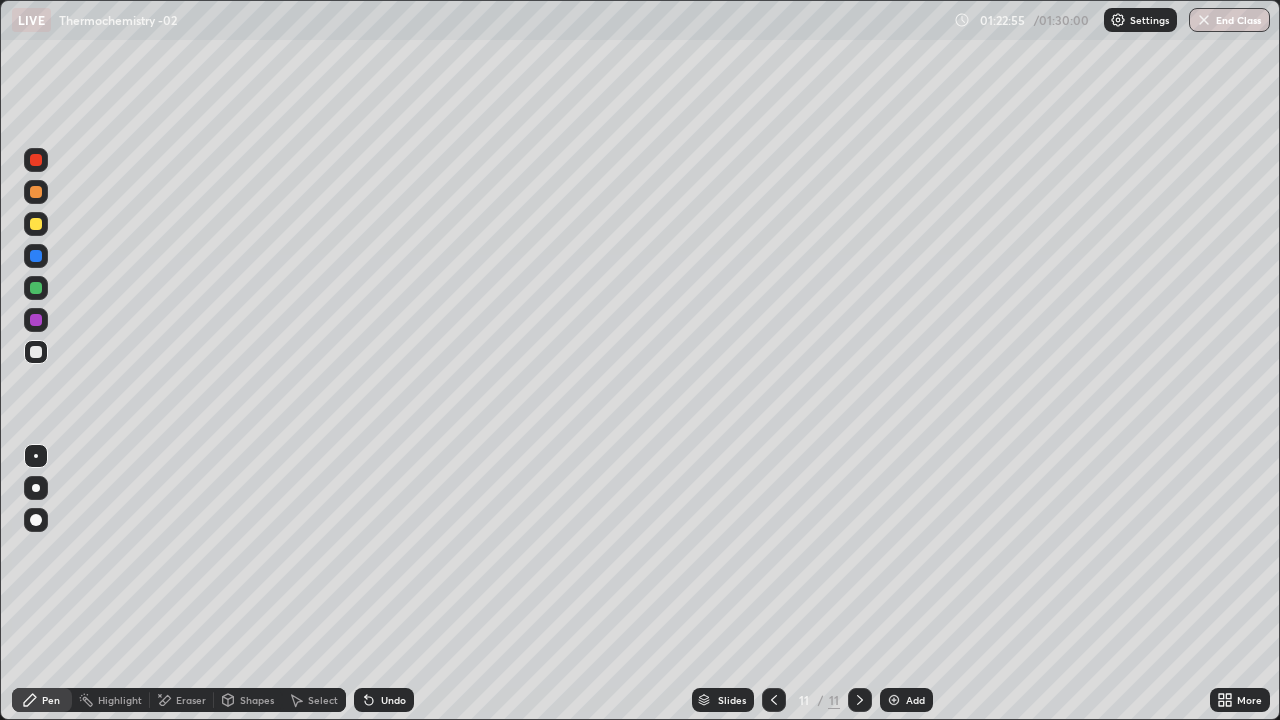click on "Eraser" at bounding box center [191, 700] 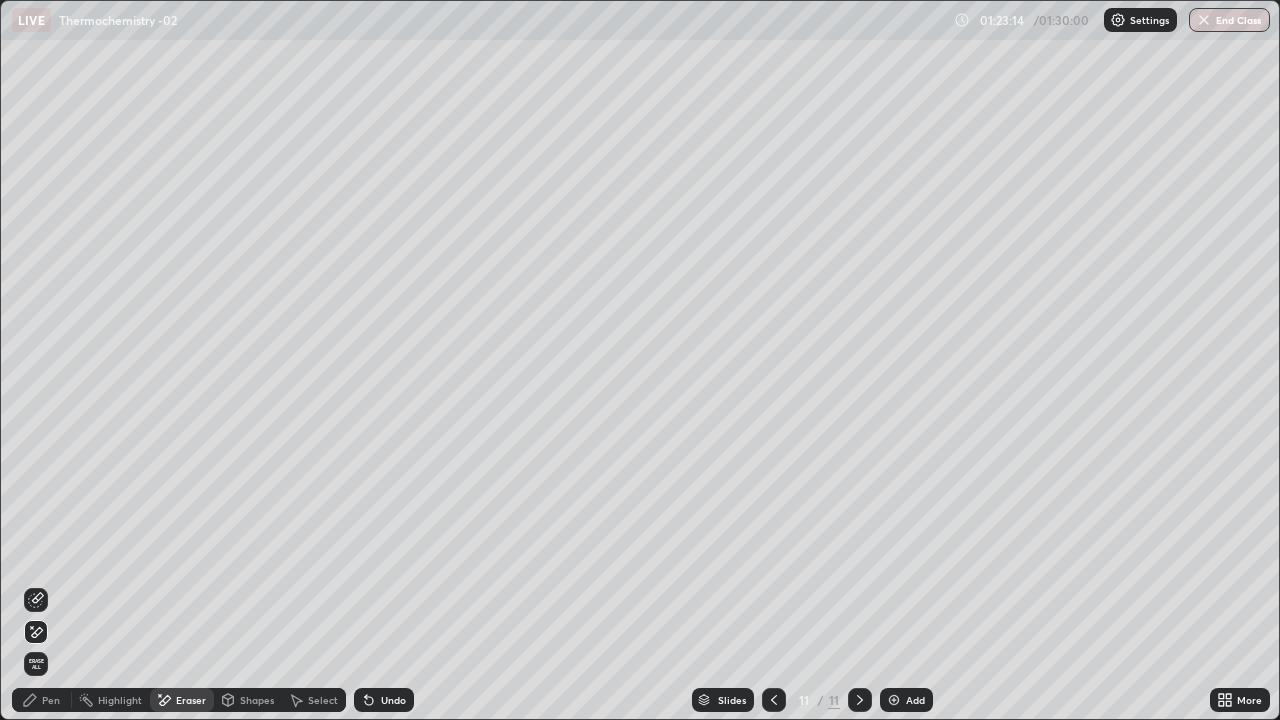 click on "Shapes" at bounding box center (257, 700) 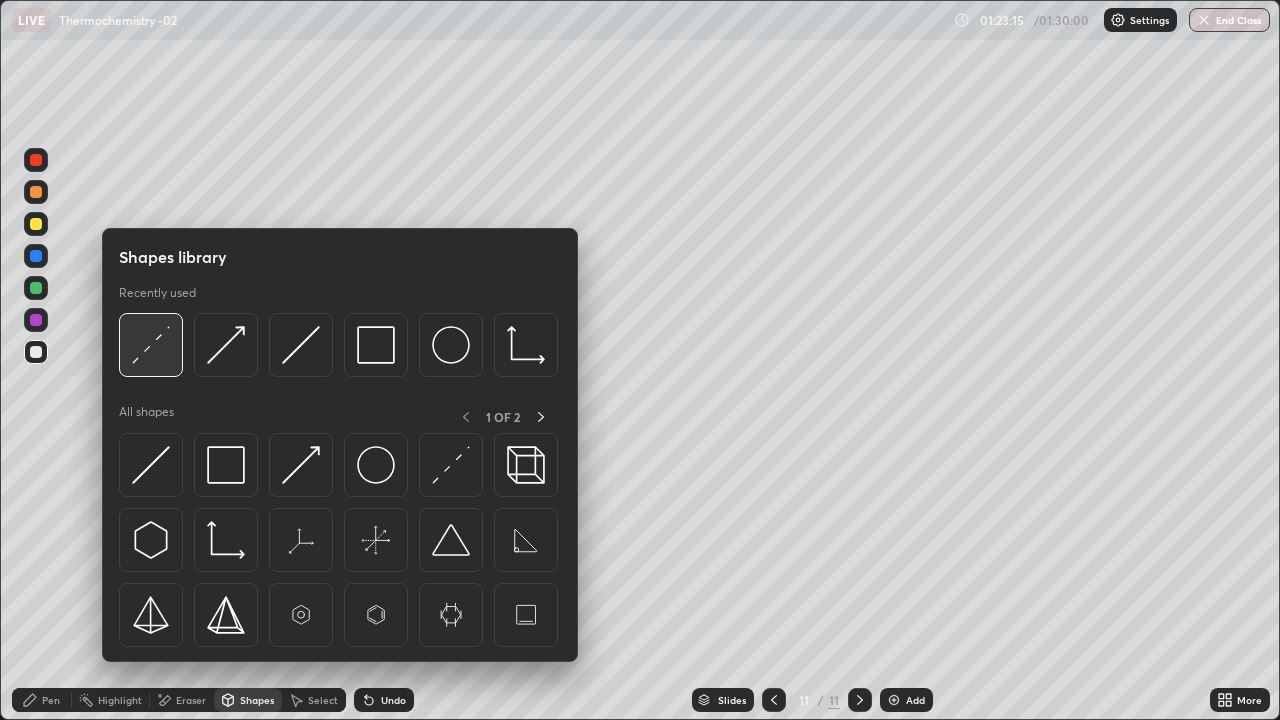 click at bounding box center [151, 345] 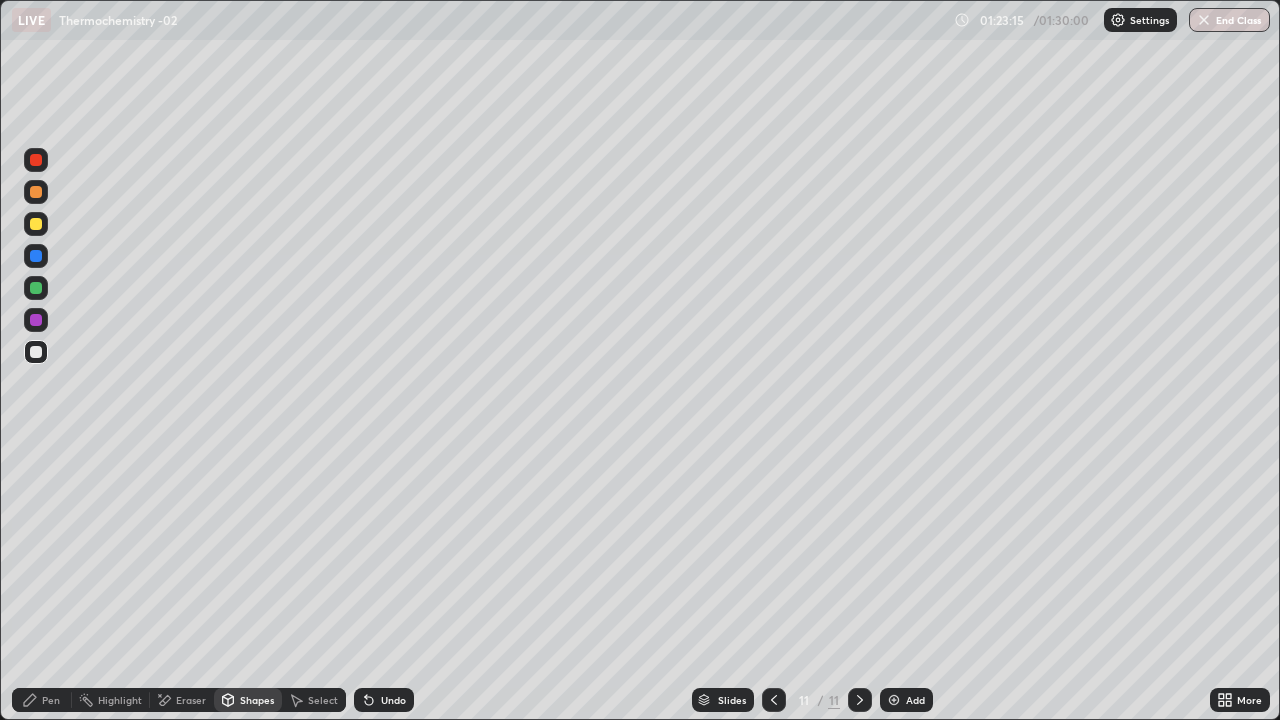 click at bounding box center (36, 320) 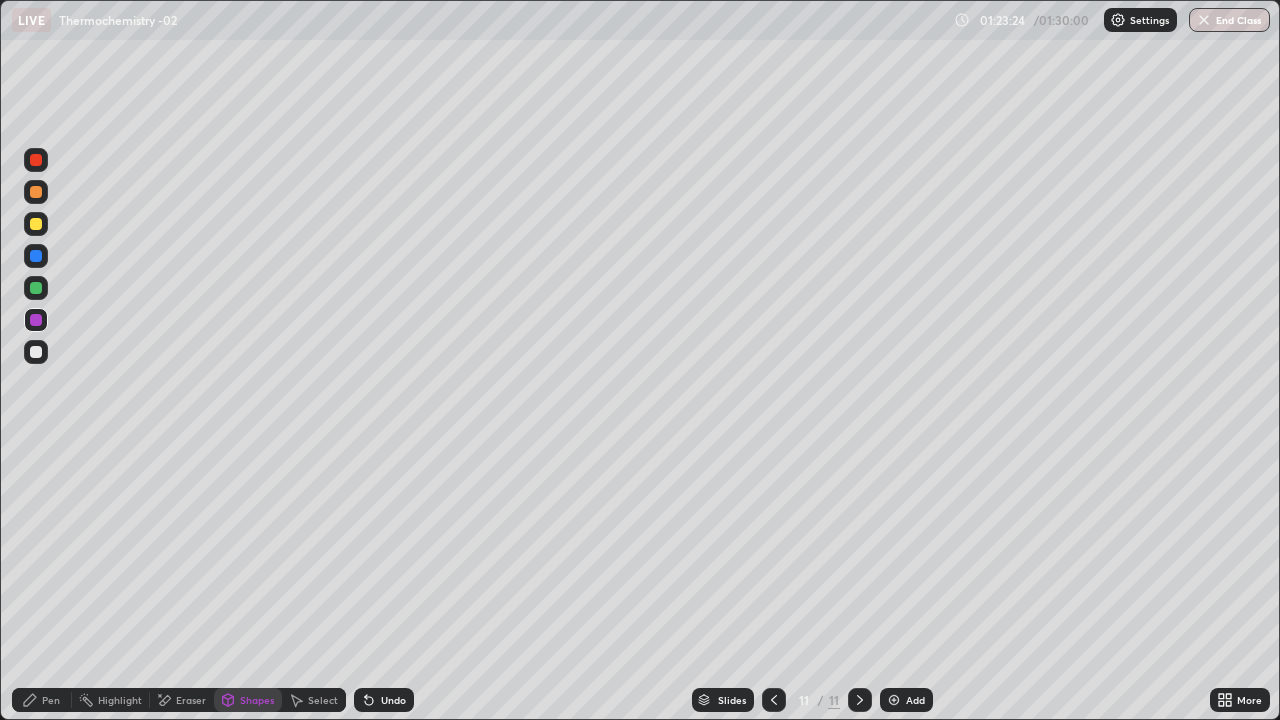 click 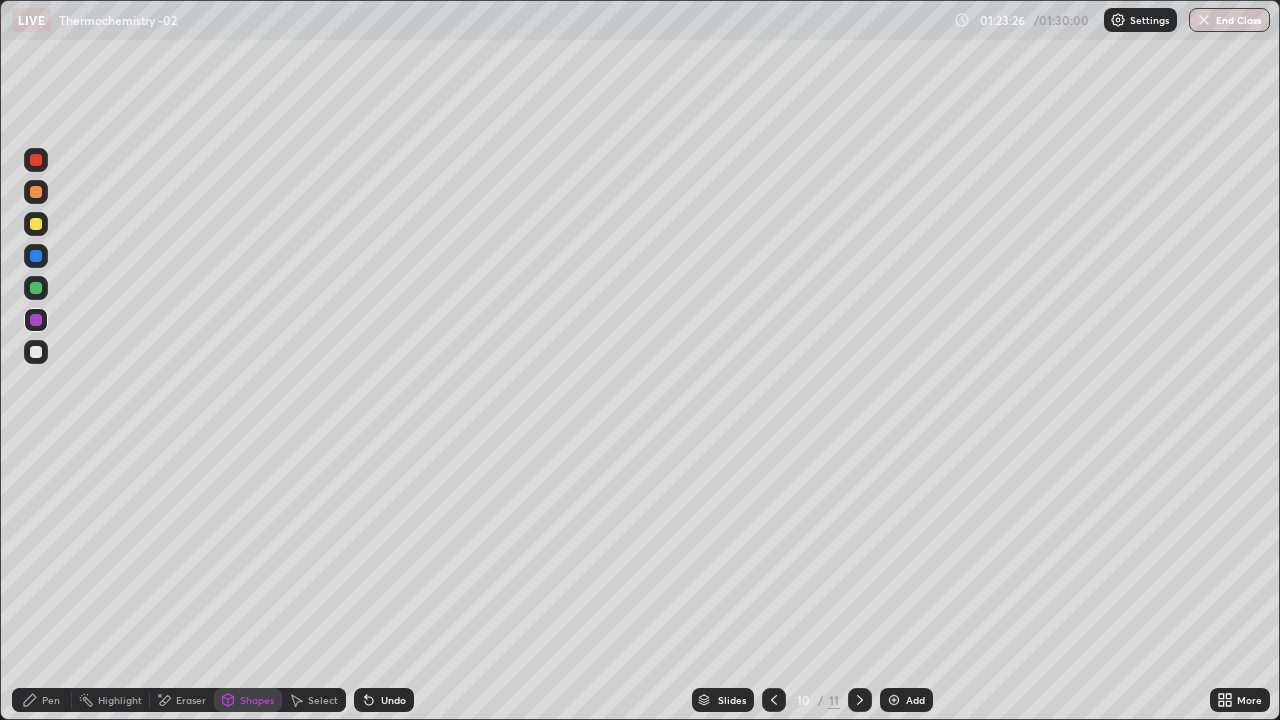 click 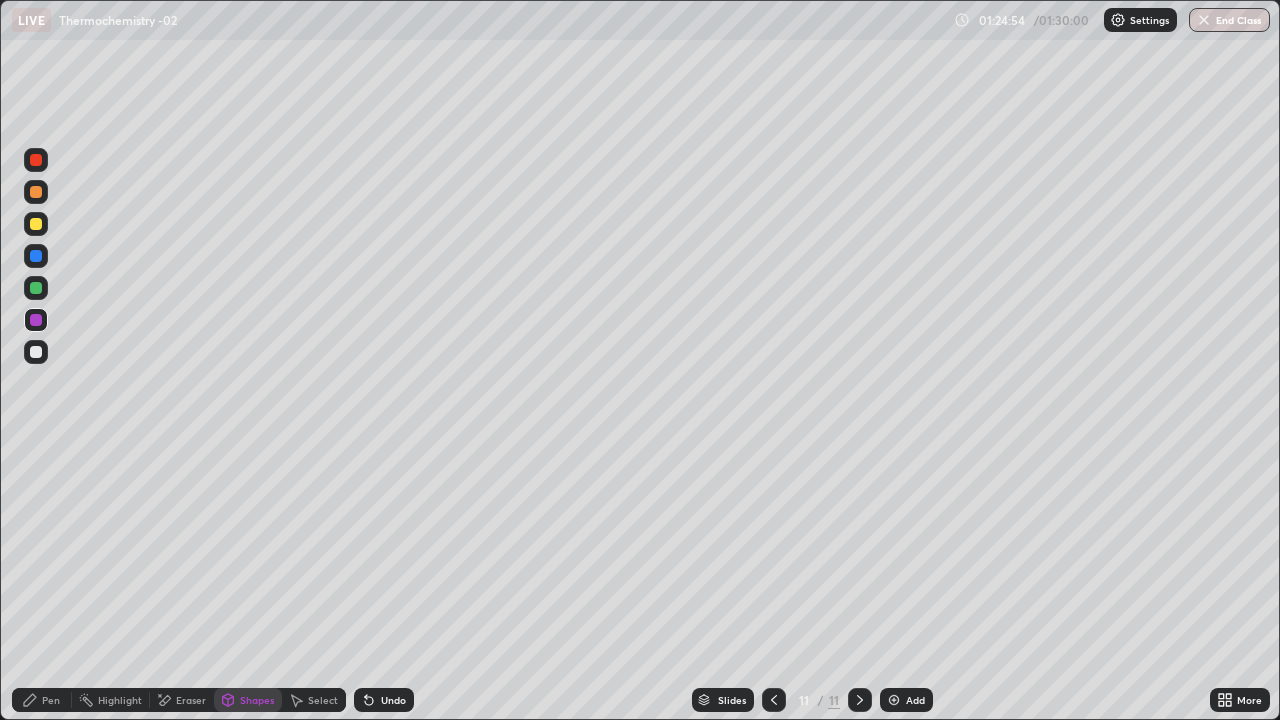 click on "End Class" at bounding box center (1229, 20) 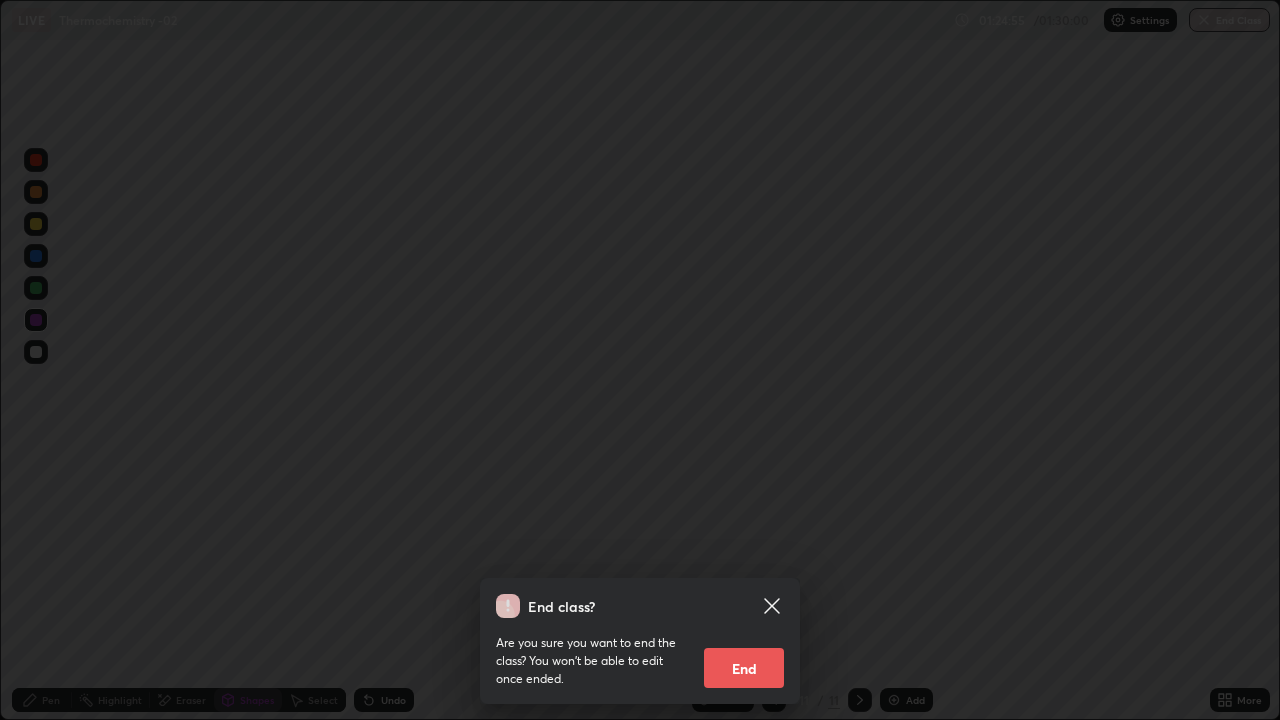 click on "End" at bounding box center (744, 668) 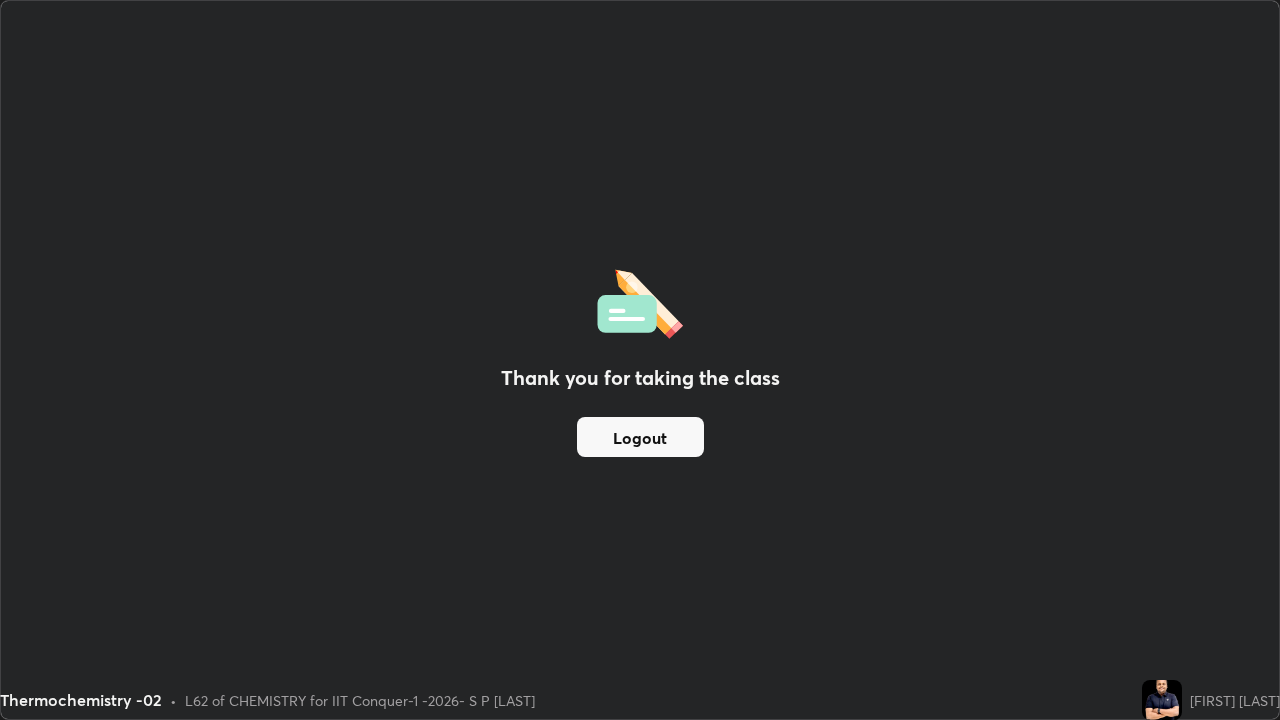 click on "Logout" at bounding box center (640, 437) 